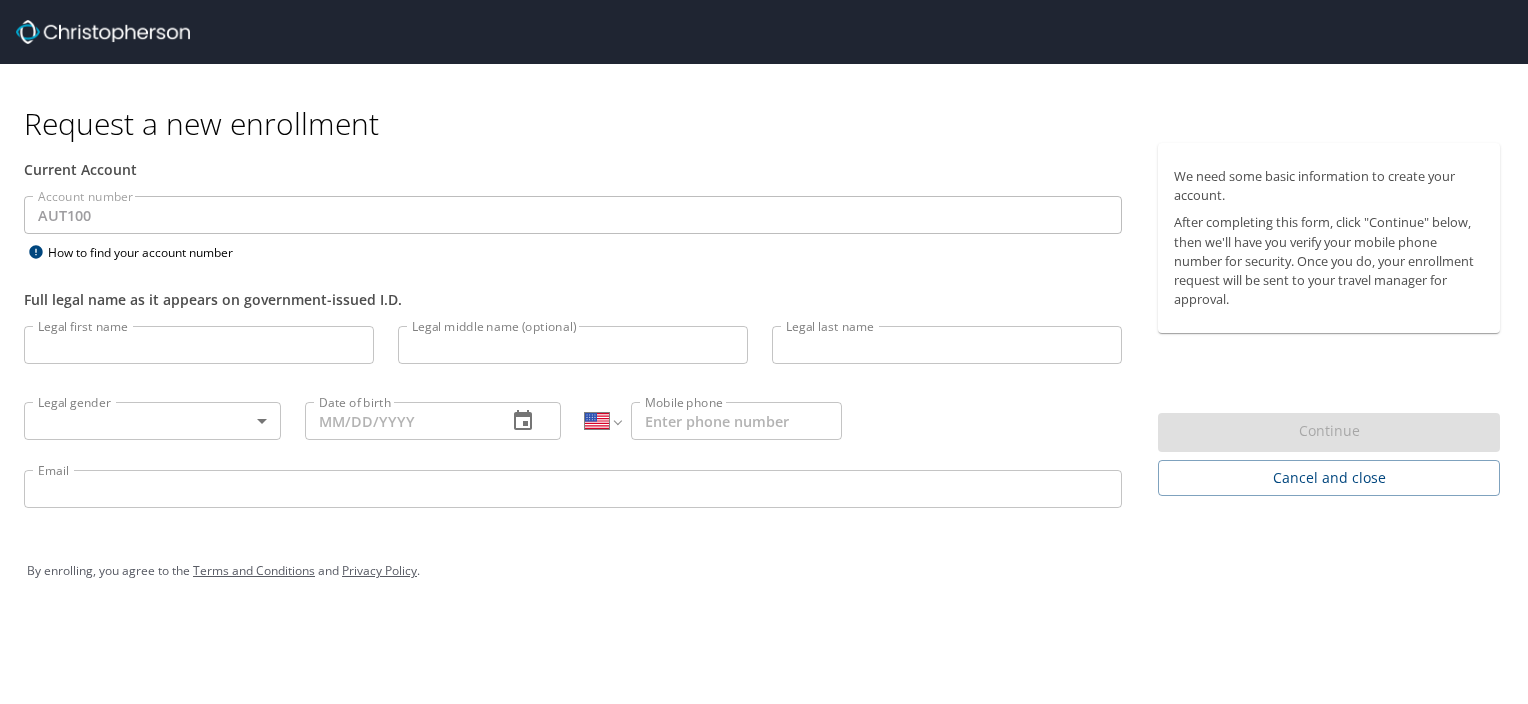 select on "US" 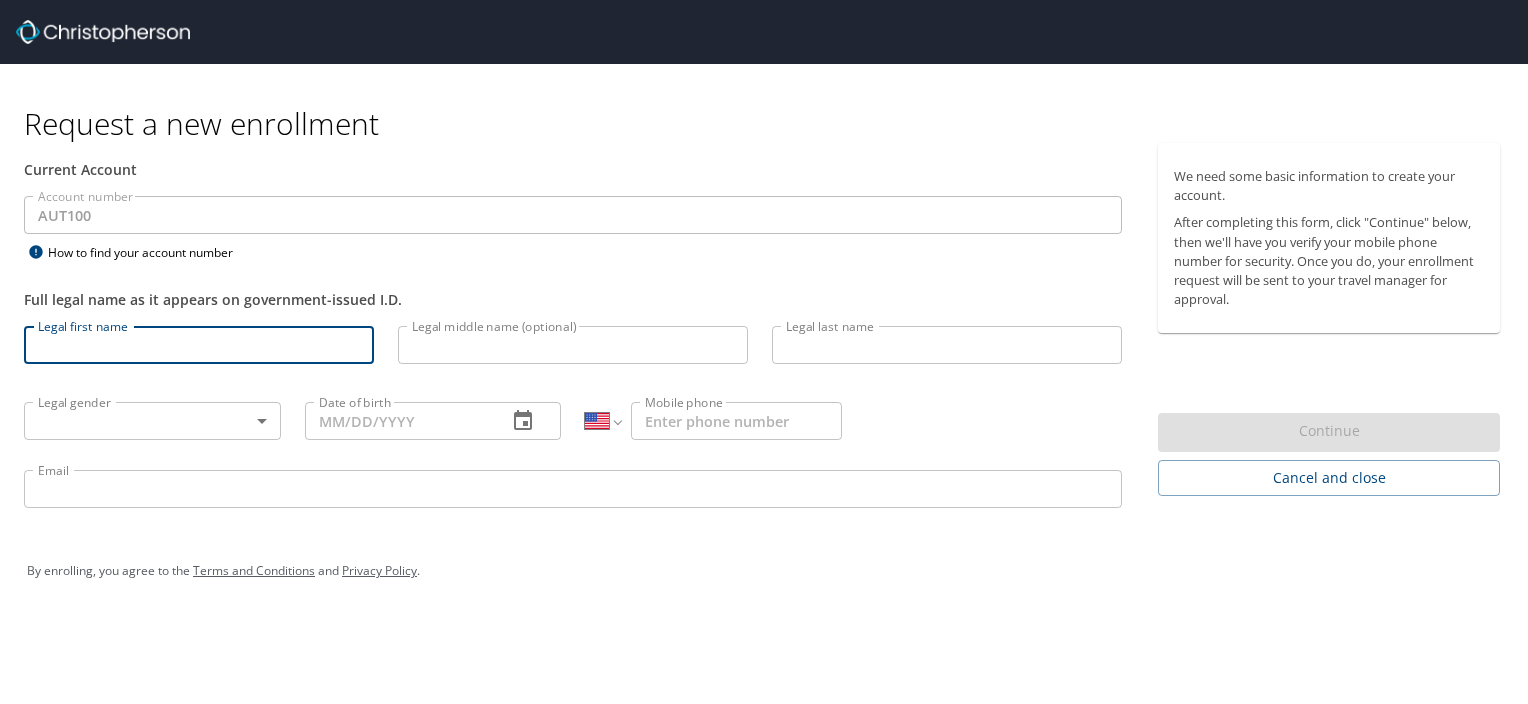 click on "Legal first name" at bounding box center [199, 345] 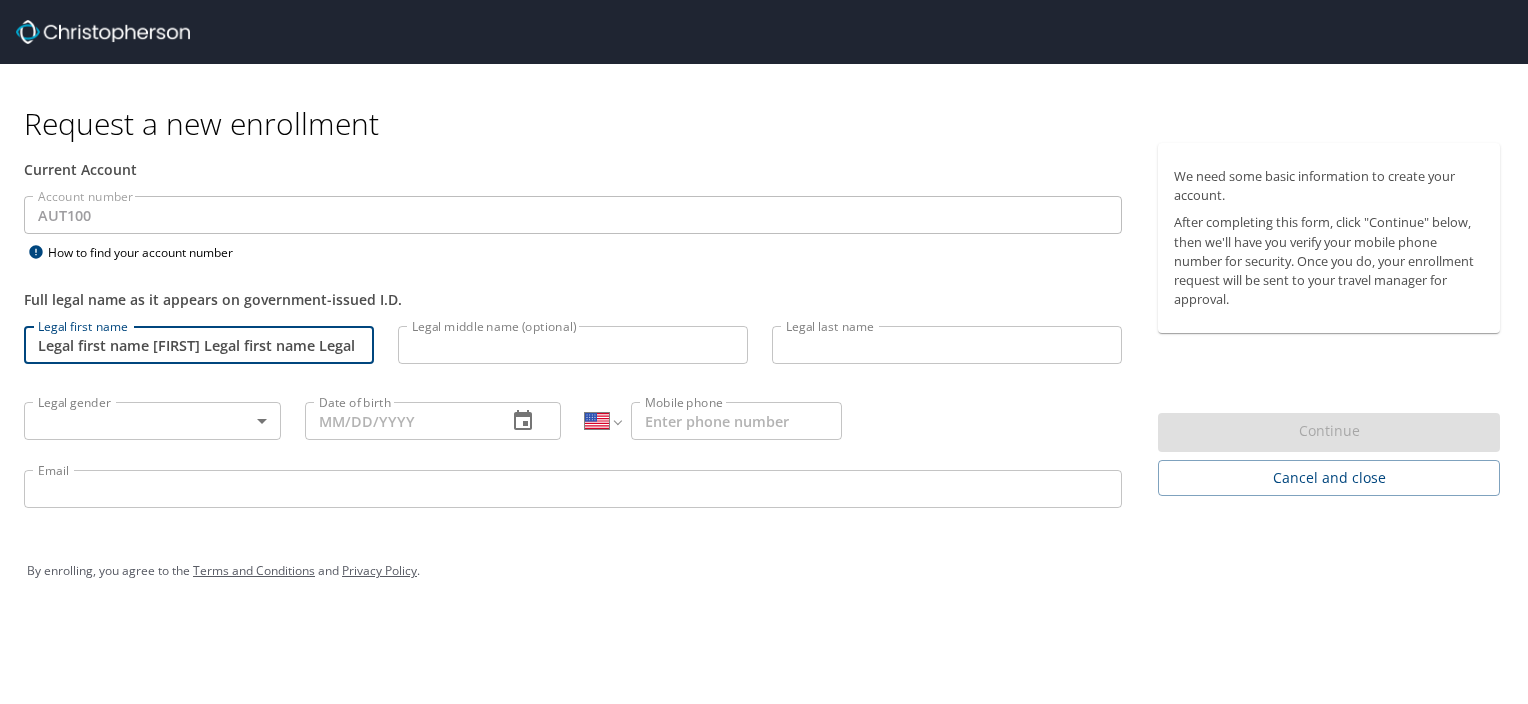type on "Esparza" 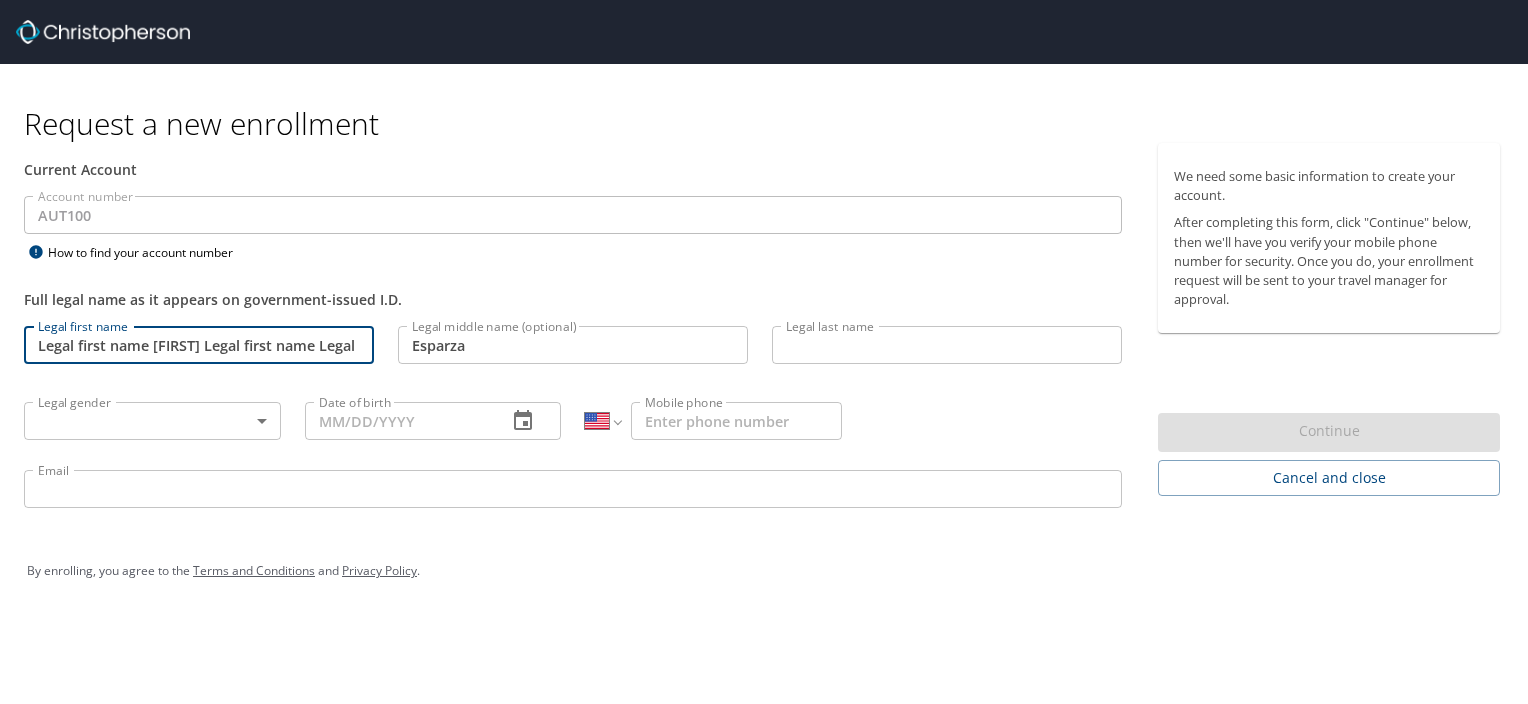 type on "Esparza" 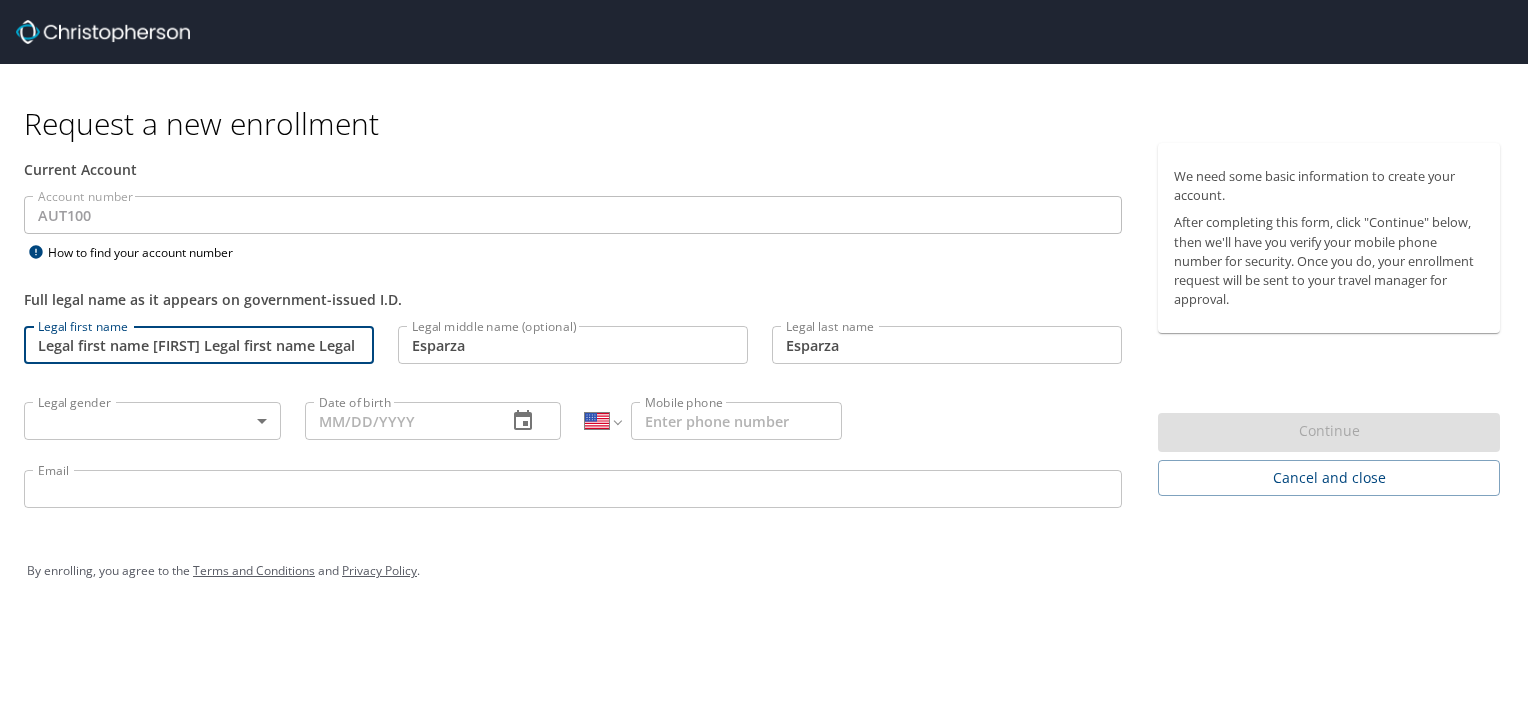 type on "07/23/1986" 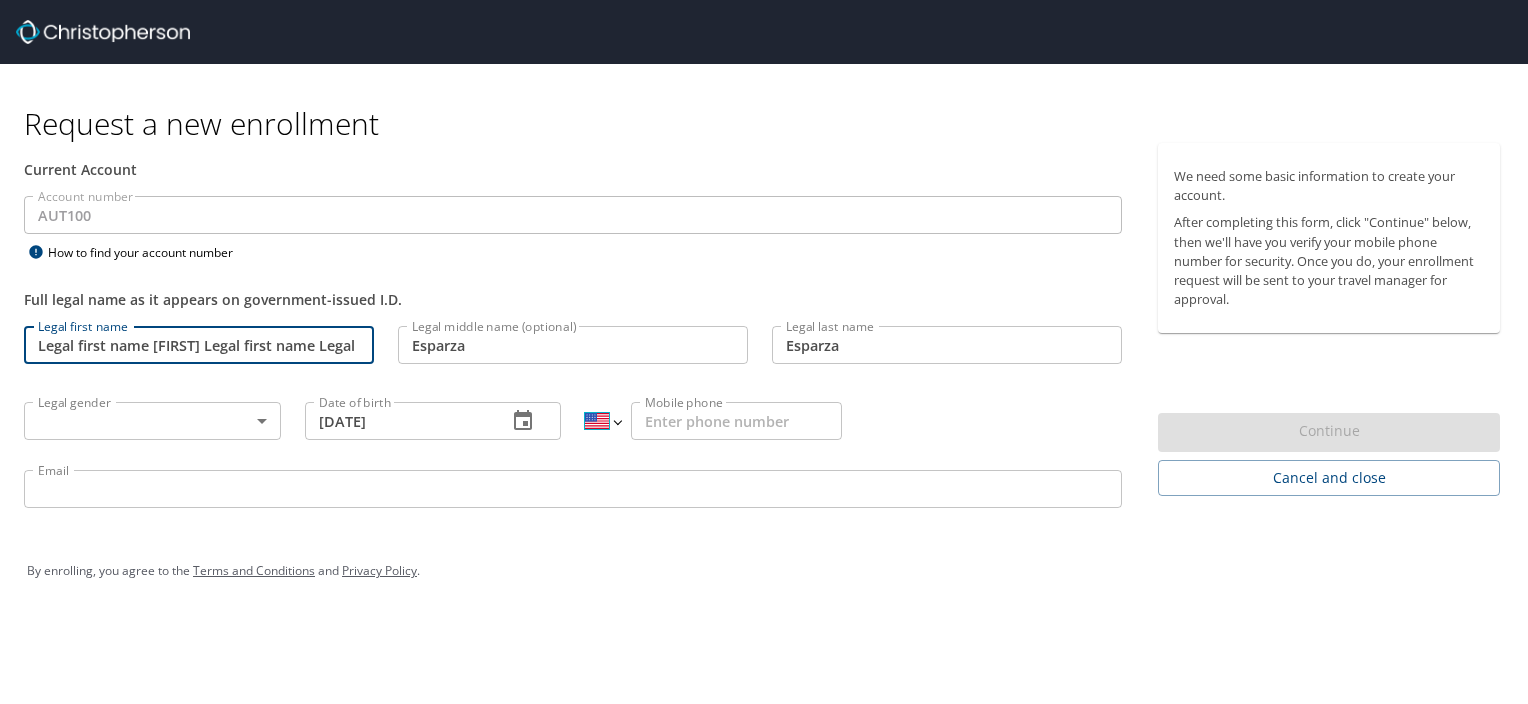 select on "MX" 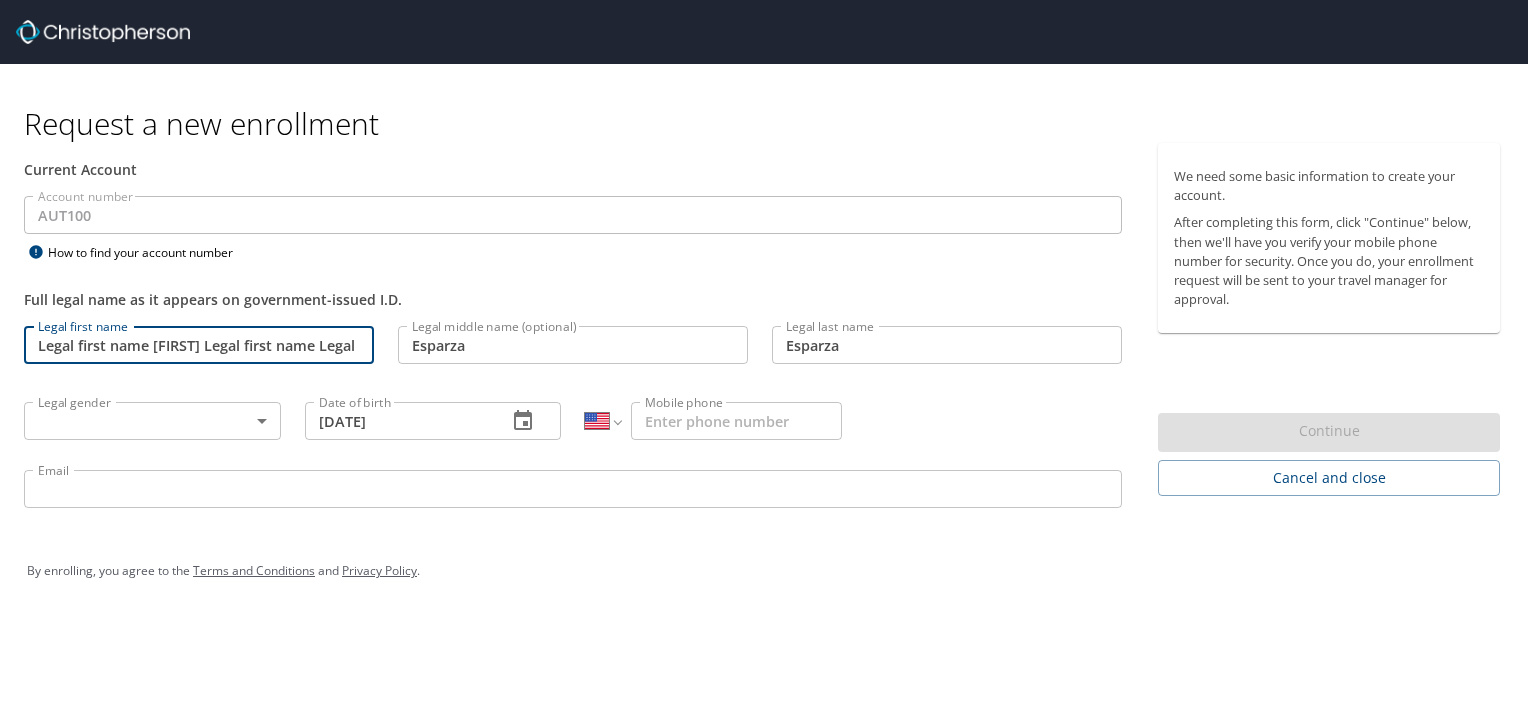 type on "493 112 9187" 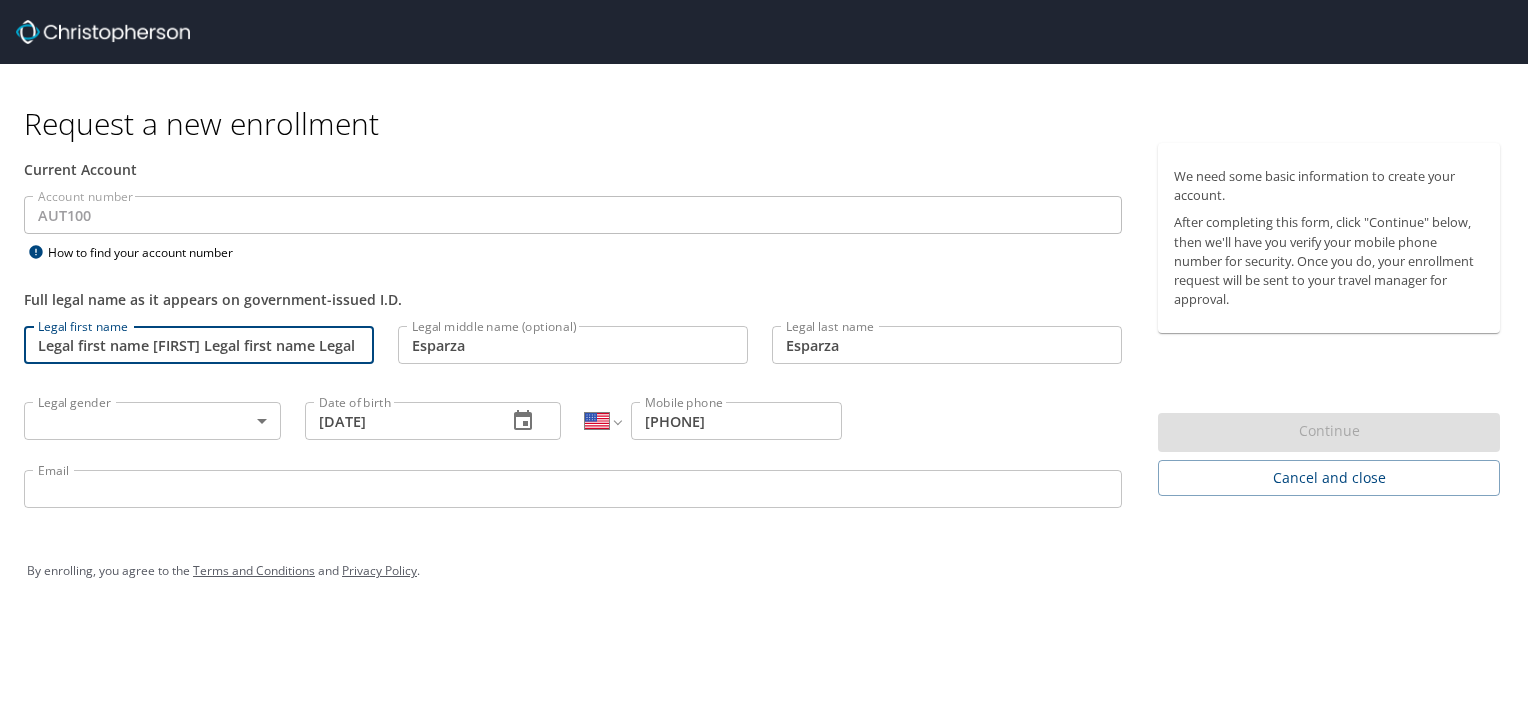 type on "iis.pablo.esparza@gmail.com" 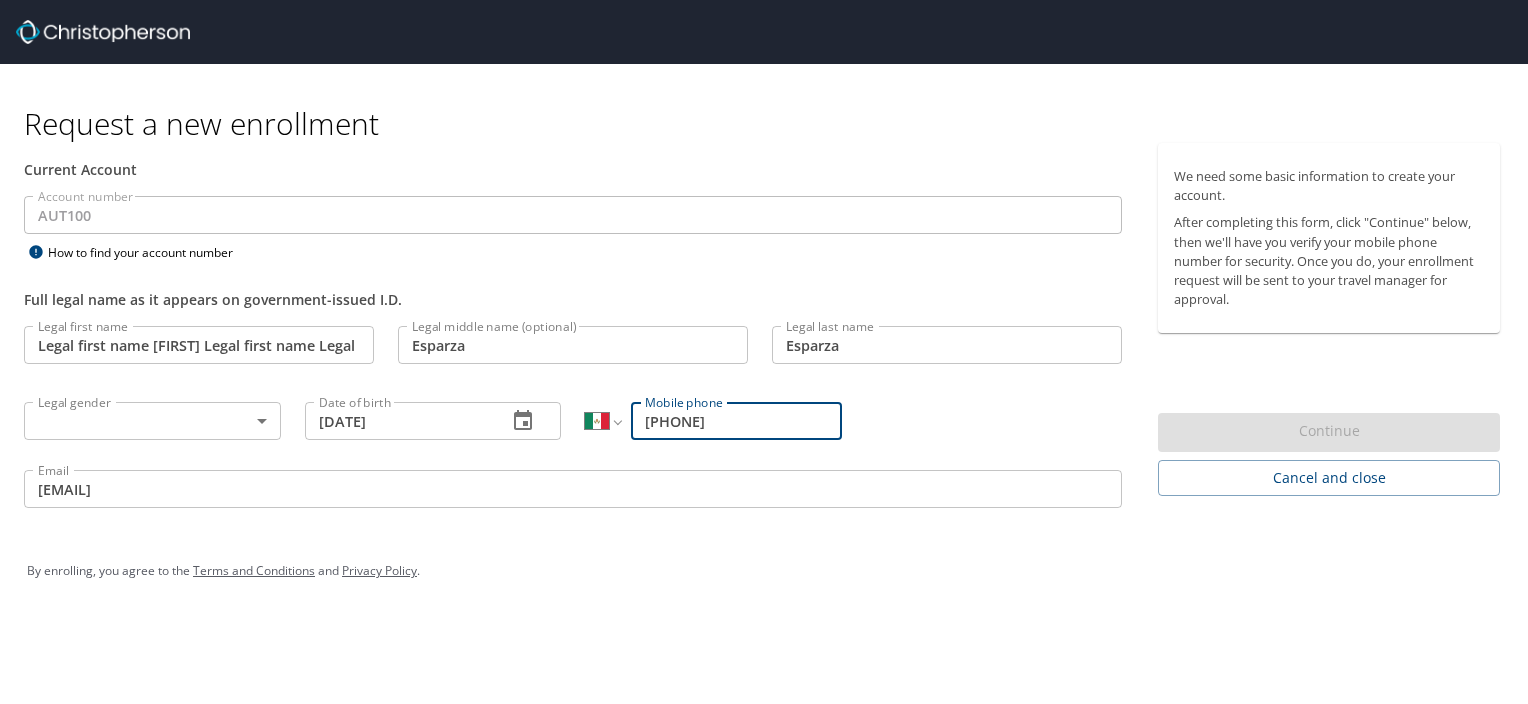 click on "Pablo Ignacio" at bounding box center (199, 345) 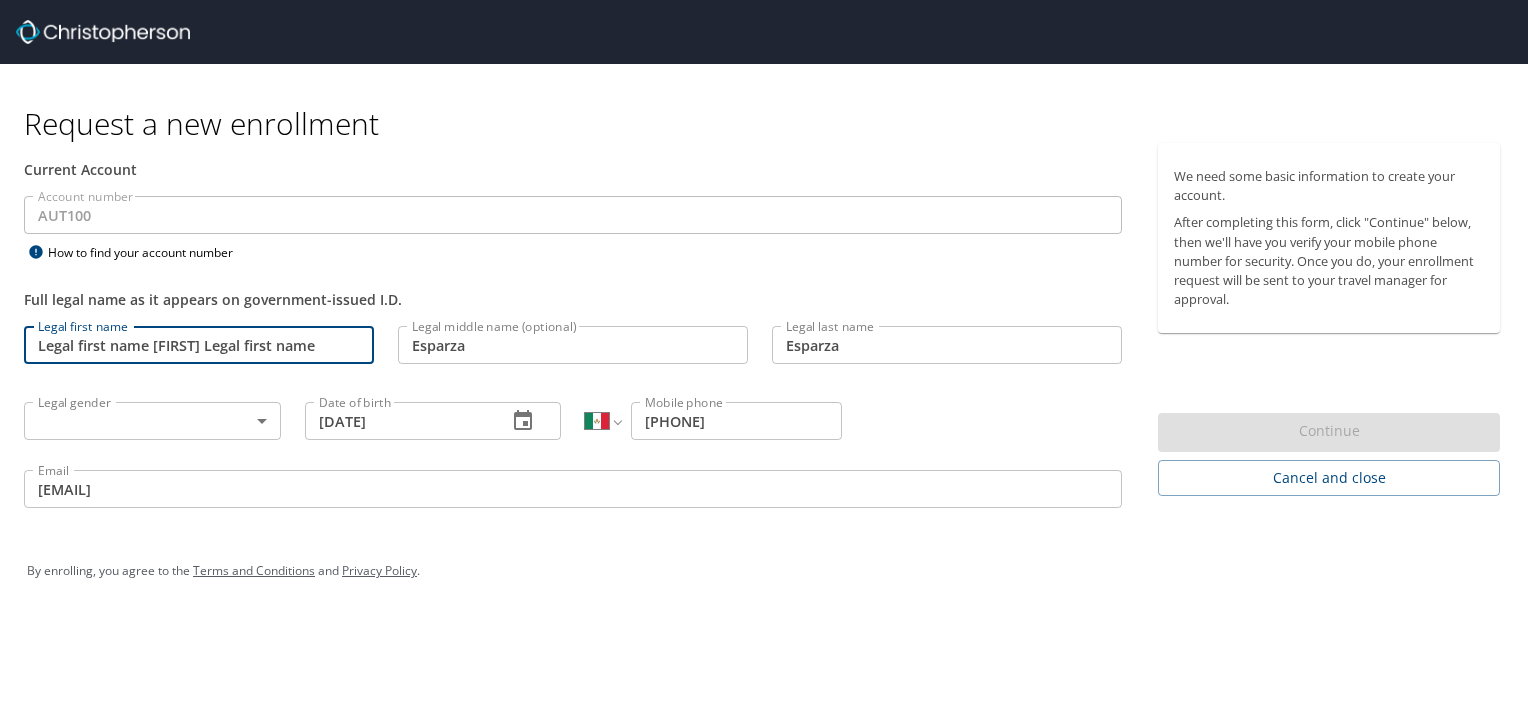 type on "Pablo" 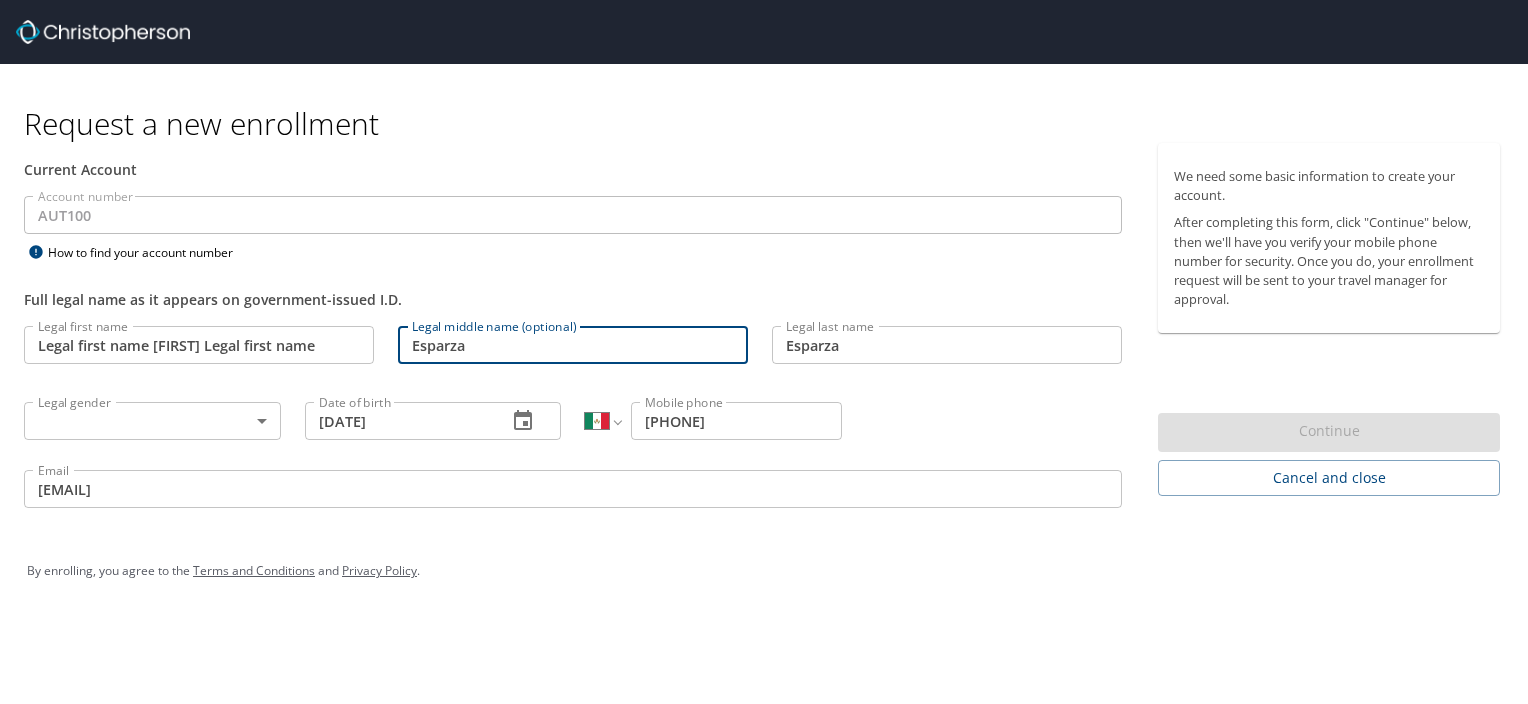 drag, startPoint x: 497, startPoint y: 348, endPoint x: 256, endPoint y: 323, distance: 242.29321 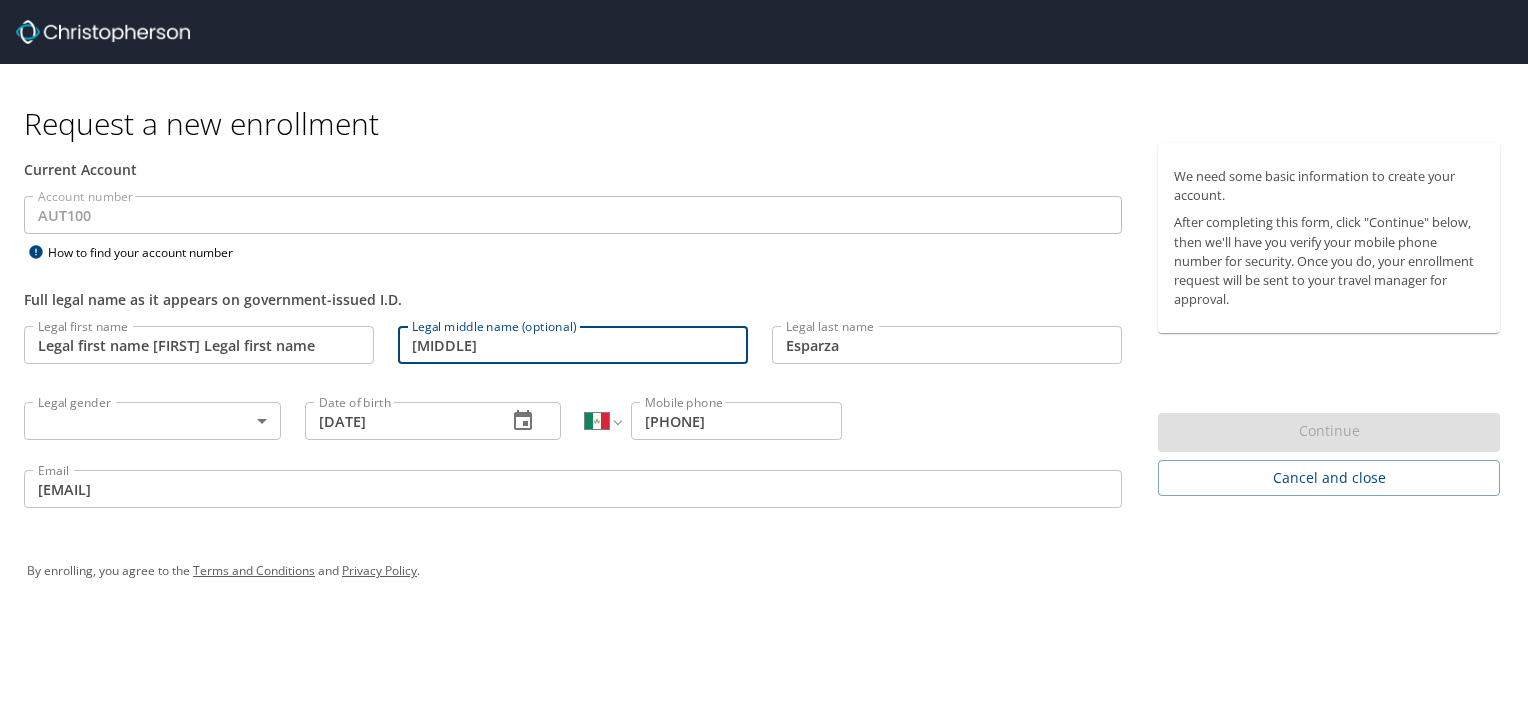 type on "[FIRST]" 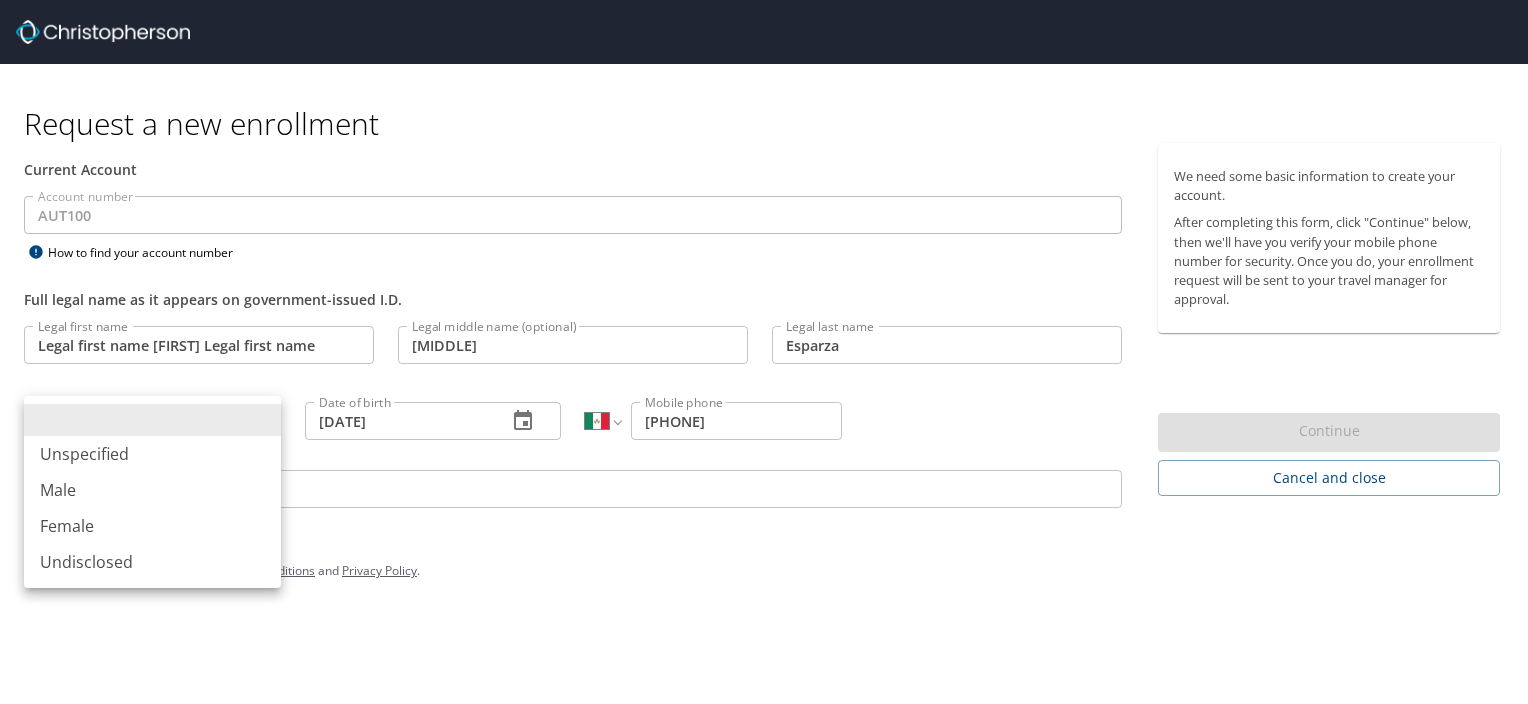 click on "Request a new enrollment Current Account Account number AUT100 Account number  How to find your account number Full legal name as it appears on government-issued I.D. Legal first name Pablo Legal first name Legal middle name (optional) Ignacio Legal middle name (optional) Legal last name Esparza Legal last name Legal gender ​ Legal gender Date of birth 07/23/1986 Date of birth International Afghanistan Åland Islands Albania Algeria American Samoa Andorra Angola Anguilla Antigua and Barbuda Argentina Armenia Aruba Ascension Island Australia Austria Azerbaijan Bahamas Bahrain Bangladesh Barbados Belarus Belgium Belize Benin Bermuda Bhutan Bolivia Bonaire, Sint Eustatius and Saba Bosnia and Herzegovina Botswana Brazil British Indian Ocean Territory Brunei Darussalam Bulgaria Burkina Faso Burma Burundi Cambodia Cameroon Canada Cape Verde Cayman Islands Central African Republic Chad Chile China Christmas Island Cocos (Keeling) Islands Colombia Comoros Congo Congo, Democratic Republic of the Cook Islands Croatia" at bounding box center (764, 352) 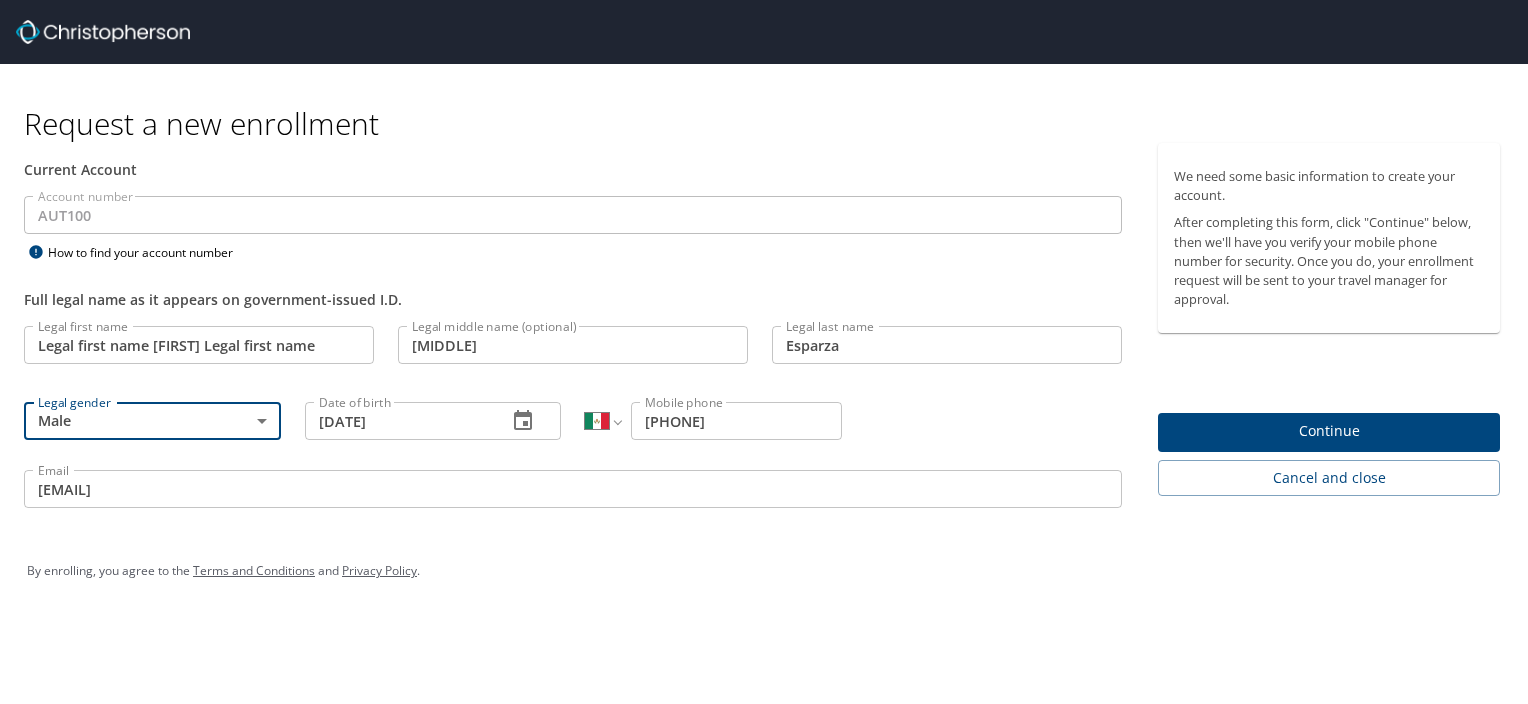 click on "By enrolling, you agree to the   Terms and Conditions   and   Privacy Policy ." at bounding box center (764, 571) 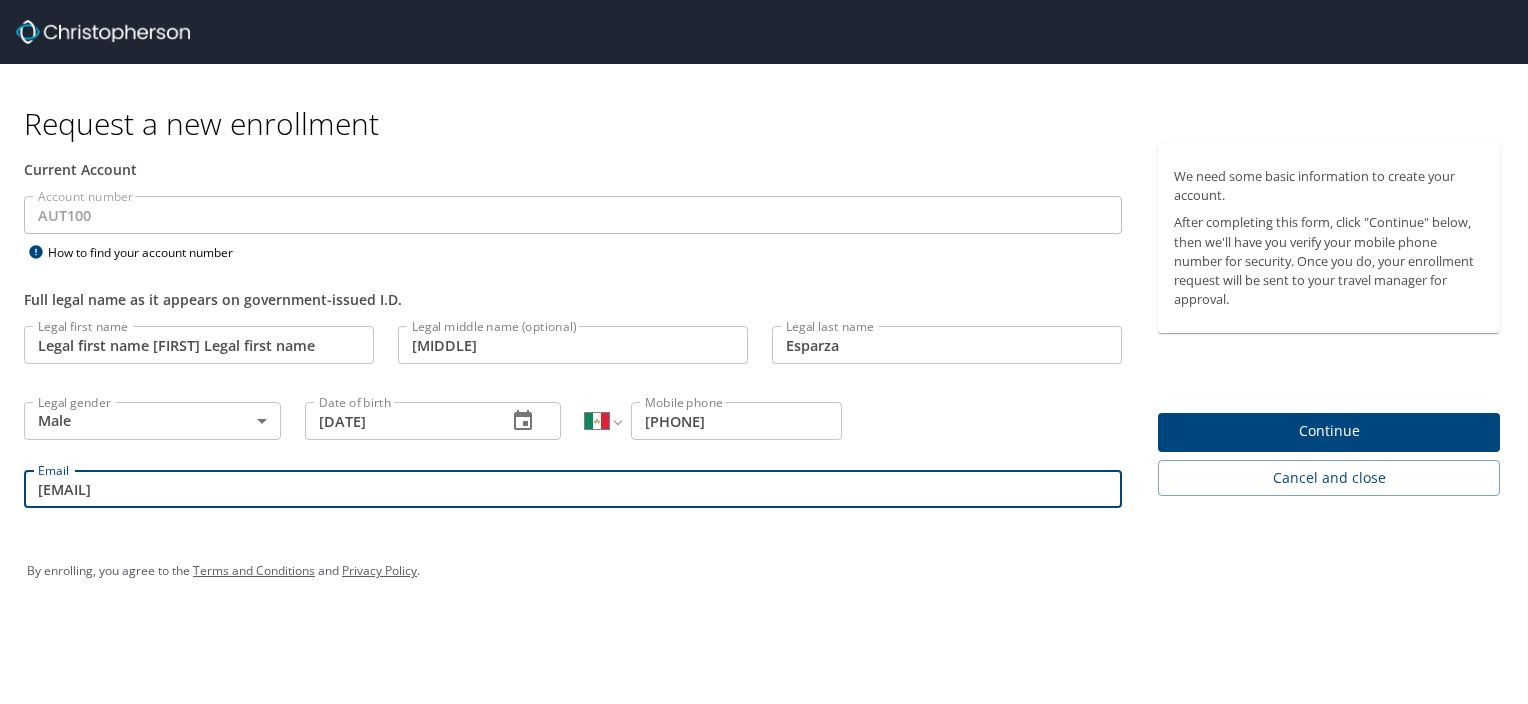 drag, startPoint x: 279, startPoint y: 487, endPoint x: -4, endPoint y: 442, distance: 286.55542 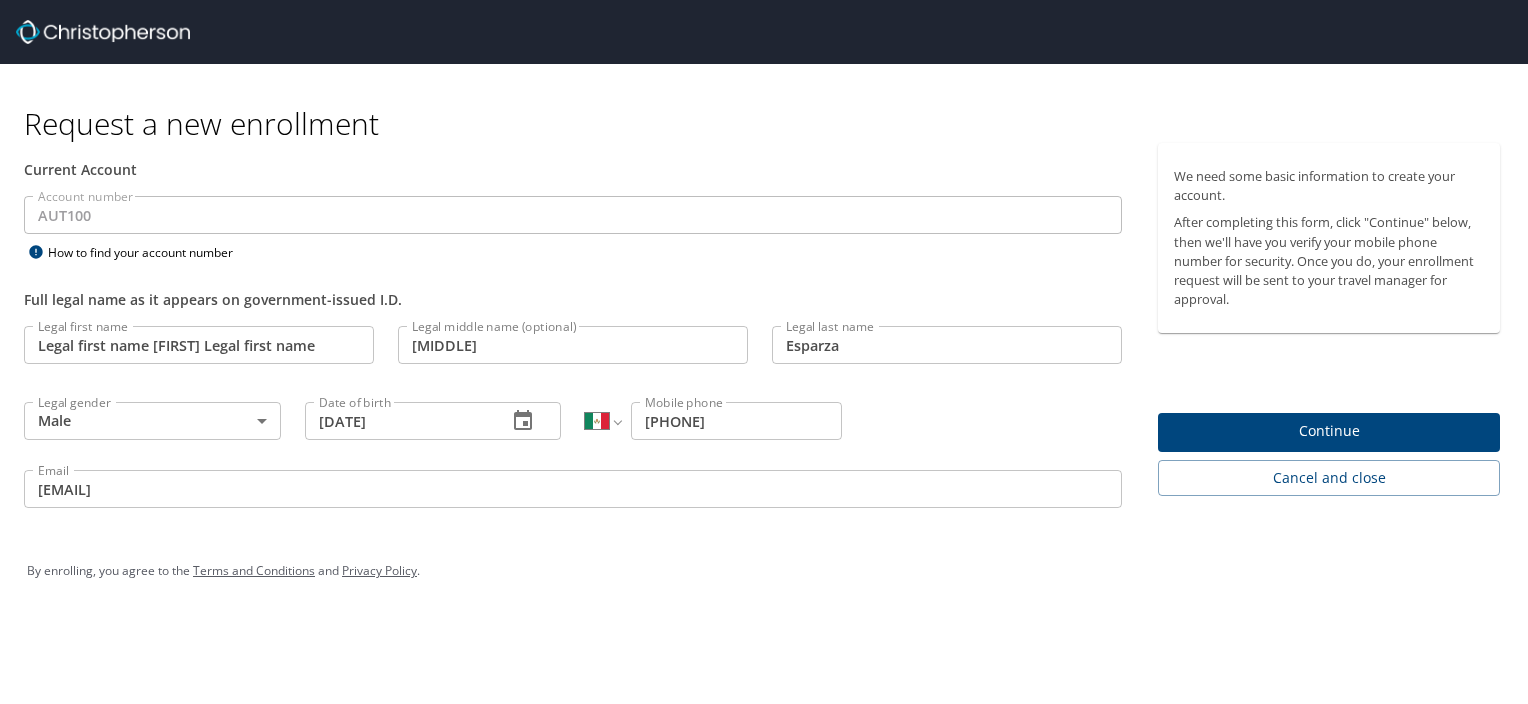 click on "By enrolling, you agree to the   Terms and Conditions   and   Privacy Policy ." at bounding box center (764, 571) 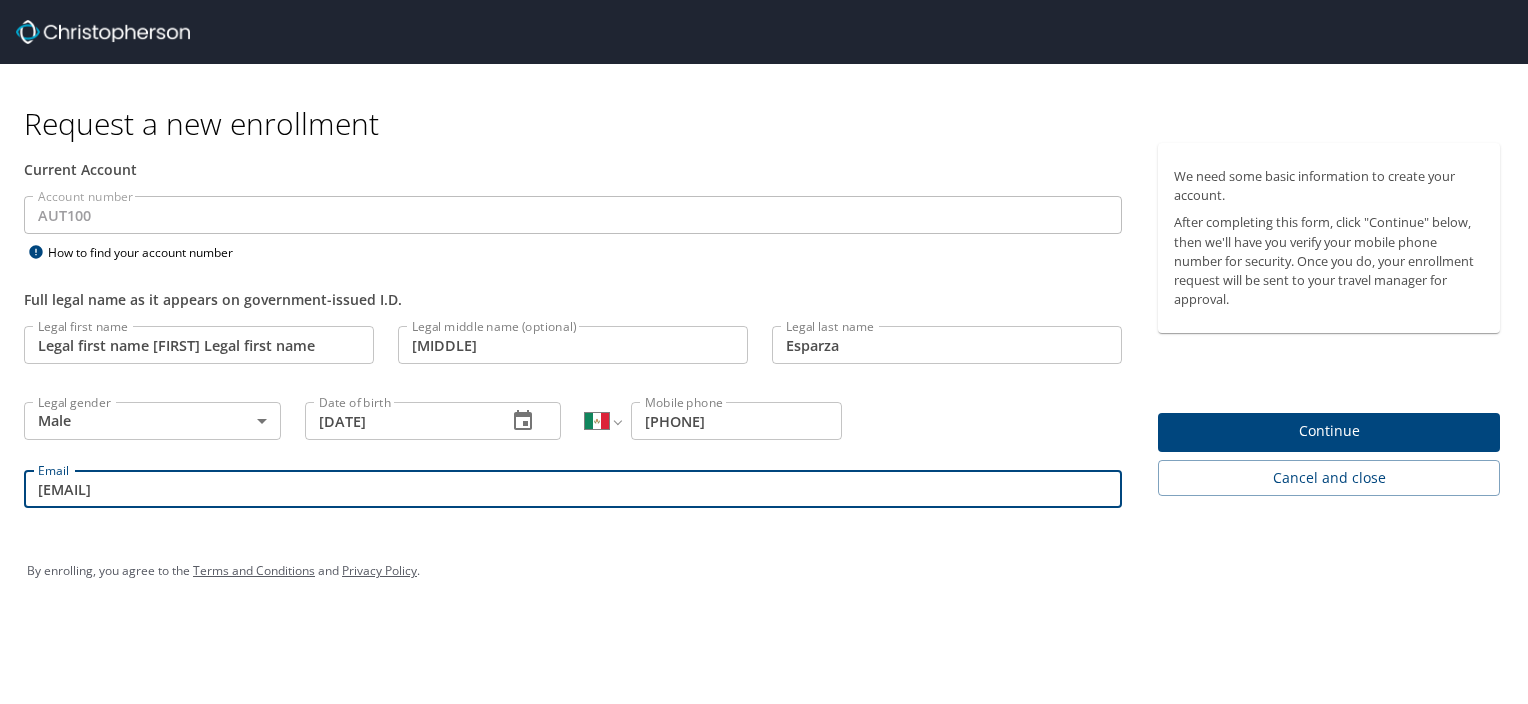 drag, startPoint x: 279, startPoint y: 489, endPoint x: -4, endPoint y: 486, distance: 283.0159 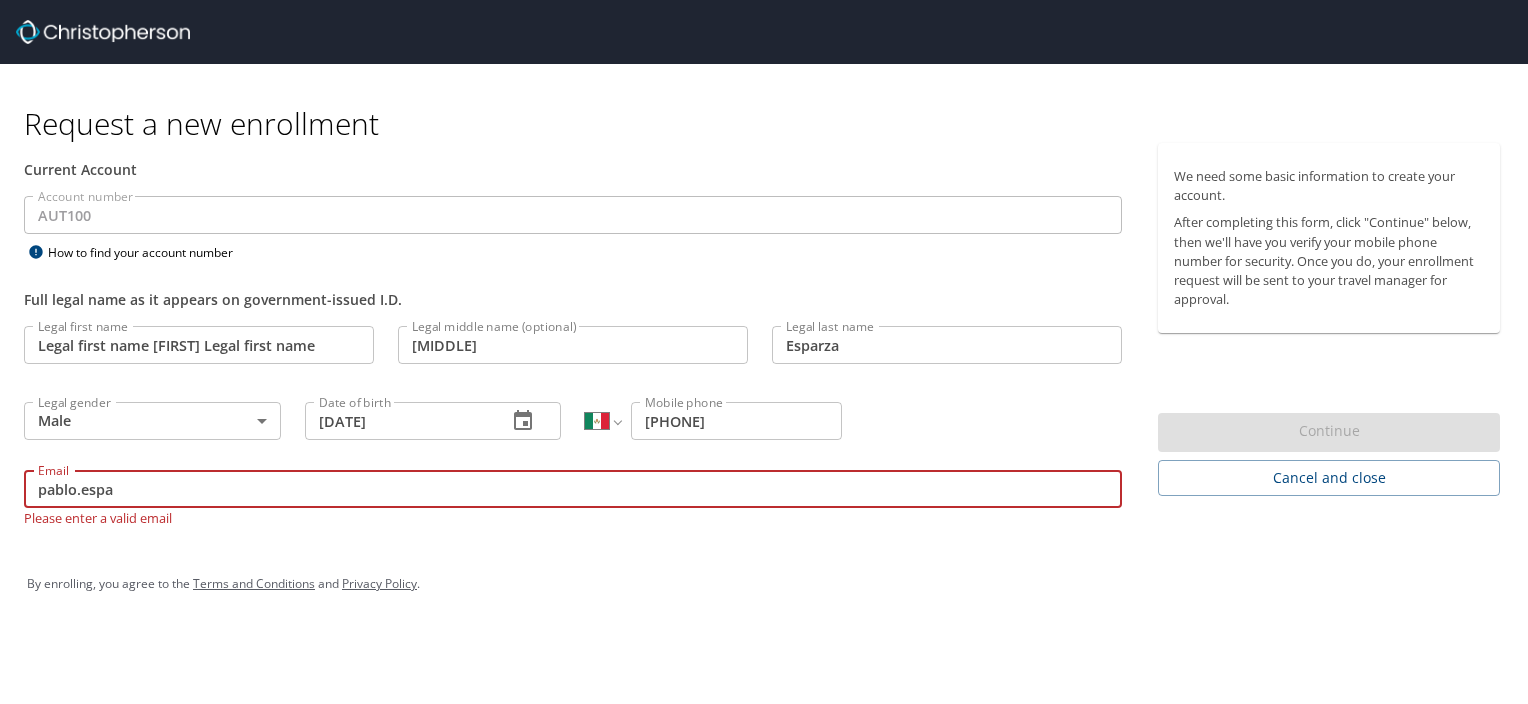 type on "pablo.esparza@EXAMPLE.COM" 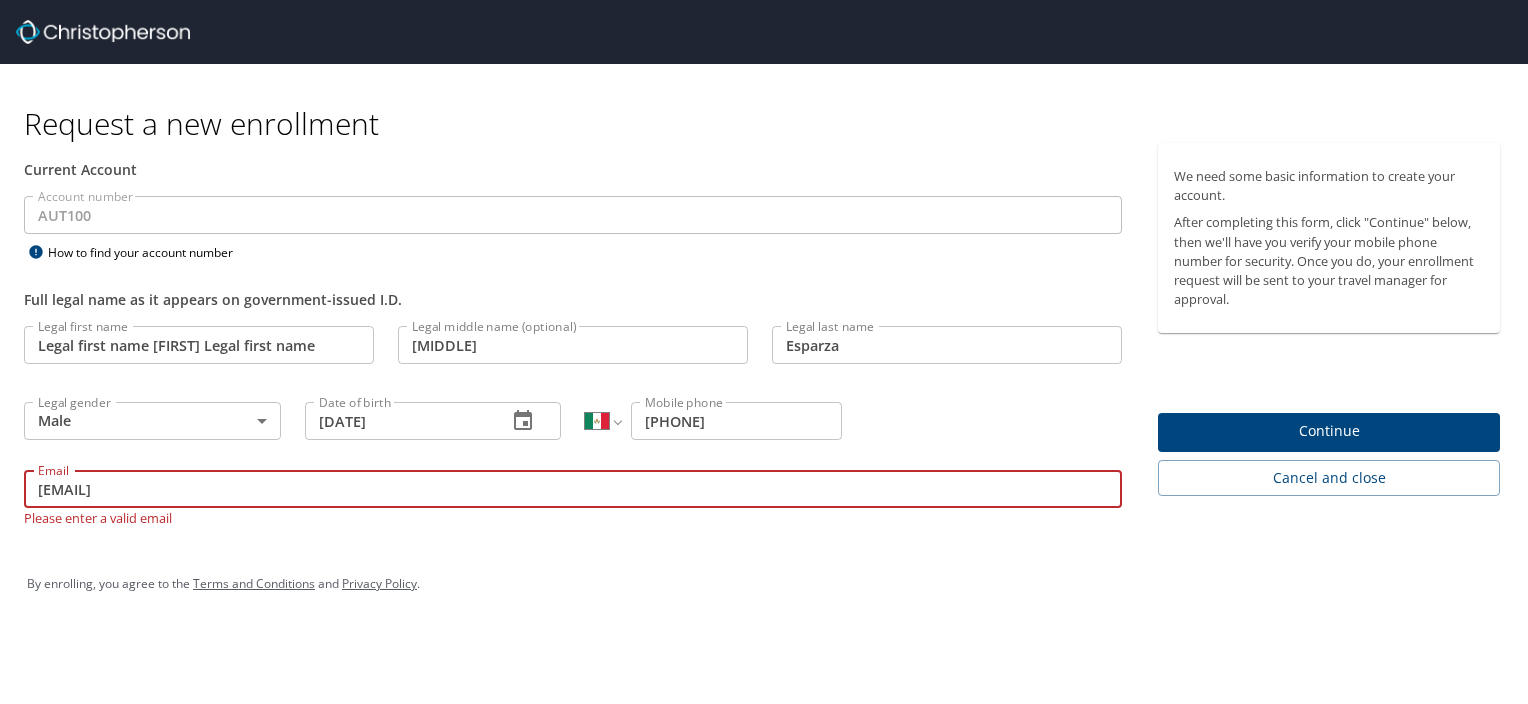 click on "Continue" at bounding box center (1329, 431) 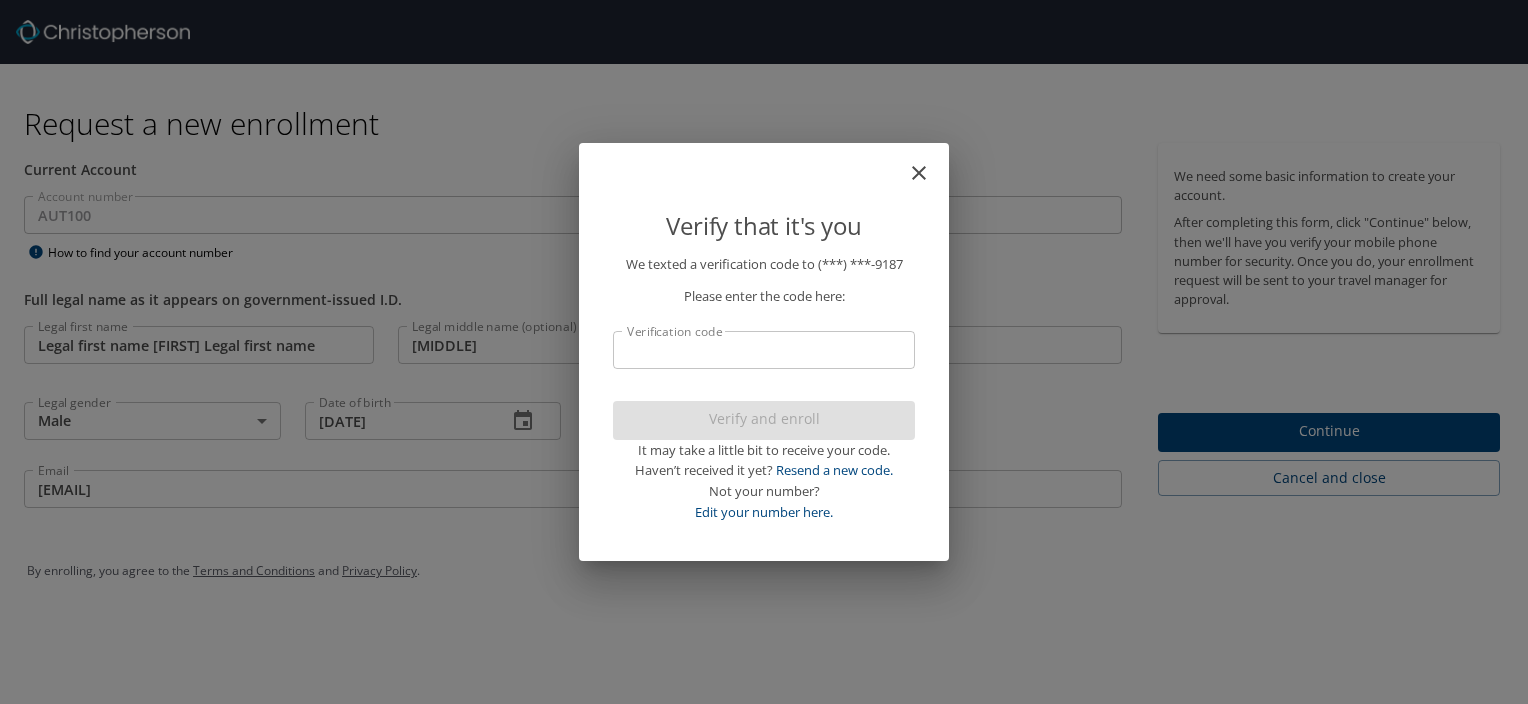 click on "Verification code" at bounding box center [764, 350] 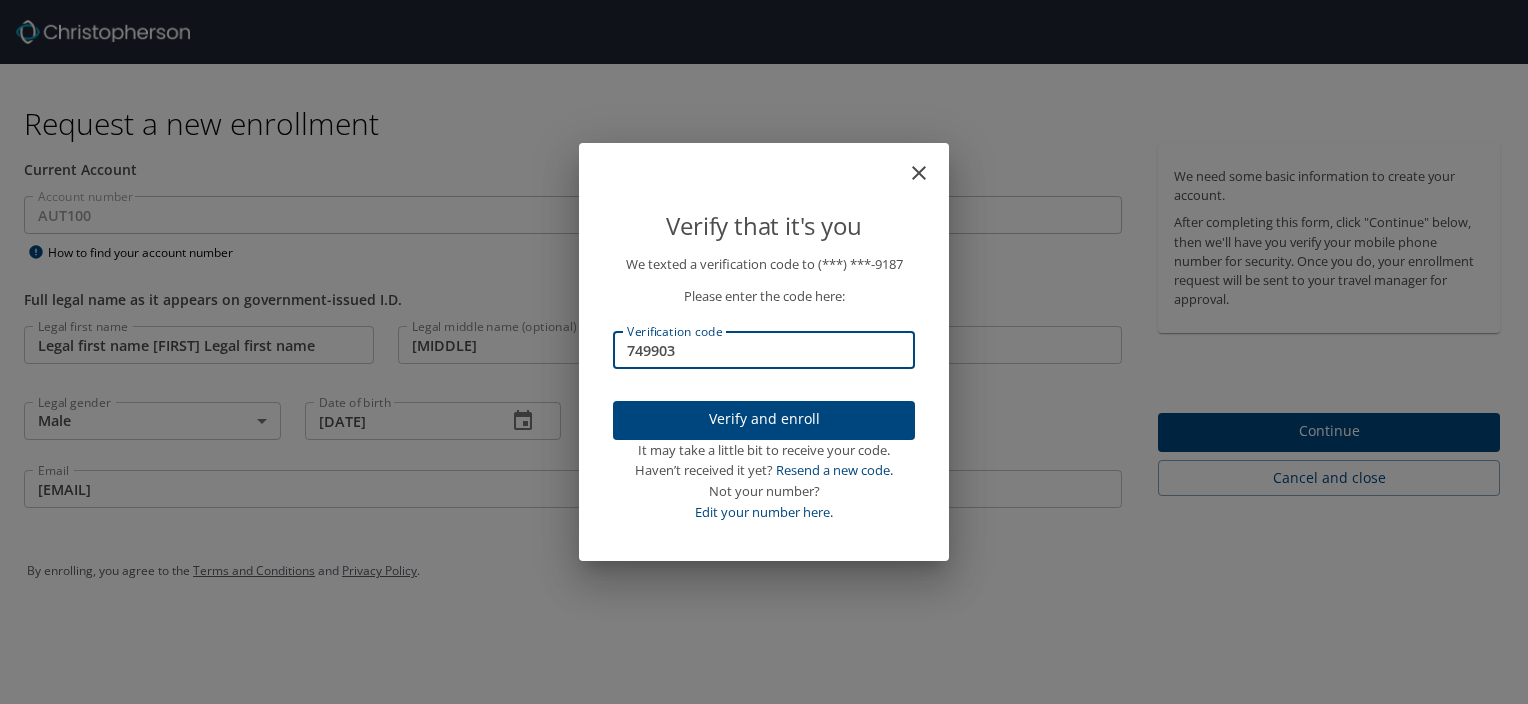 type on "749903" 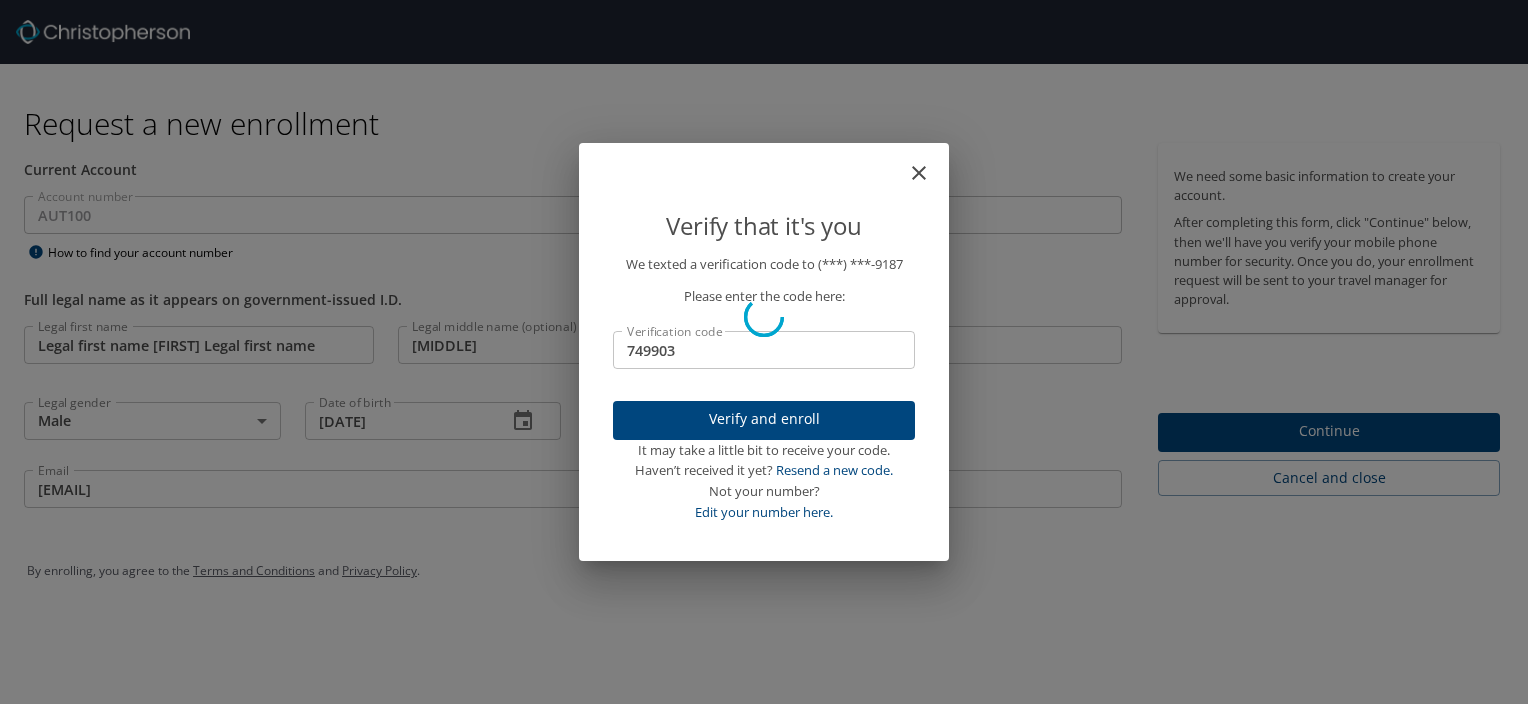 type 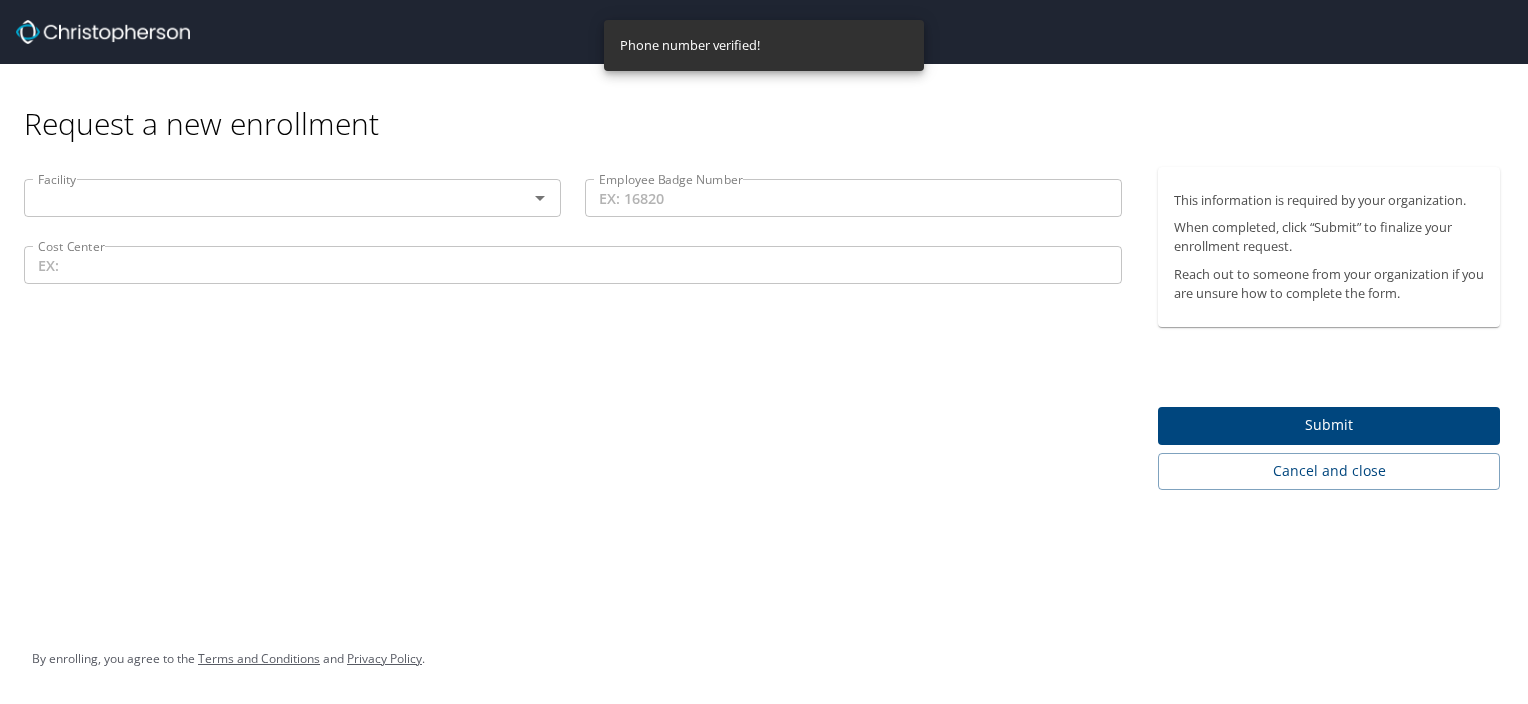 click at bounding box center (526, 198) 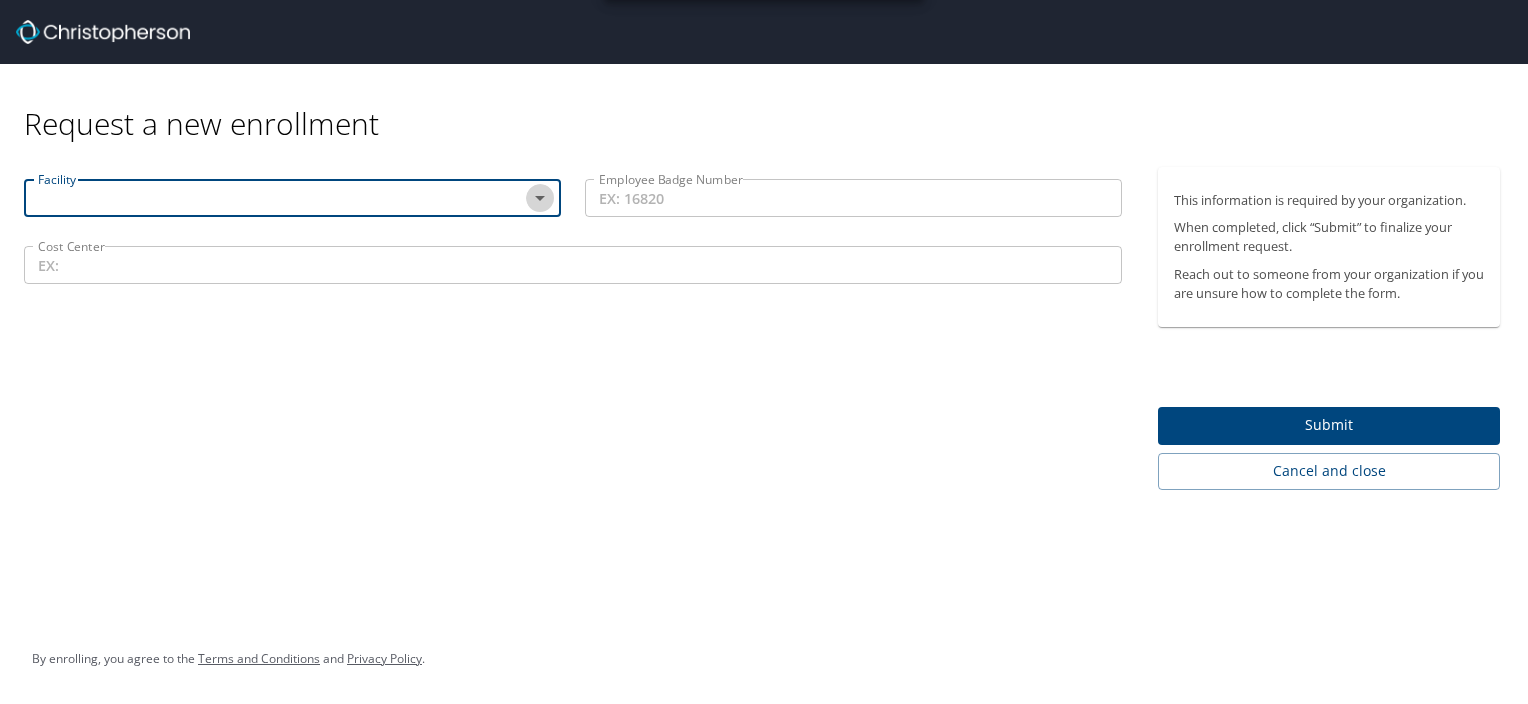 click 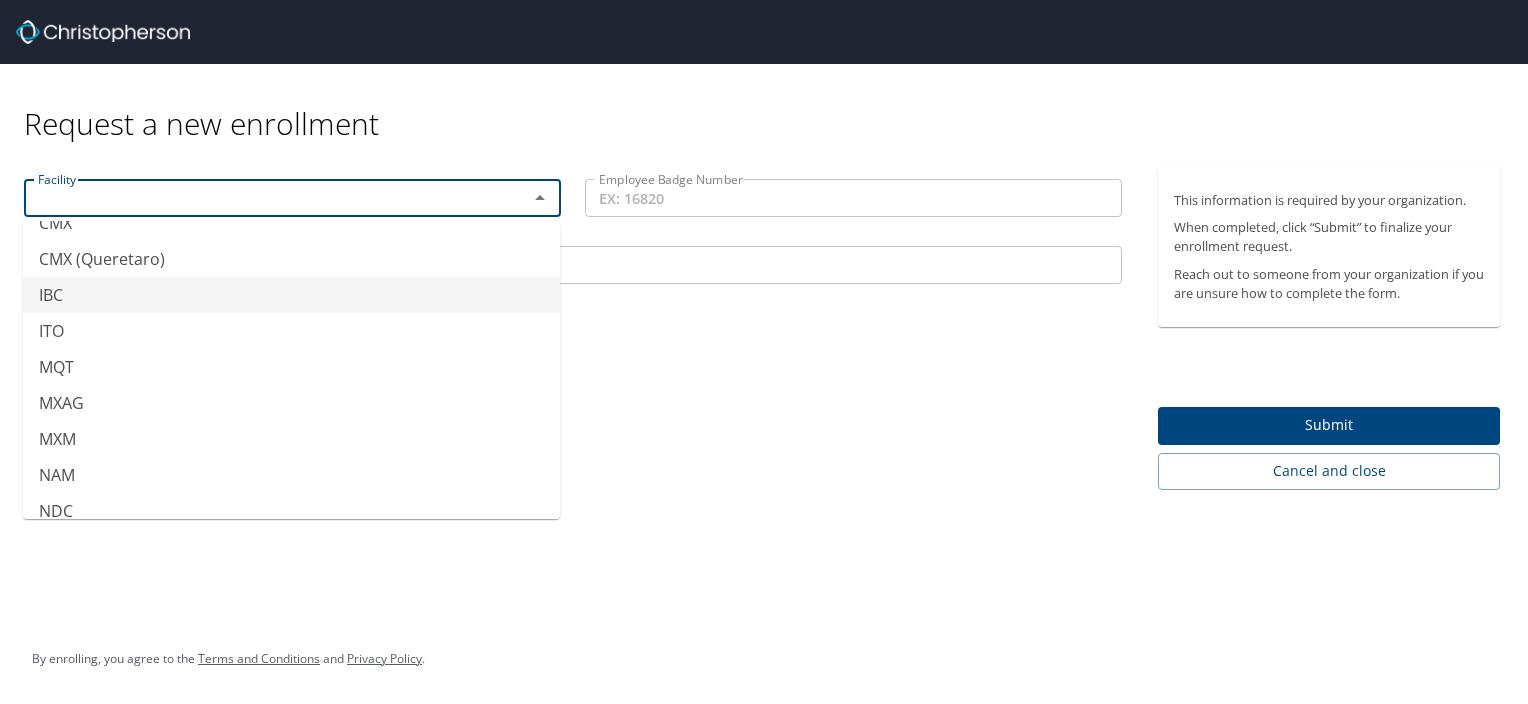 scroll, scrollTop: 604, scrollLeft: 0, axis: vertical 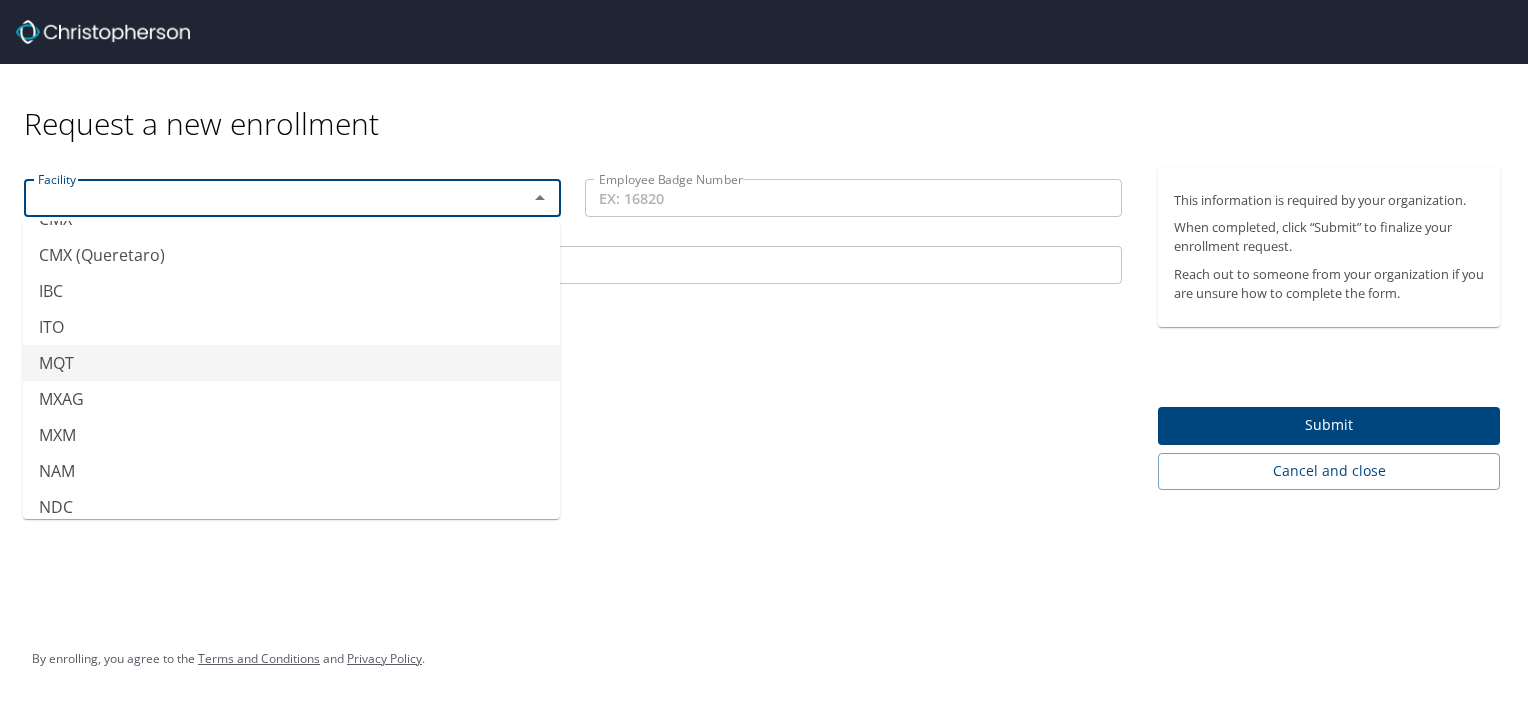 click on "MQT" at bounding box center (291, 363) 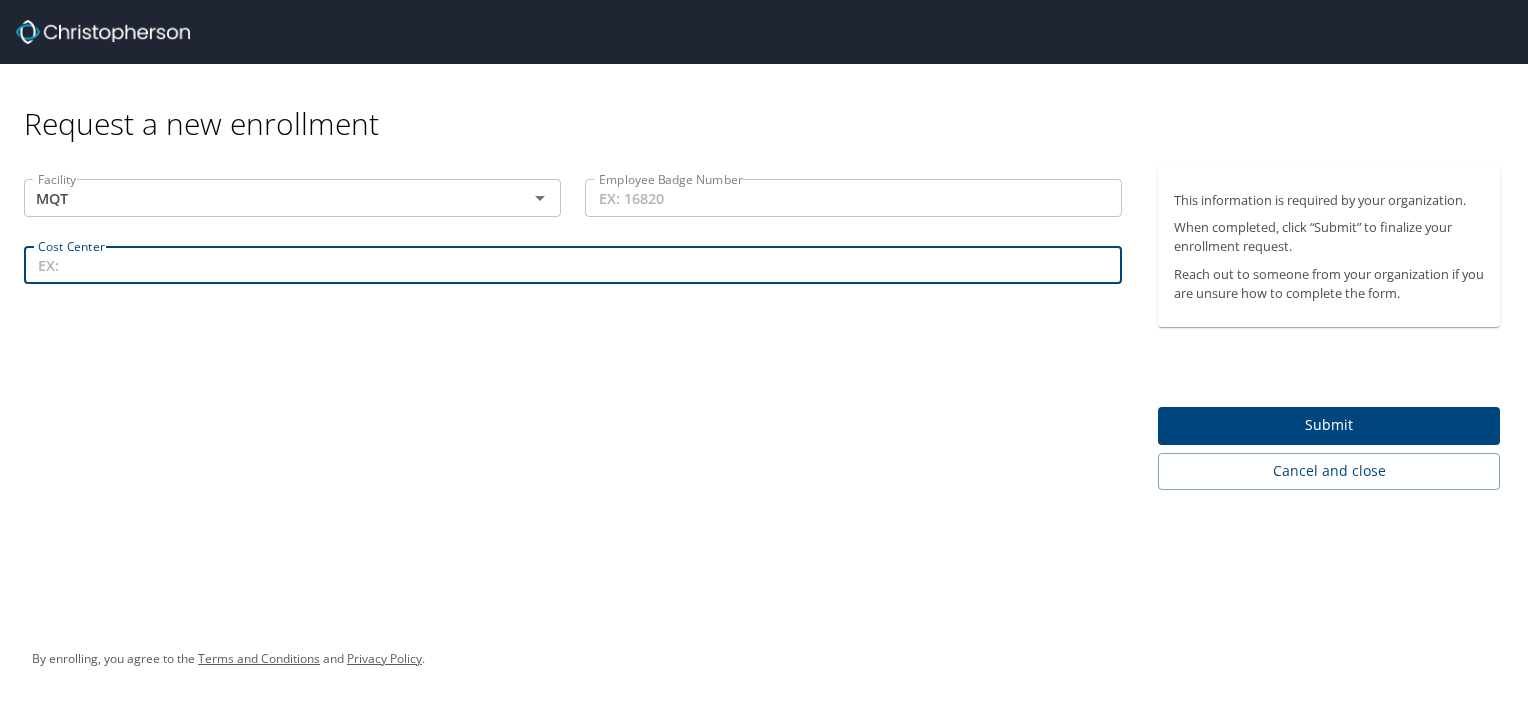 click on "Cost Center" at bounding box center (573, 265) 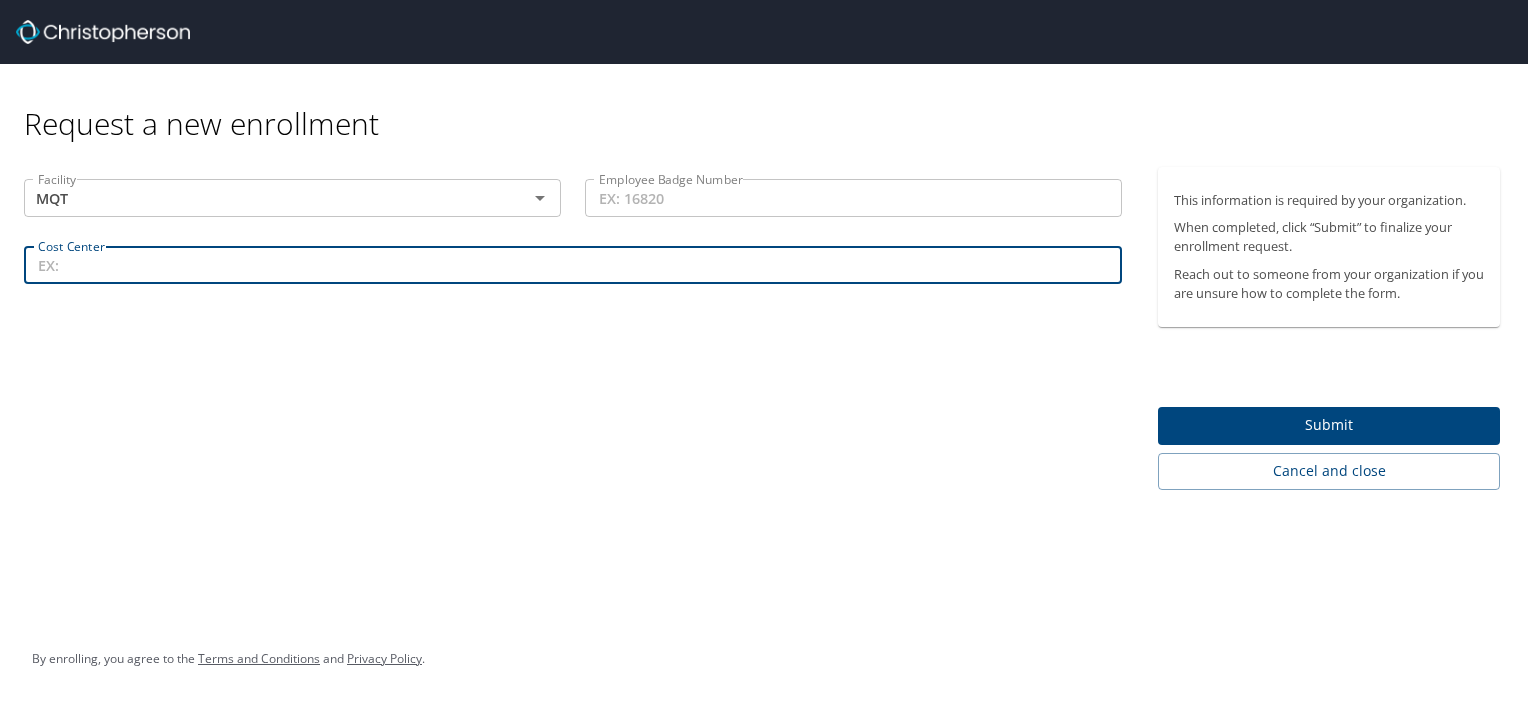 click on "Cost Center" at bounding box center [573, 265] 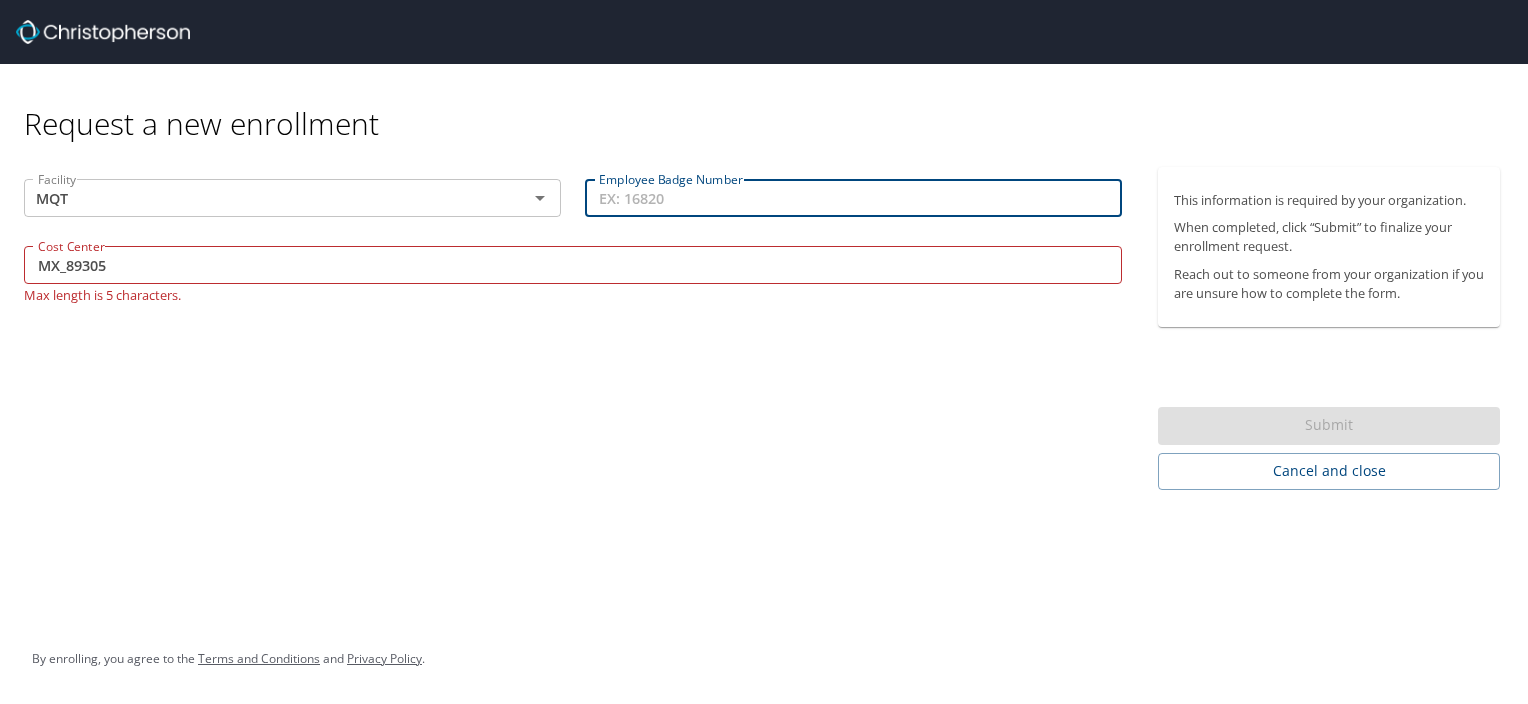 click on "Employee Badge Number" at bounding box center [853, 198] 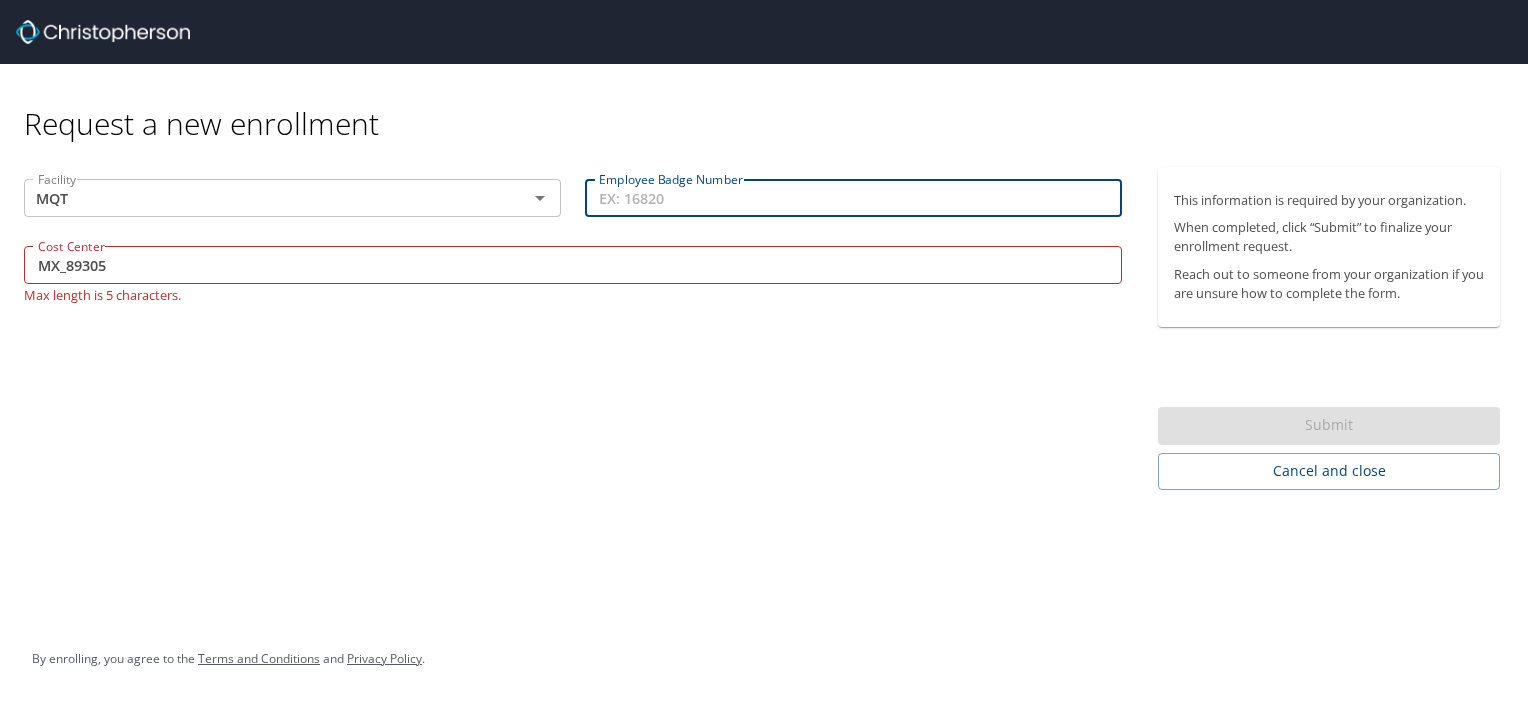 click on "MX_89305" at bounding box center (573, 265) 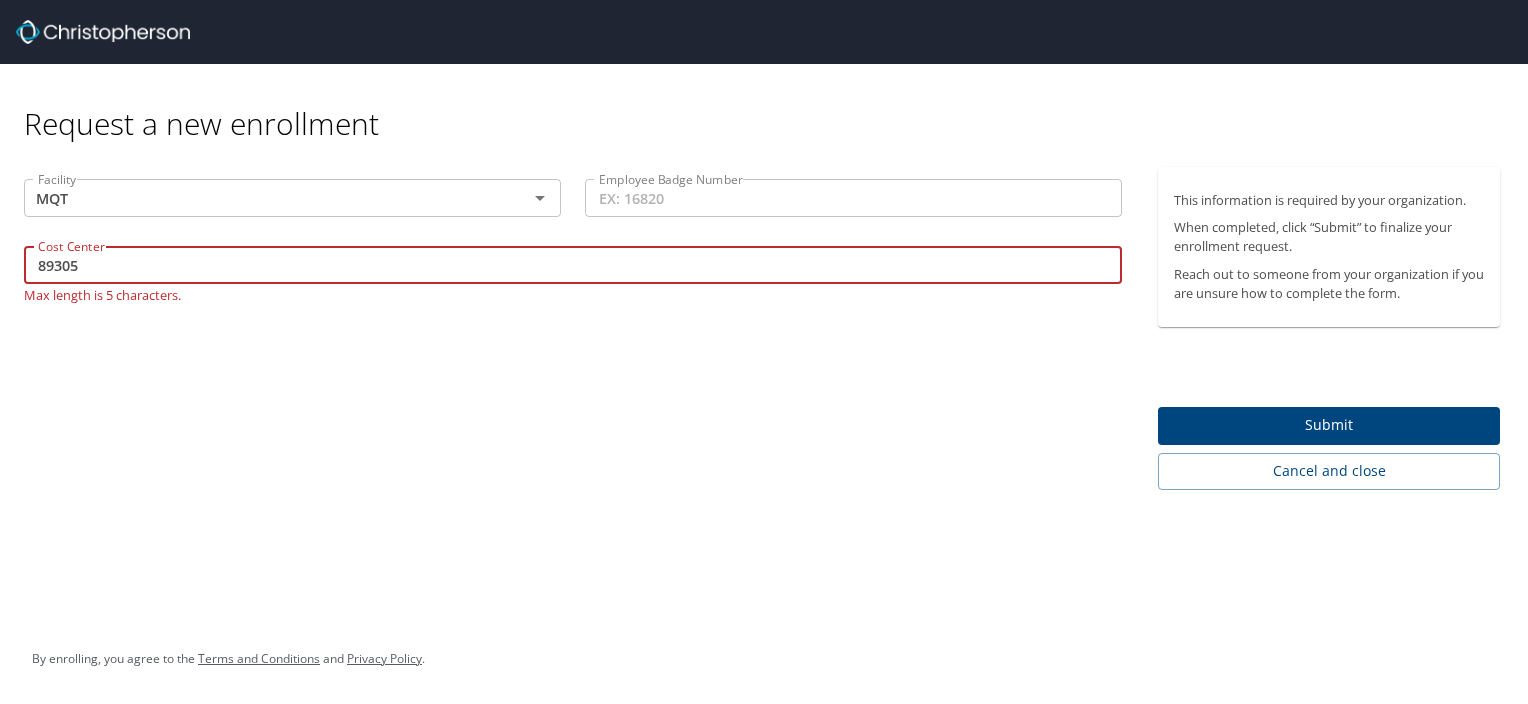 type on "89305" 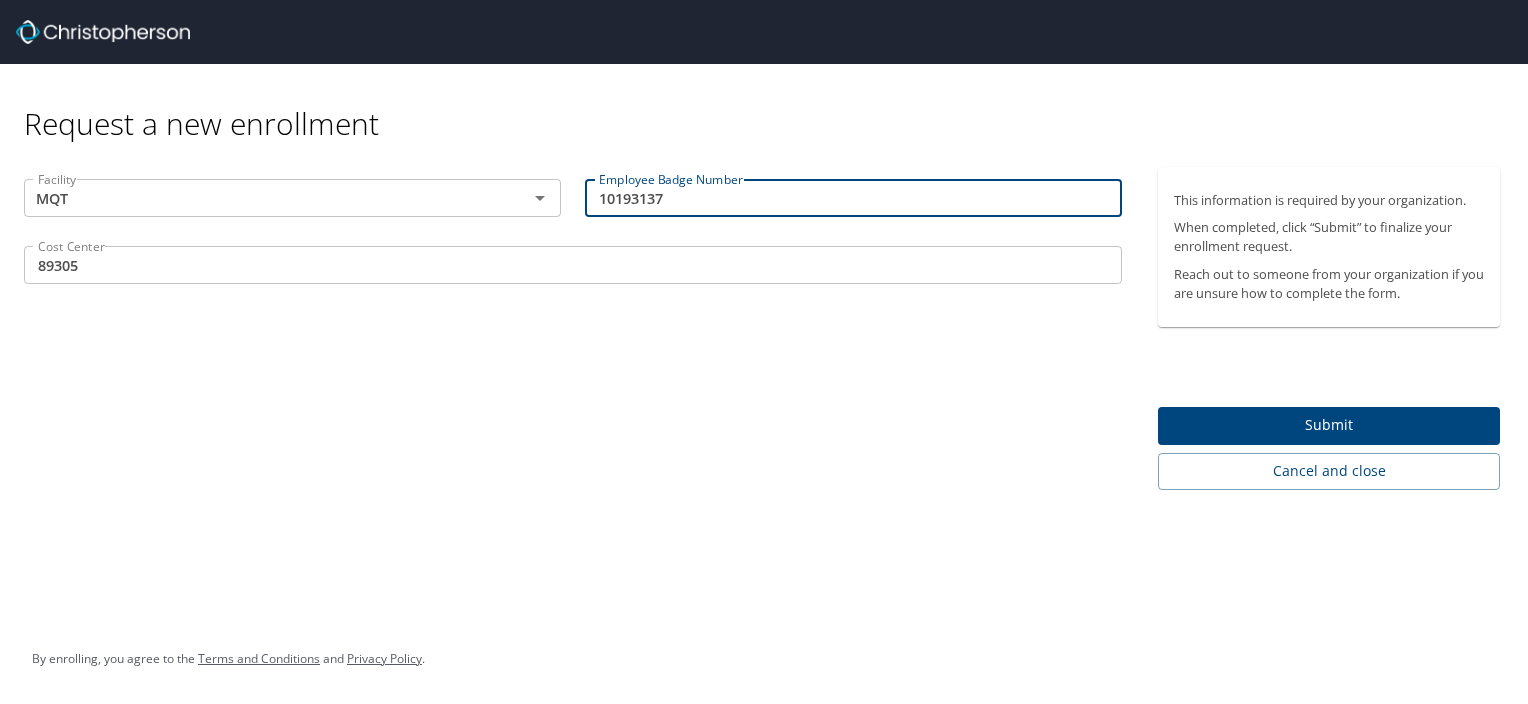 type on "10193137" 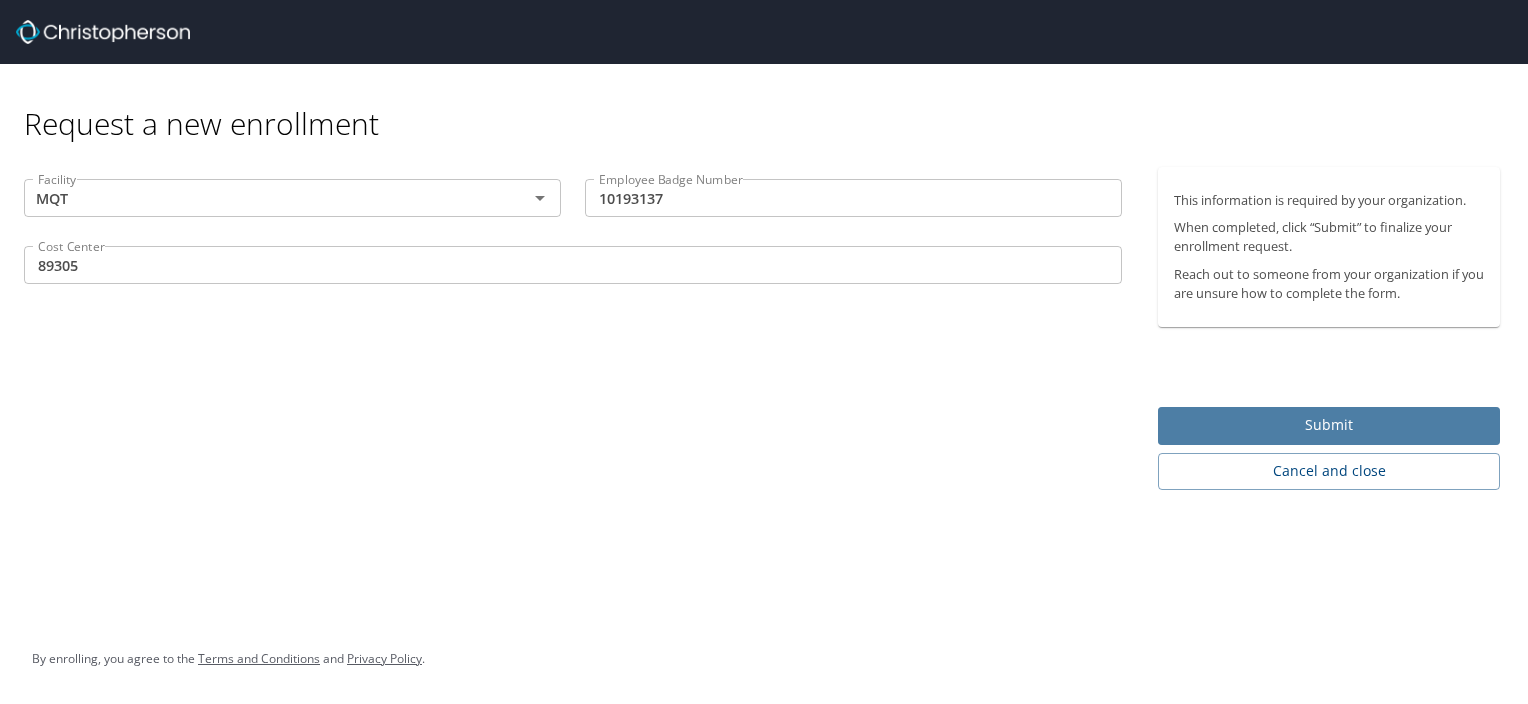 click on "Submit" at bounding box center [1329, 425] 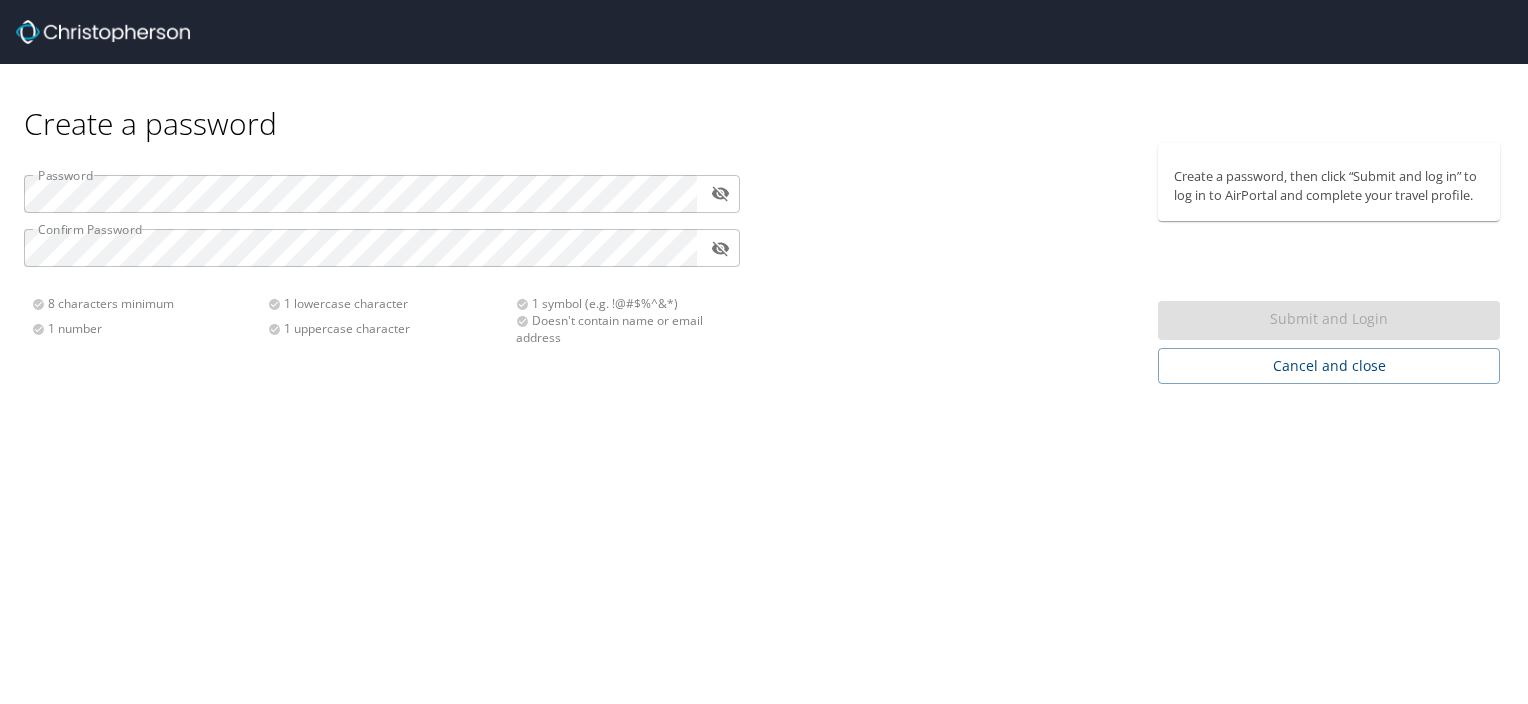 scroll, scrollTop: 0, scrollLeft: 0, axis: both 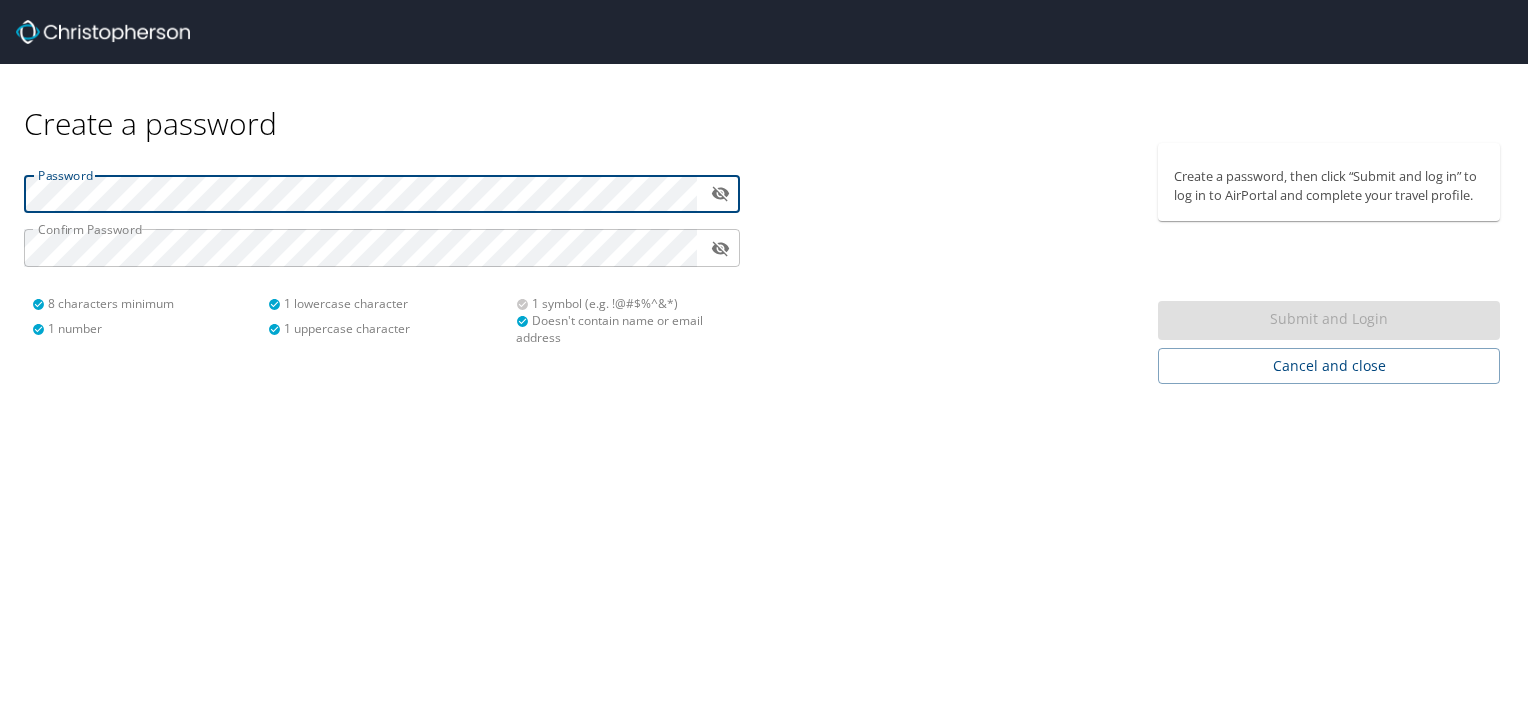 click on "Create a password Password ​ Confirm Password ​ 8 characters minimum 1 number 1 lowercase character 1 uppercase character 1 symbol (e.g. !@#$%^&*) Doesn't contain name or email address Create a password, then click “Submit and log in” to log in to AirPortal and complete your travel profile. Submit and Login Cancel and close" at bounding box center [764, 352] 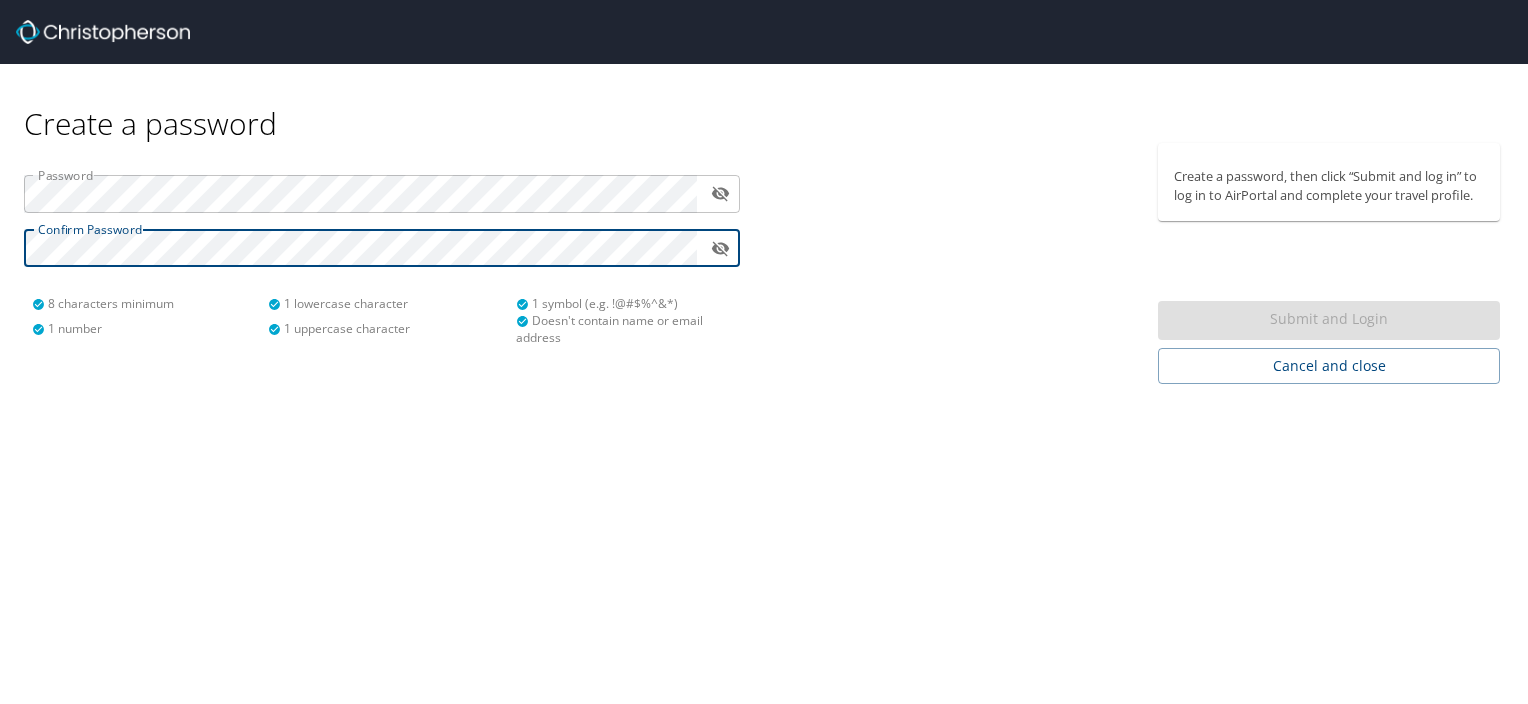 click on "Create a password Password ​ Confirm Password ​ 8 characters minimum 1 number 1 lowercase character 1 uppercase character 1 symbol (e.g. !@#$%^&*) Doesn't contain name or email address Create a password, then click “Submit and log in” to log in to AirPortal and complete your travel profile. Submit and Login Cancel and close" at bounding box center [764, 352] 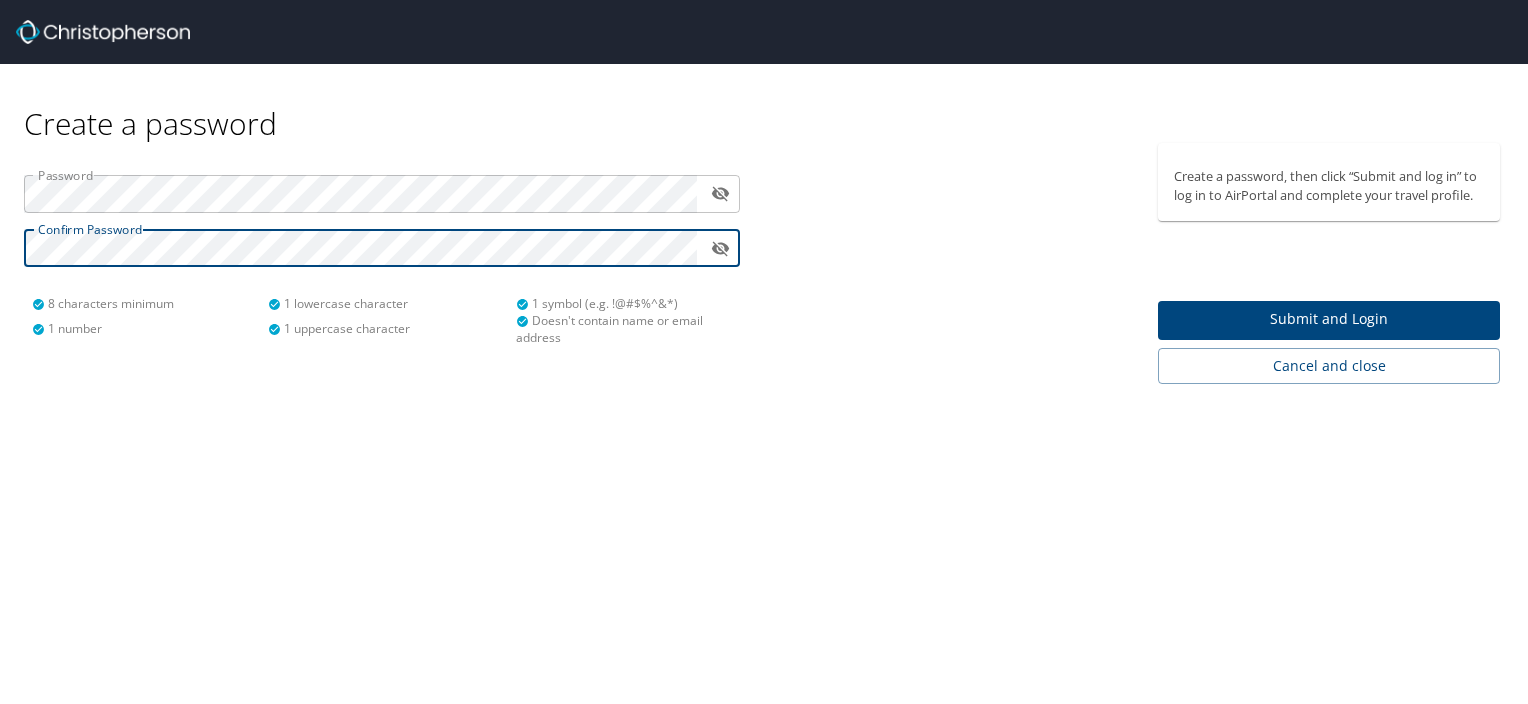 click on "Submit and Login" at bounding box center [1329, 319] 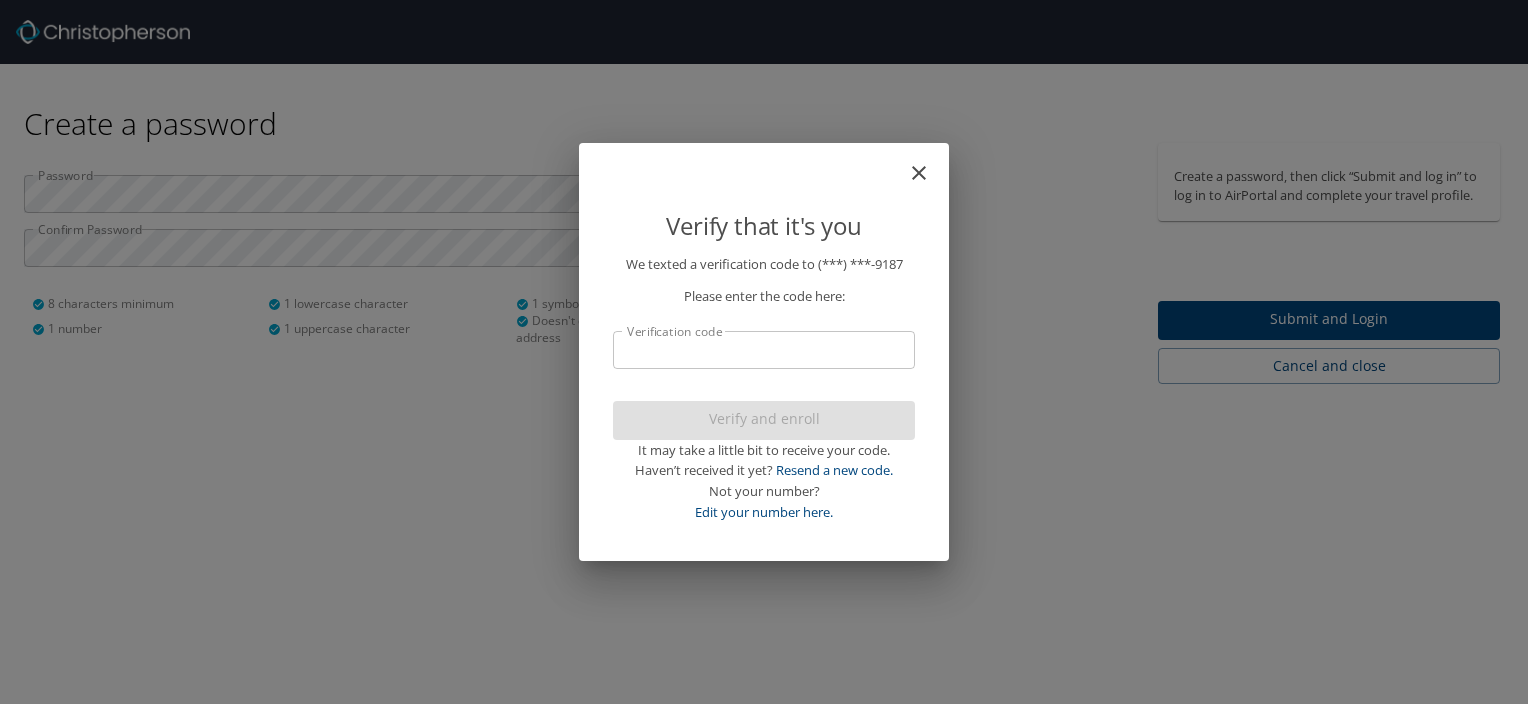 click on "Verify that it's you We texted a verification code to (***) ***- 9187 Please enter the code here: Verification code Verification code Verify and enroll It may take a little bit to receive your code. Haven’t received it yet?   Resend a new code. Not your number? Edit your number here." at bounding box center (764, 352) 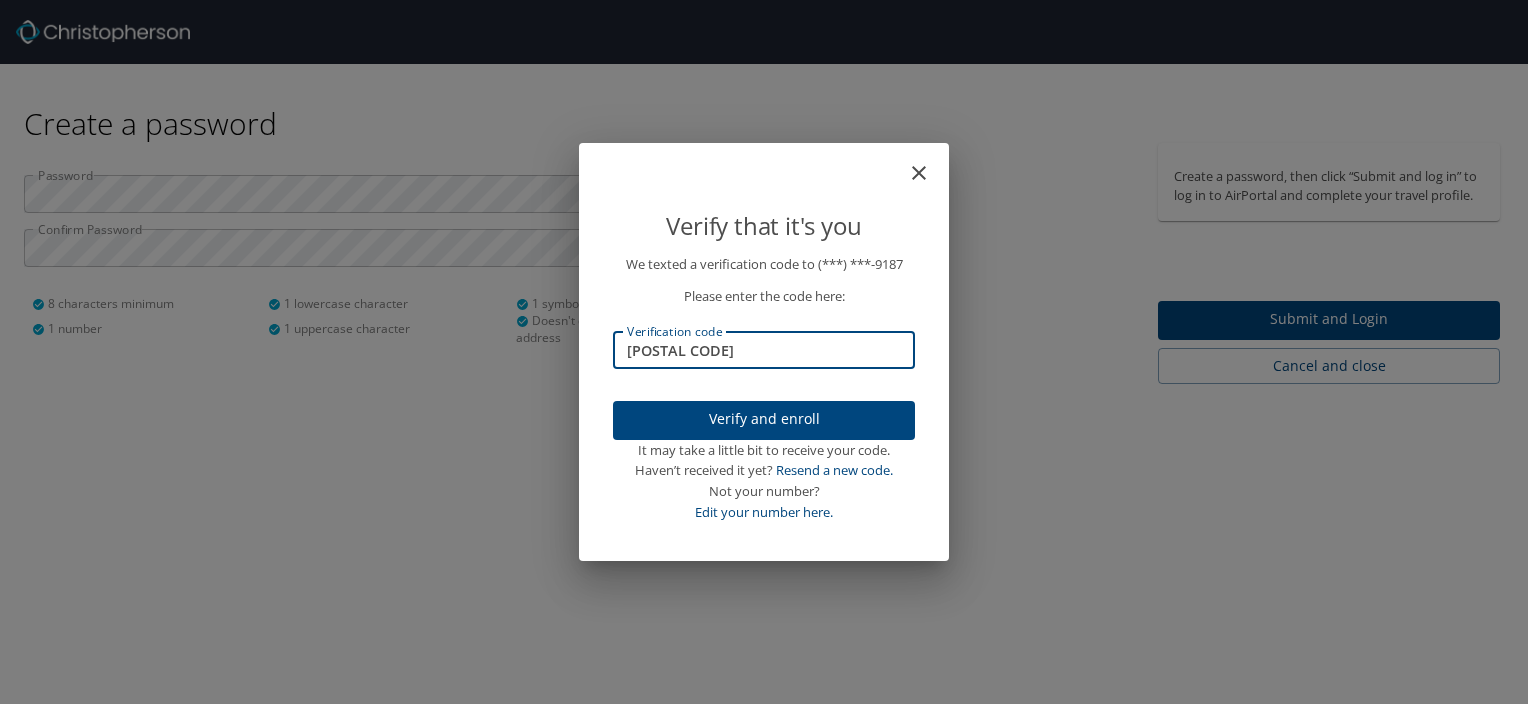 type on "642591" 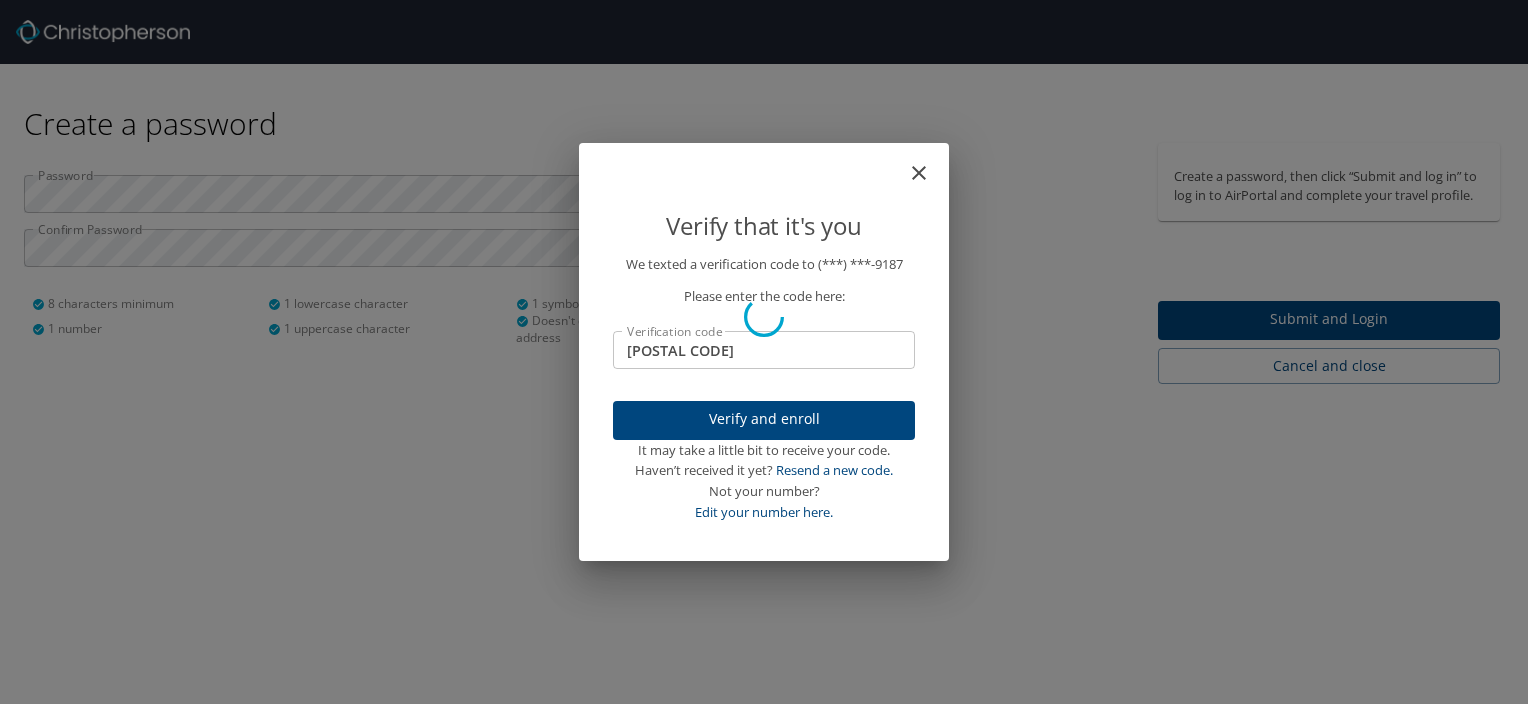 type 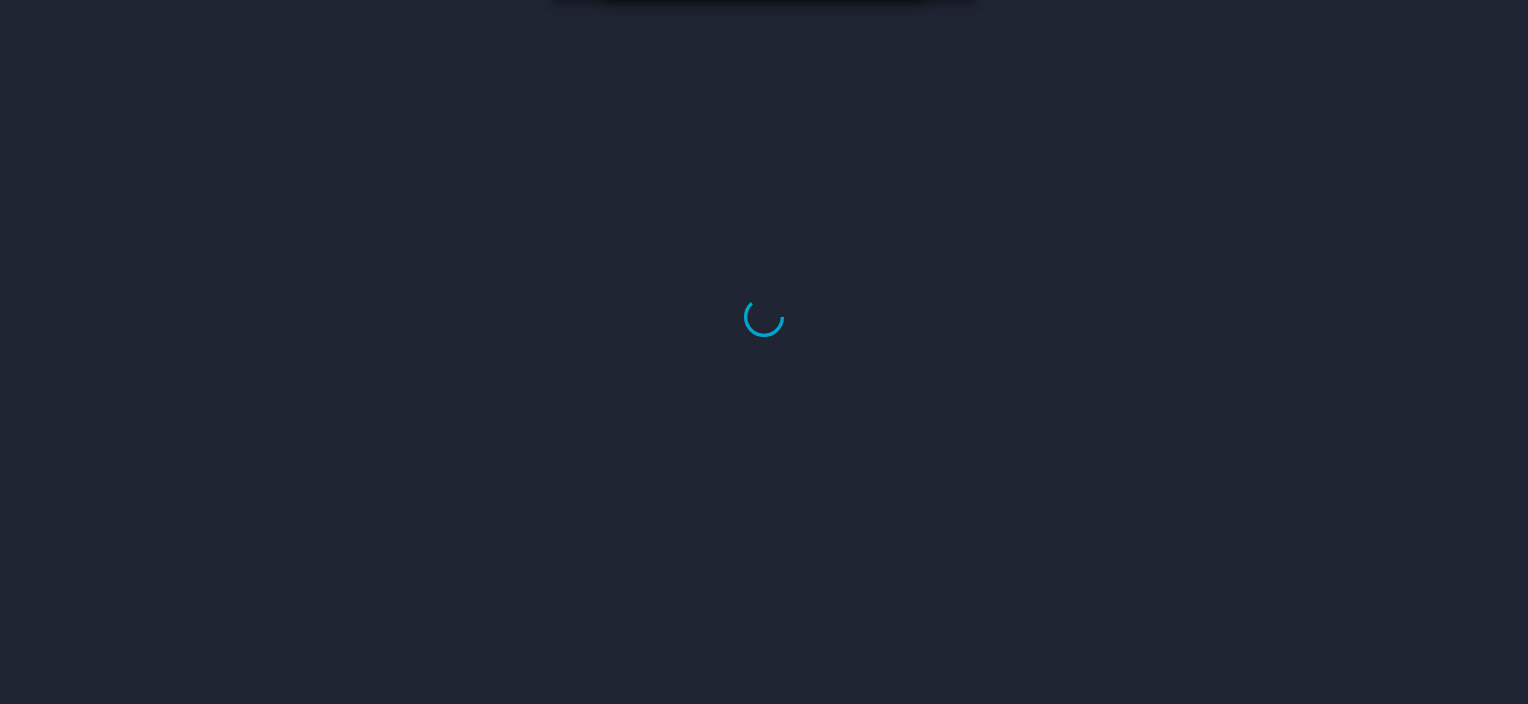 select on "US" 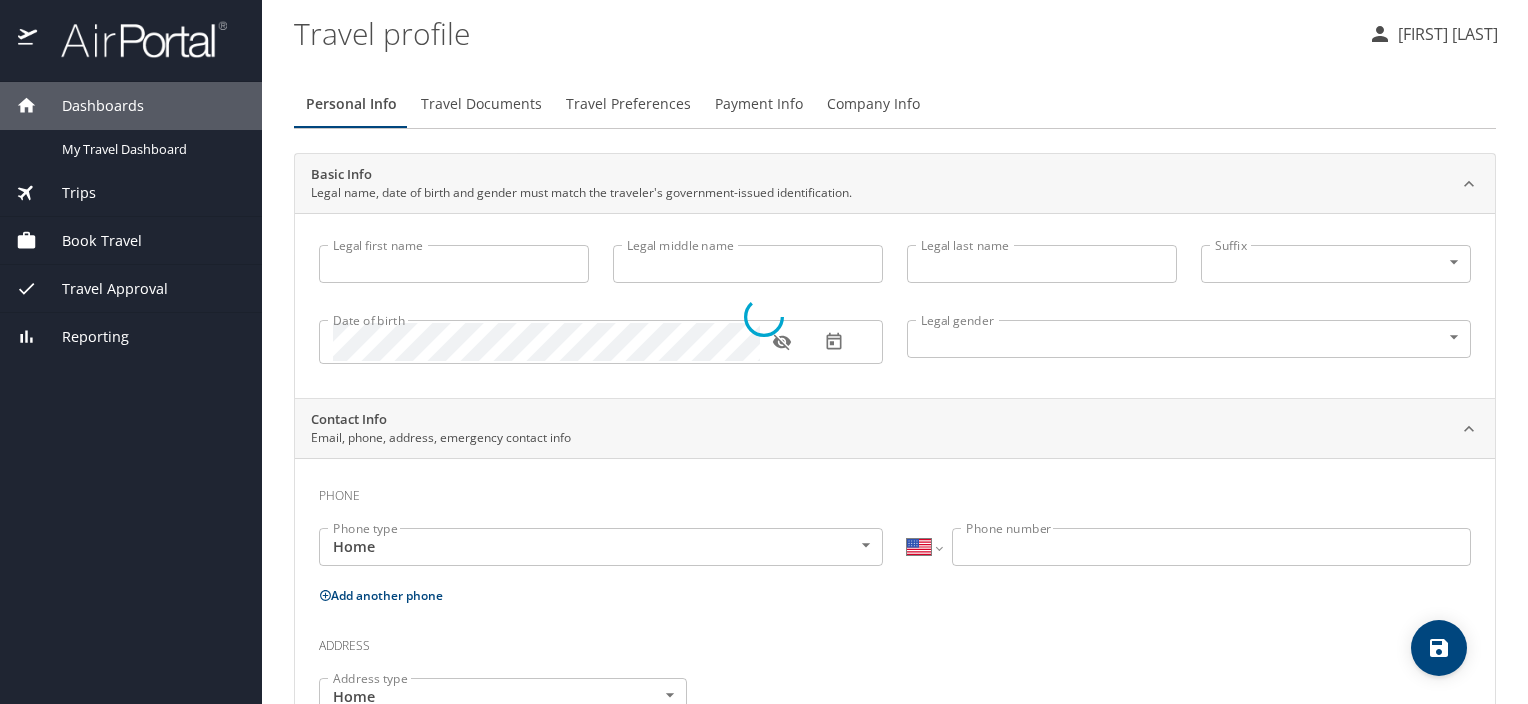 type on "[FIRST]" 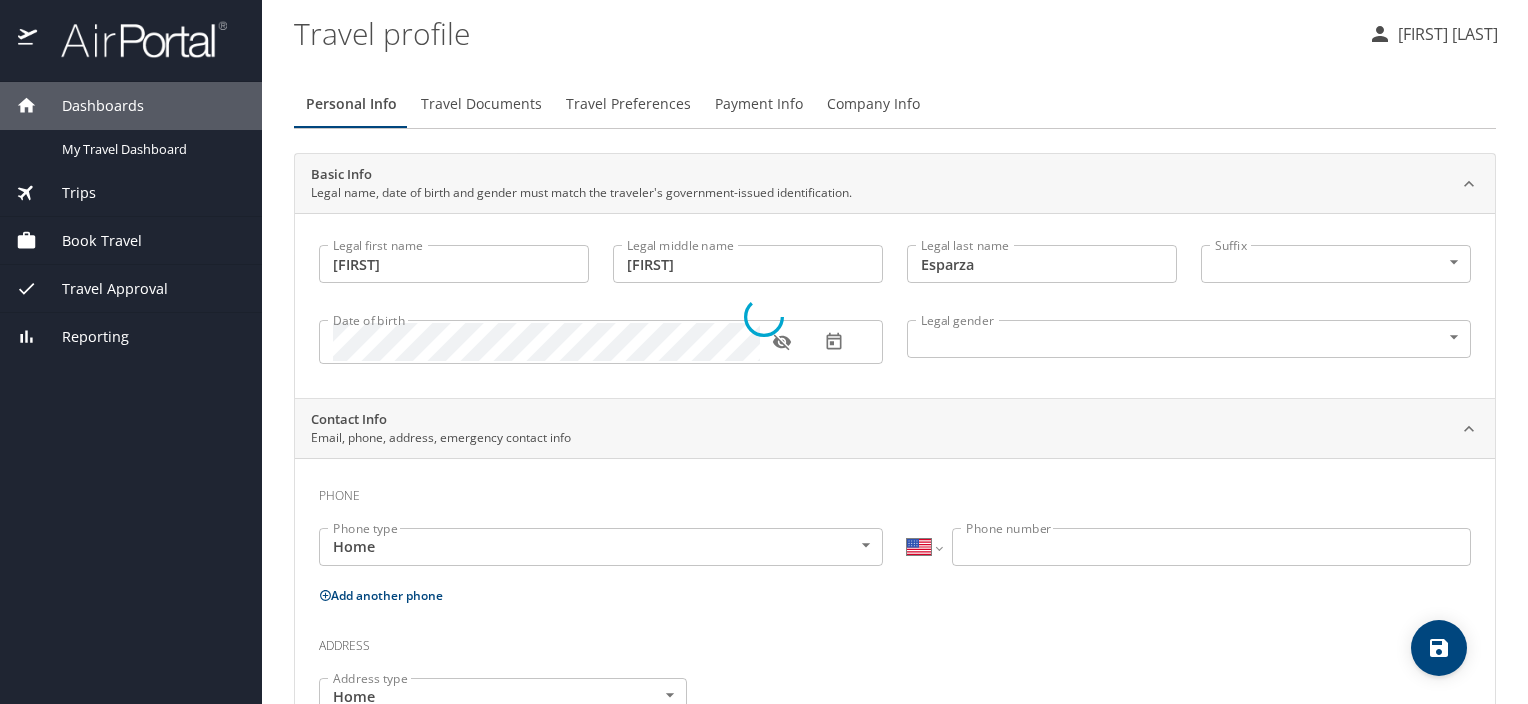 select on "MX" 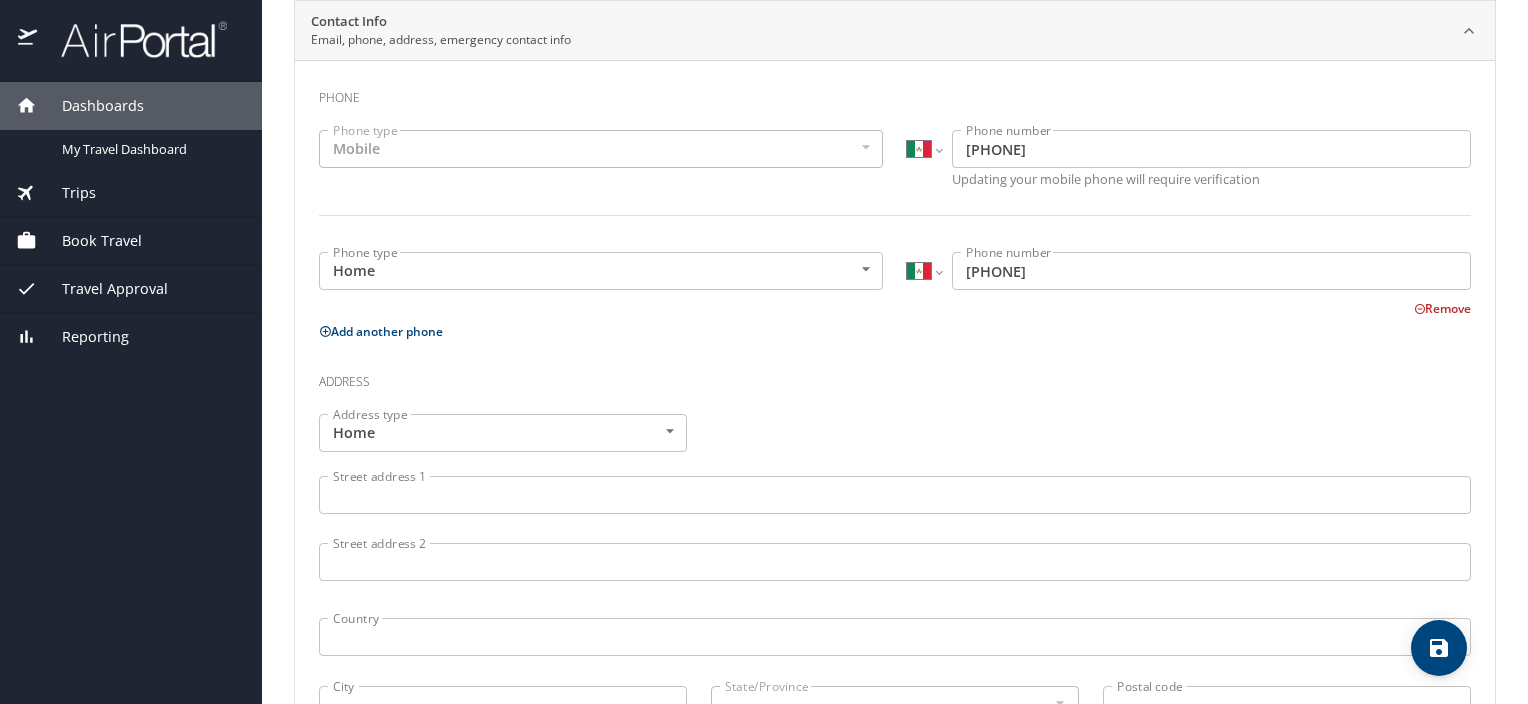 scroll, scrollTop: 434, scrollLeft: 0, axis: vertical 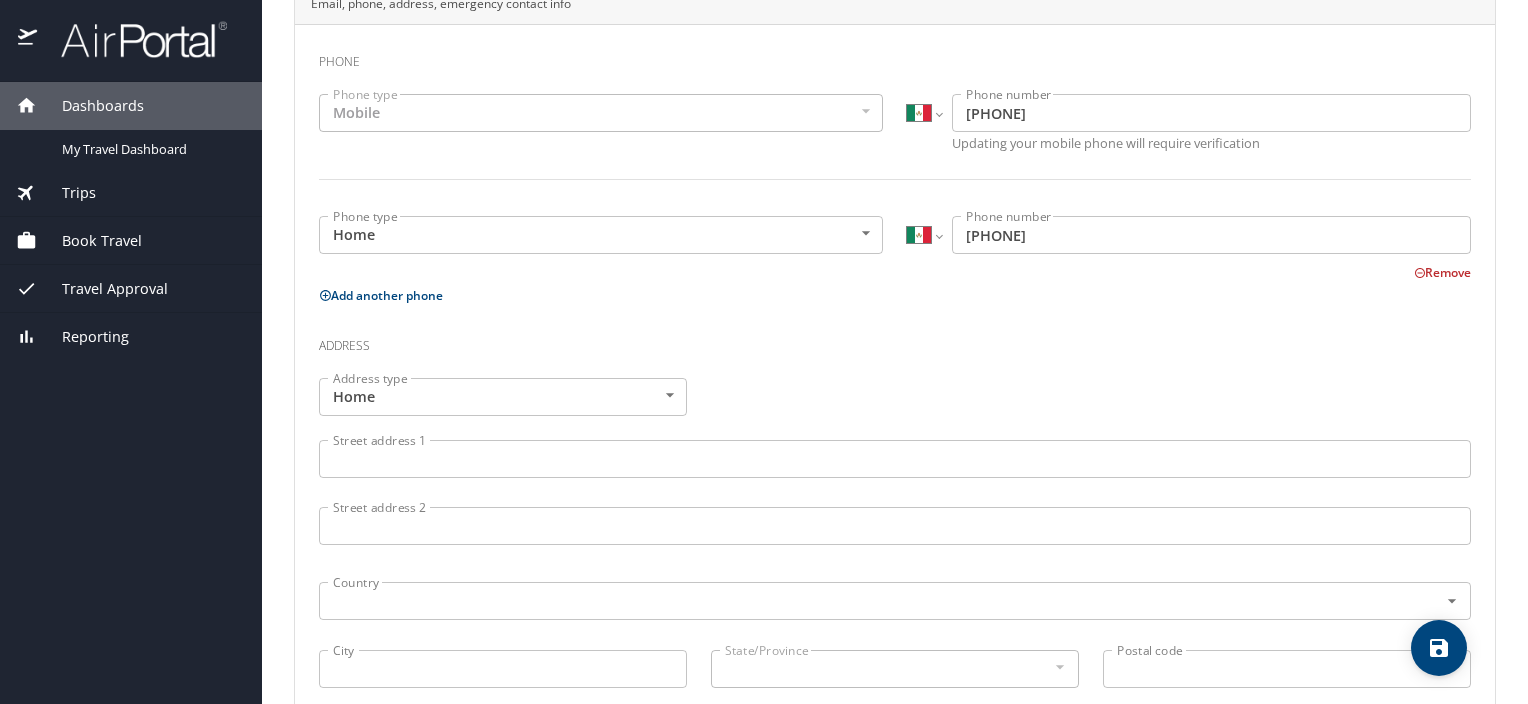 click on "Street address 1" at bounding box center (895, 459) 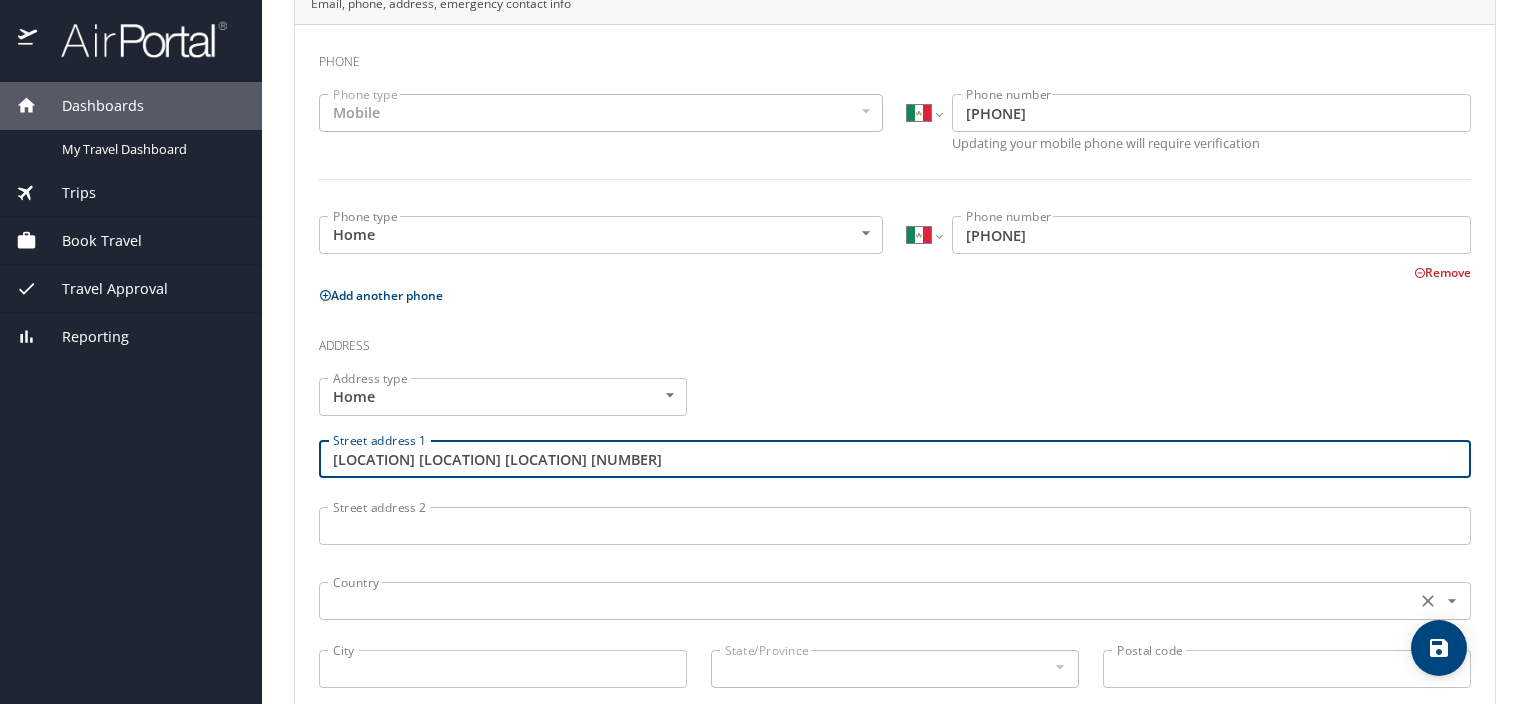 type on "[STREET] [NUMBER]" 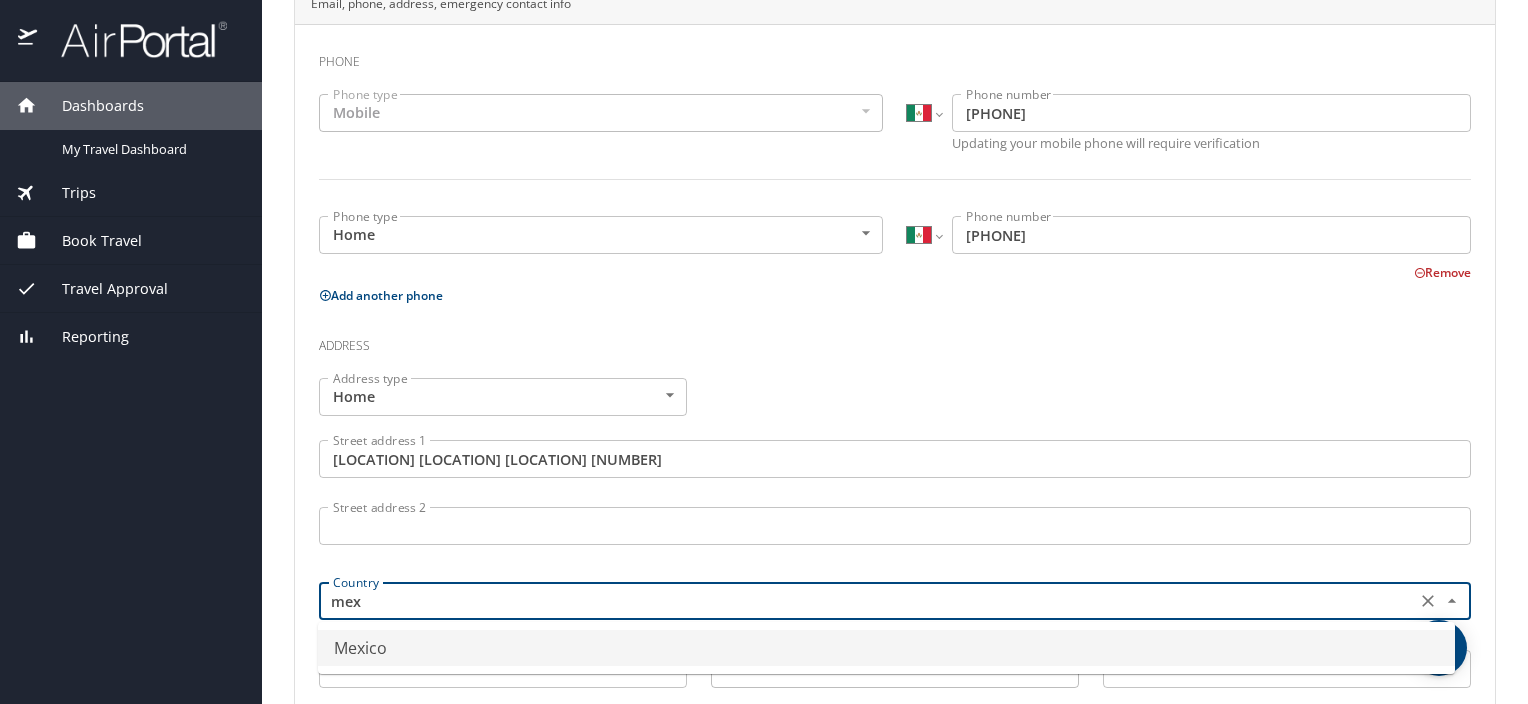 click on "Mexico" at bounding box center [886, 648] 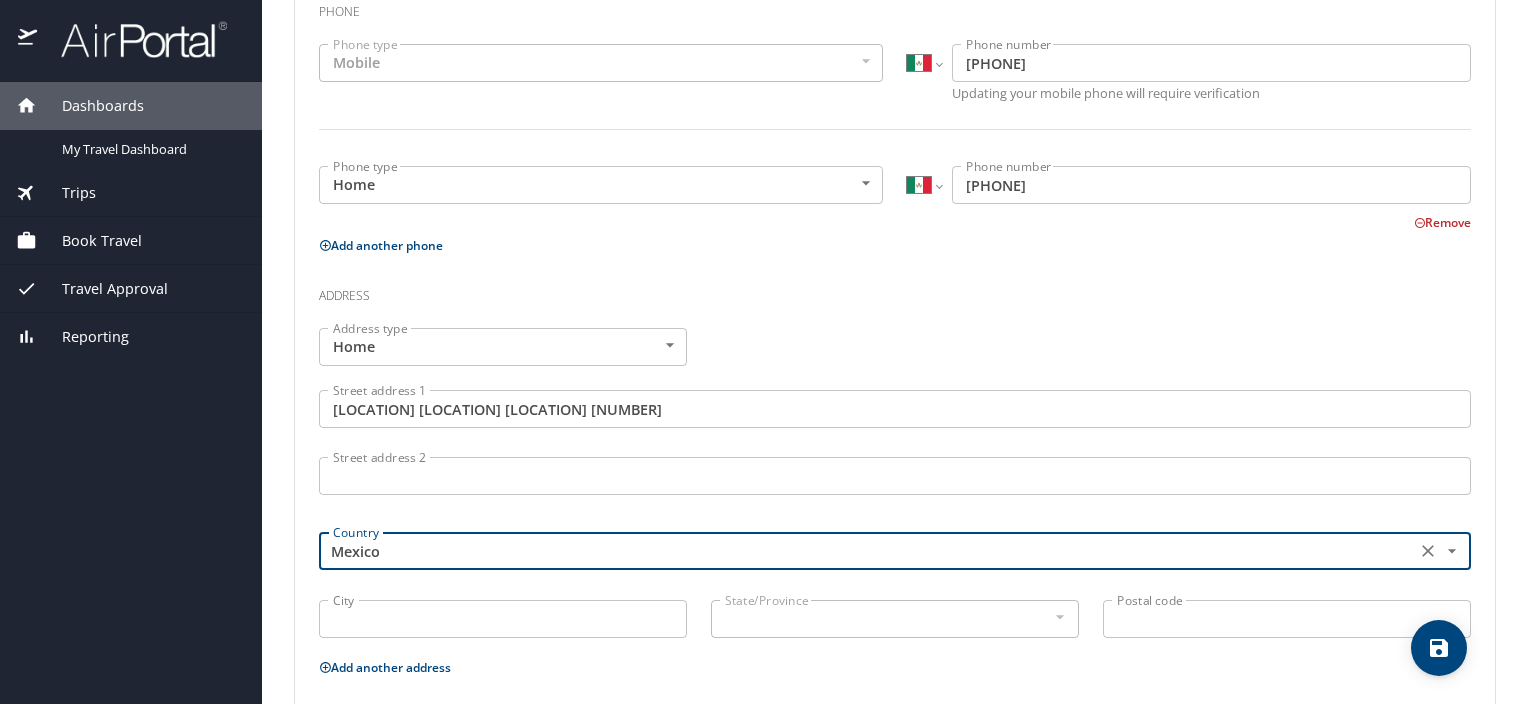 scroll, scrollTop: 496, scrollLeft: 0, axis: vertical 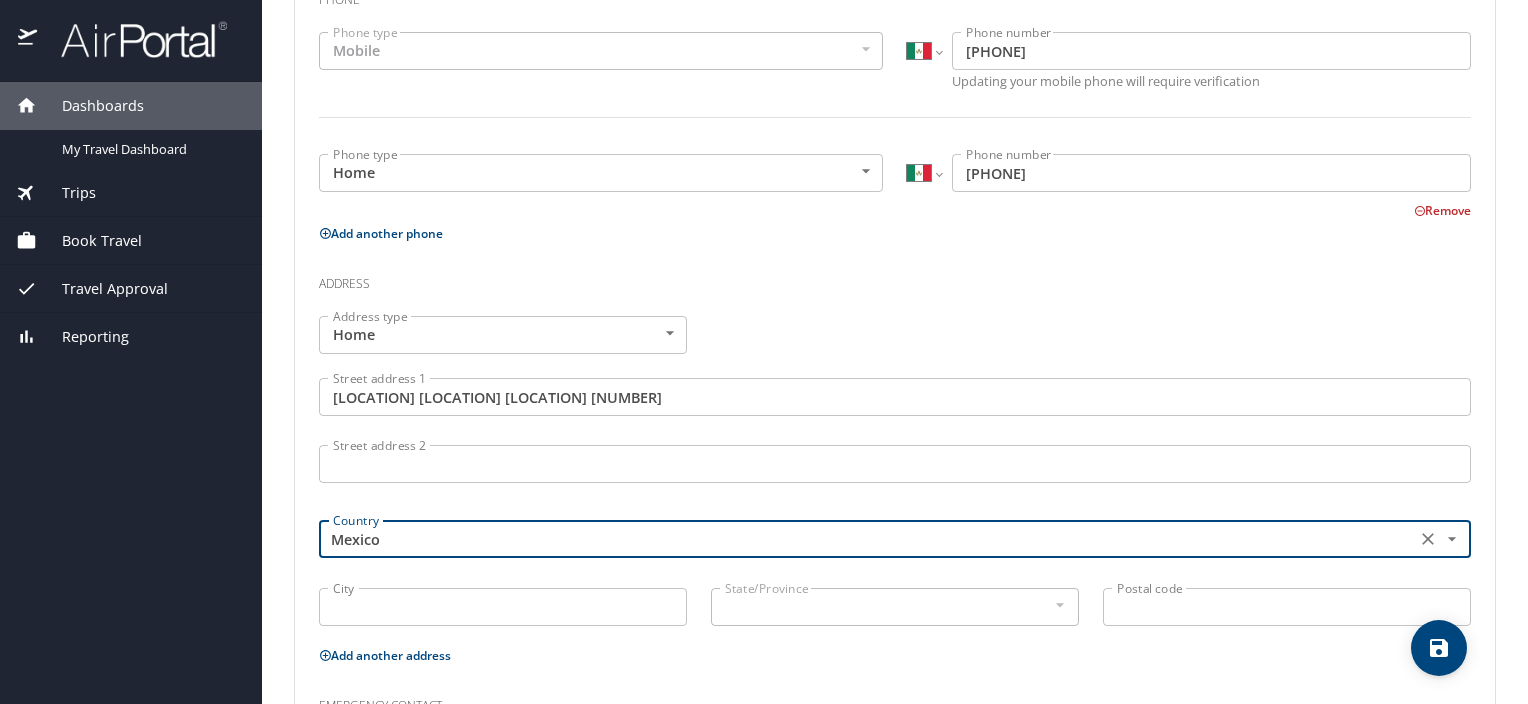 type on "Mexico" 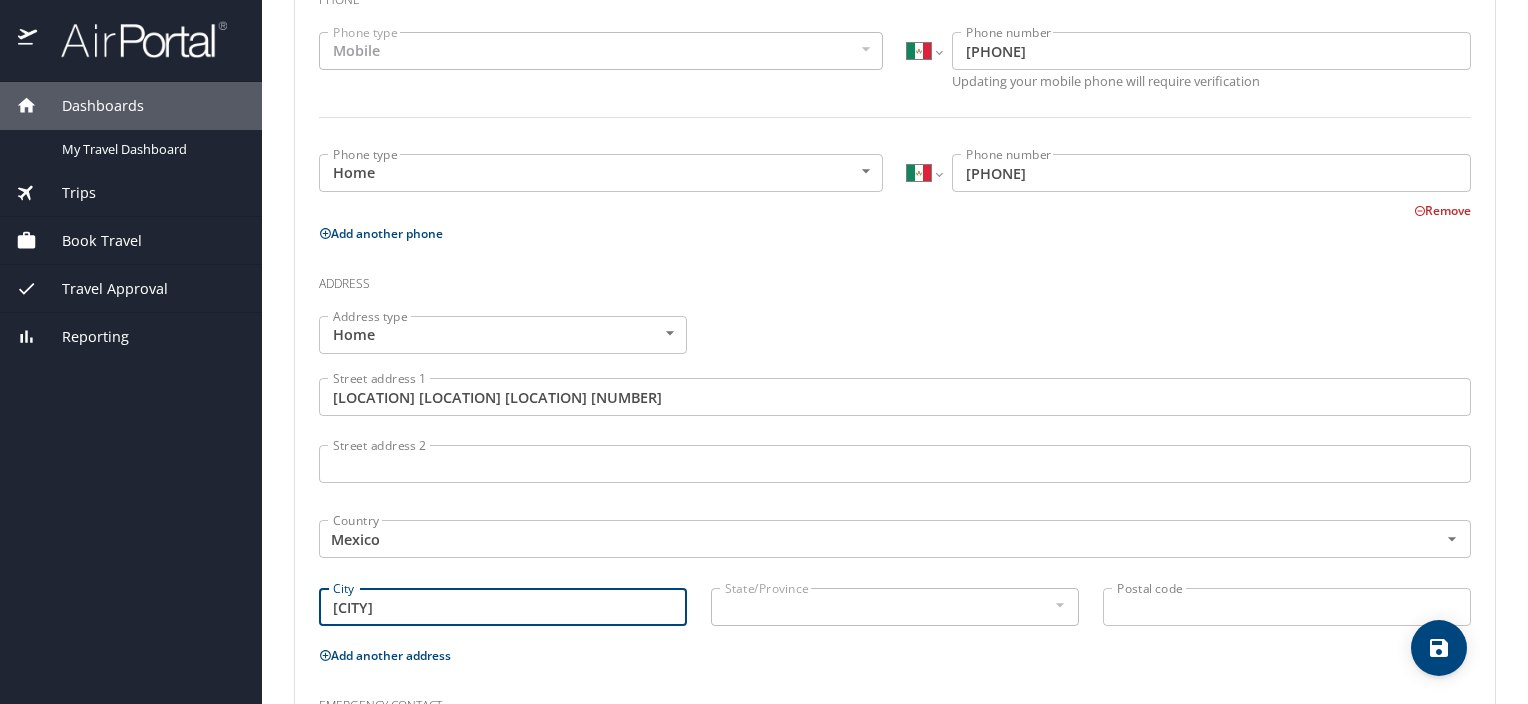 click on "Country Mexico Country" at bounding box center [895, 538] 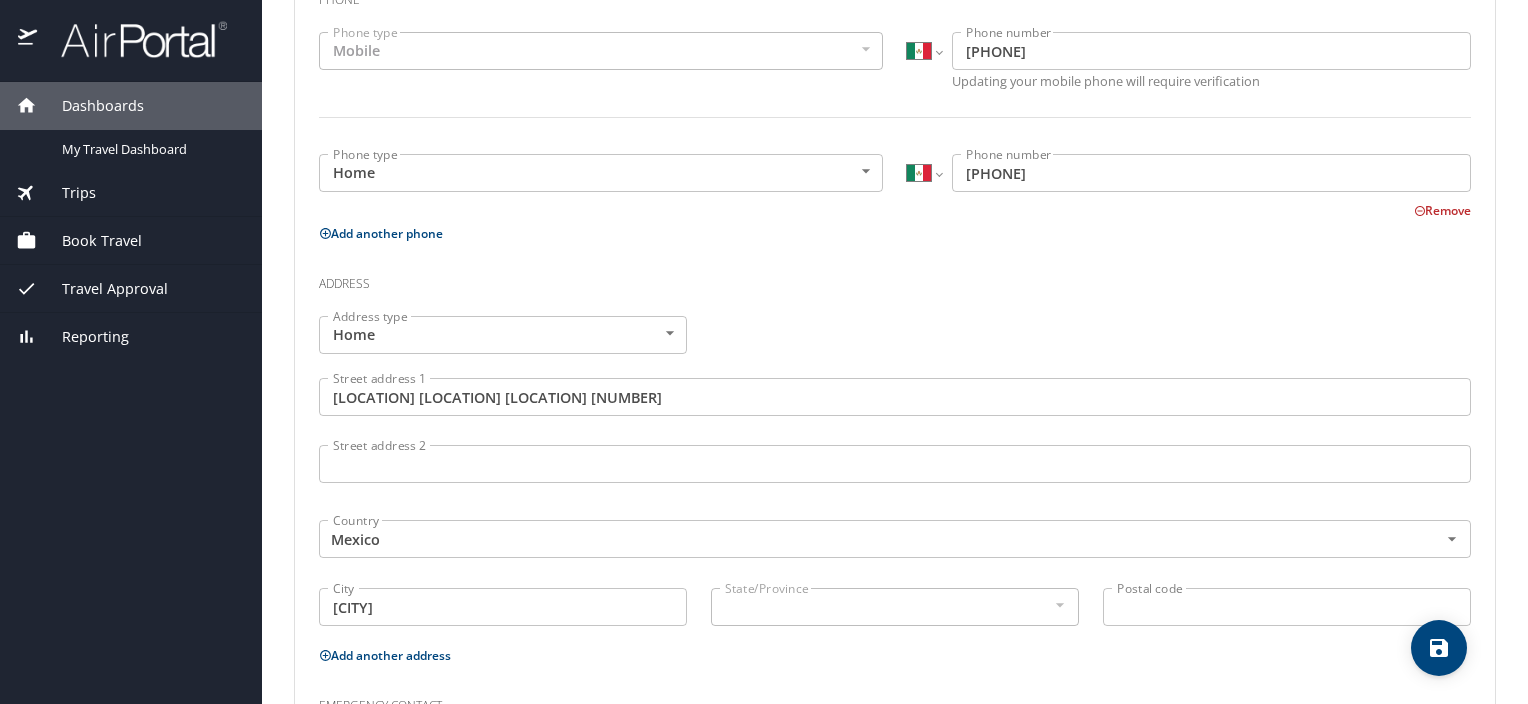 click on "[CITY]" at bounding box center (503, 607) 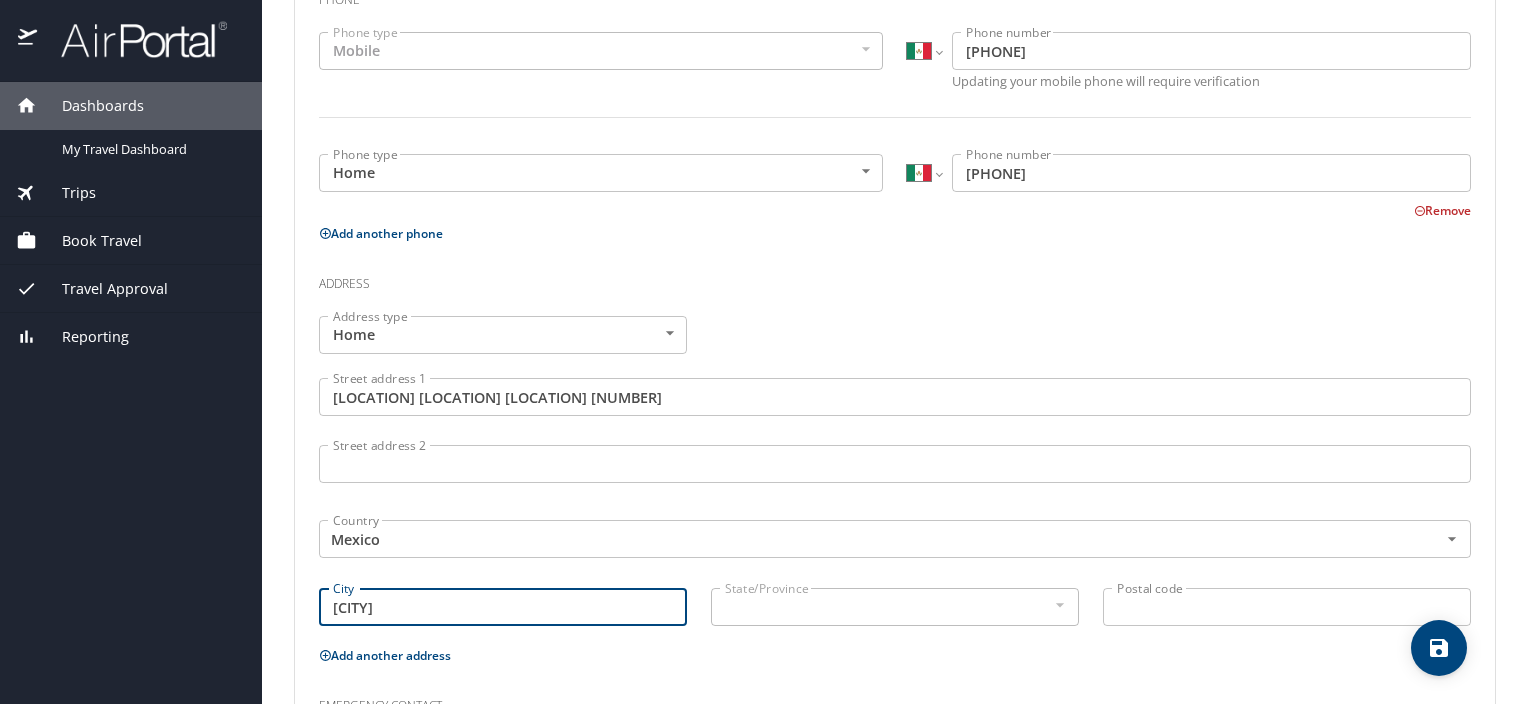 type on "[CITY]" 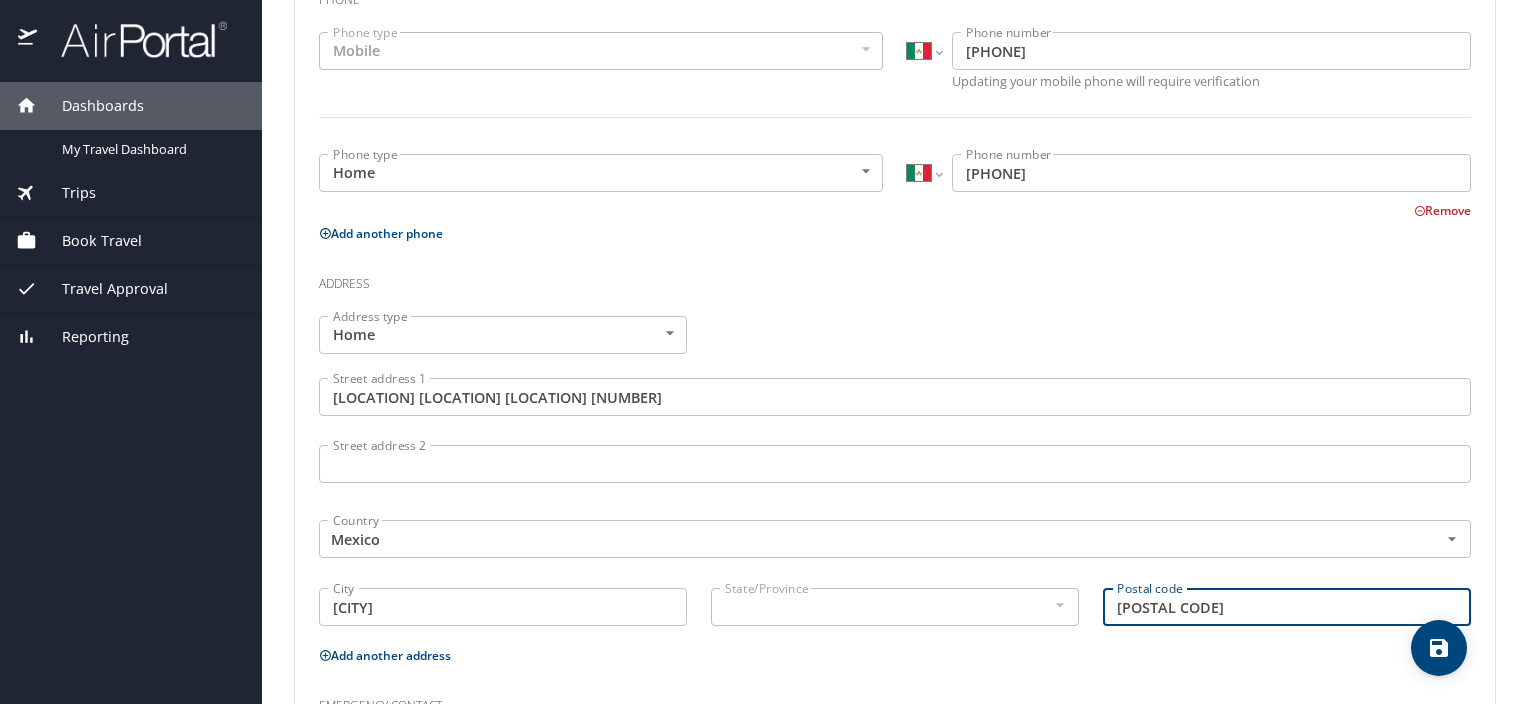 type on "99030" 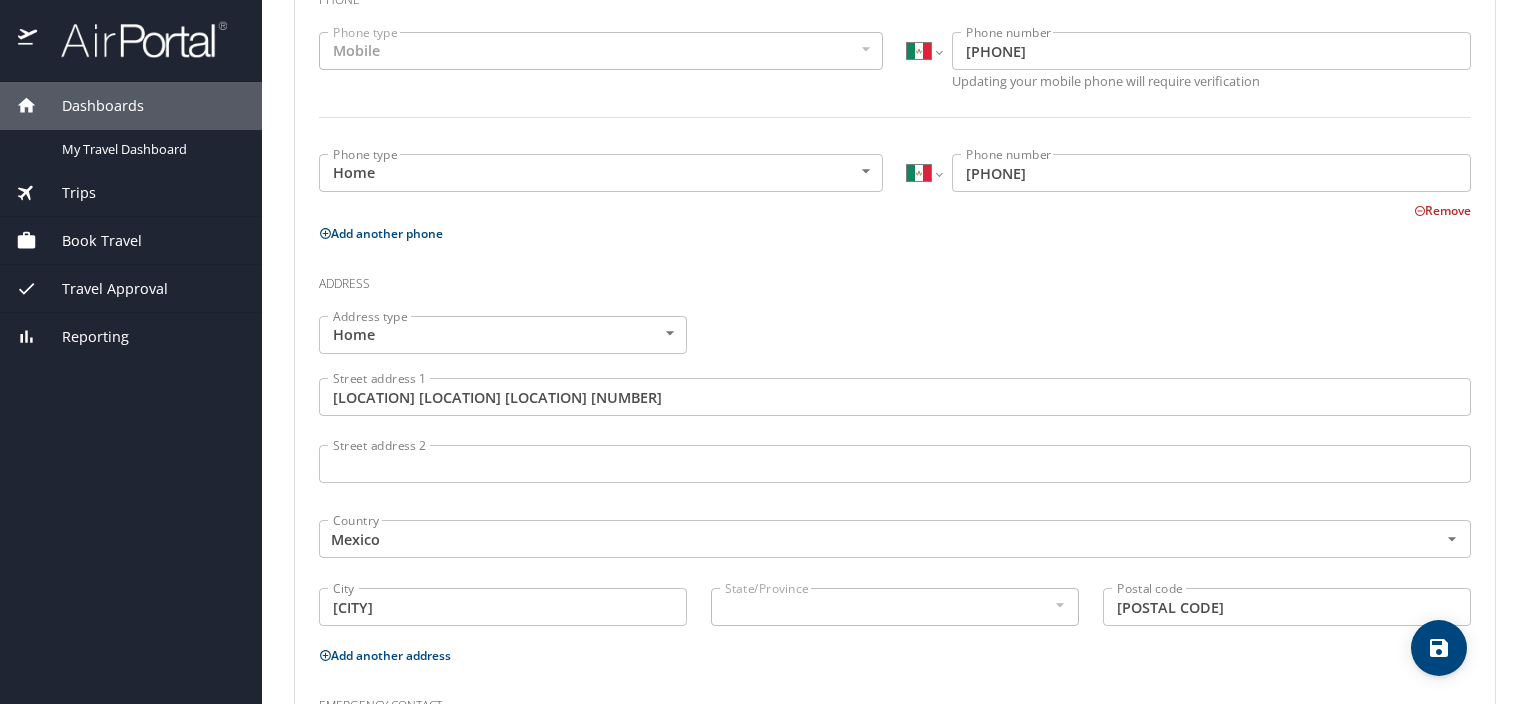 click on "Add another address" at bounding box center [895, 655] 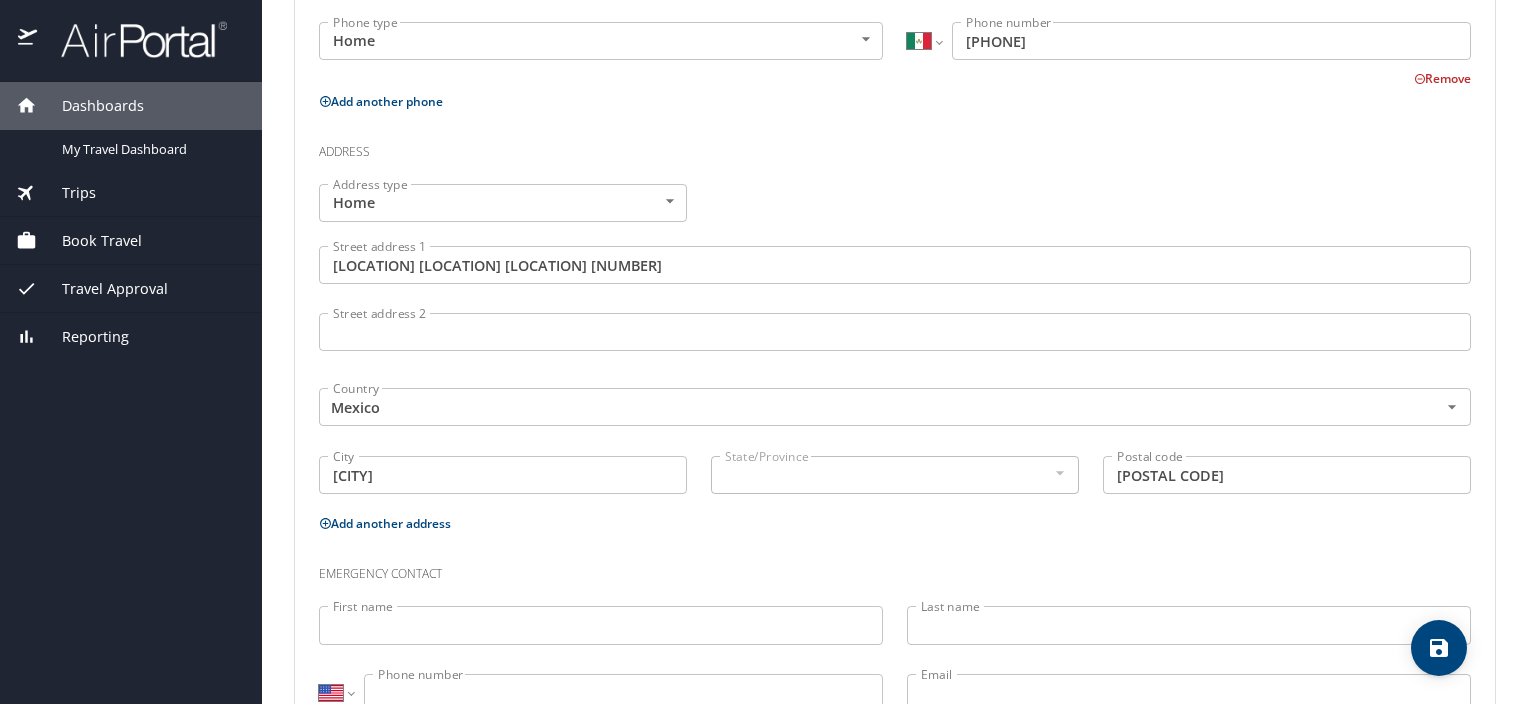scroll, scrollTop: 628, scrollLeft: 0, axis: vertical 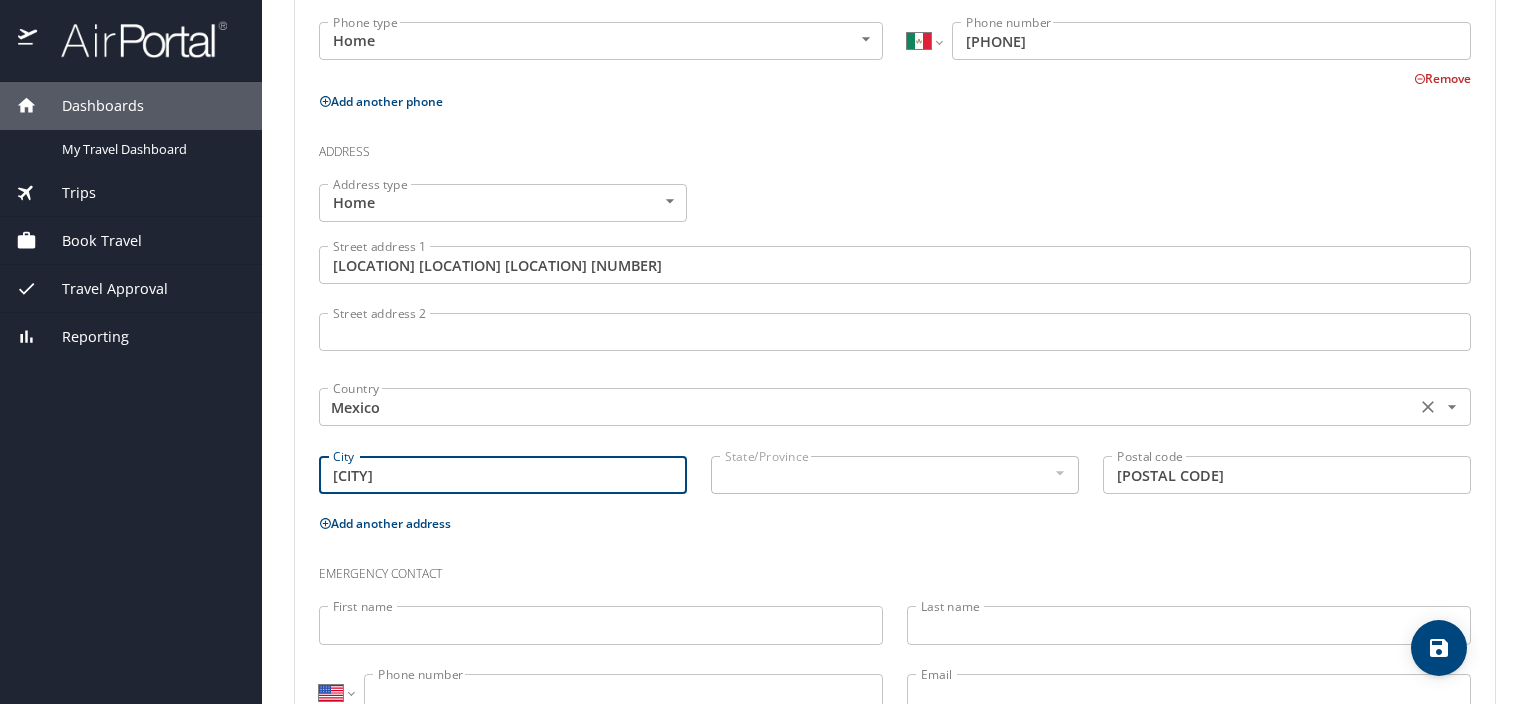 click on "Mexico" at bounding box center [865, 407] 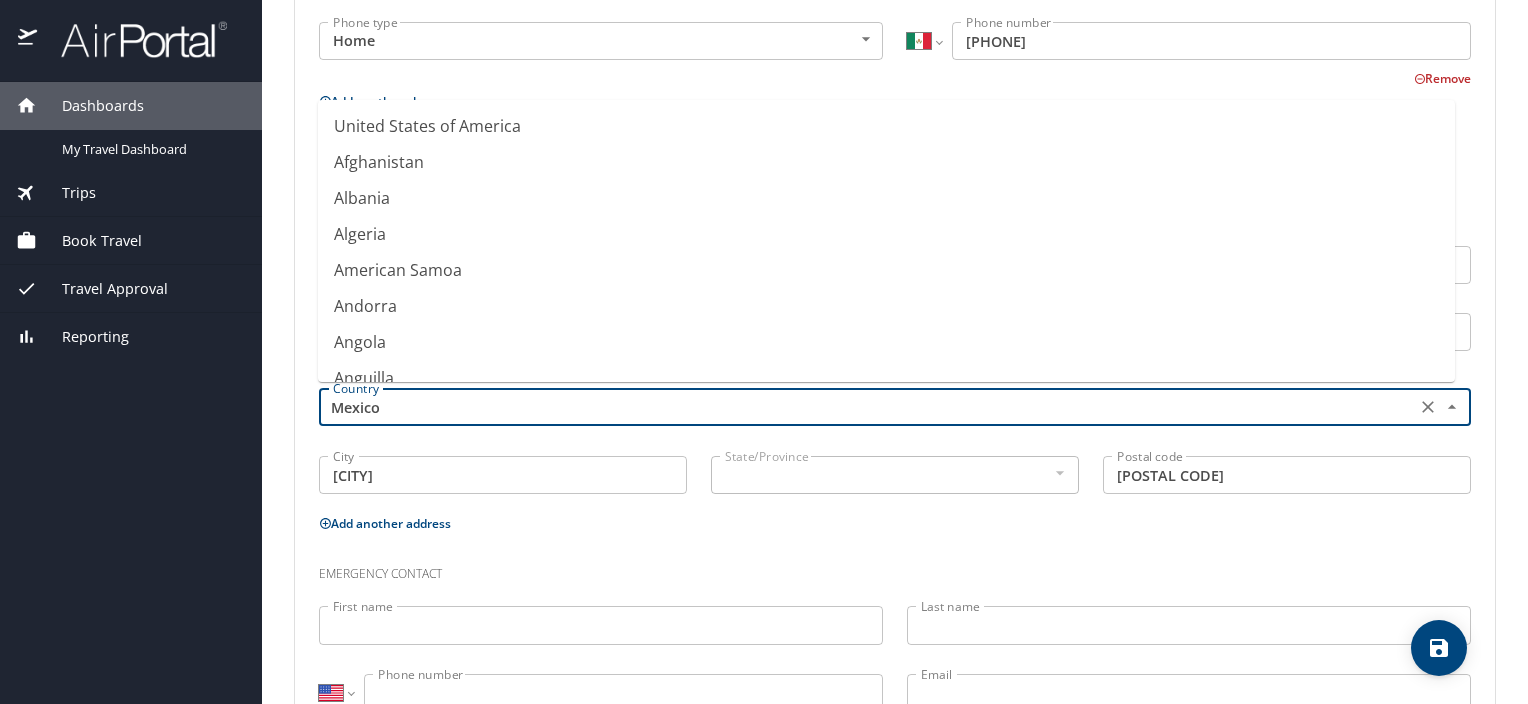 scroll, scrollTop: 4482, scrollLeft: 0, axis: vertical 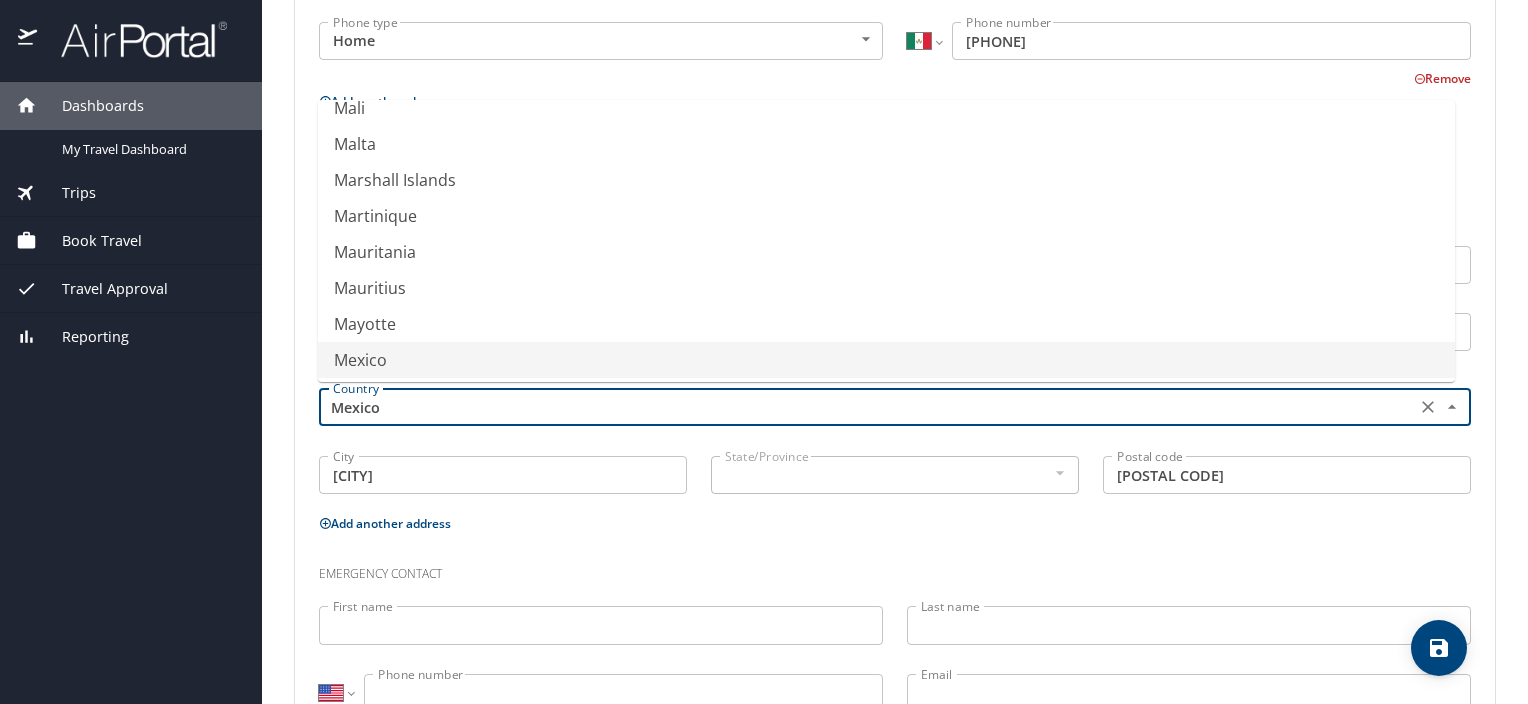 click on "Mexico" at bounding box center [886, 360] 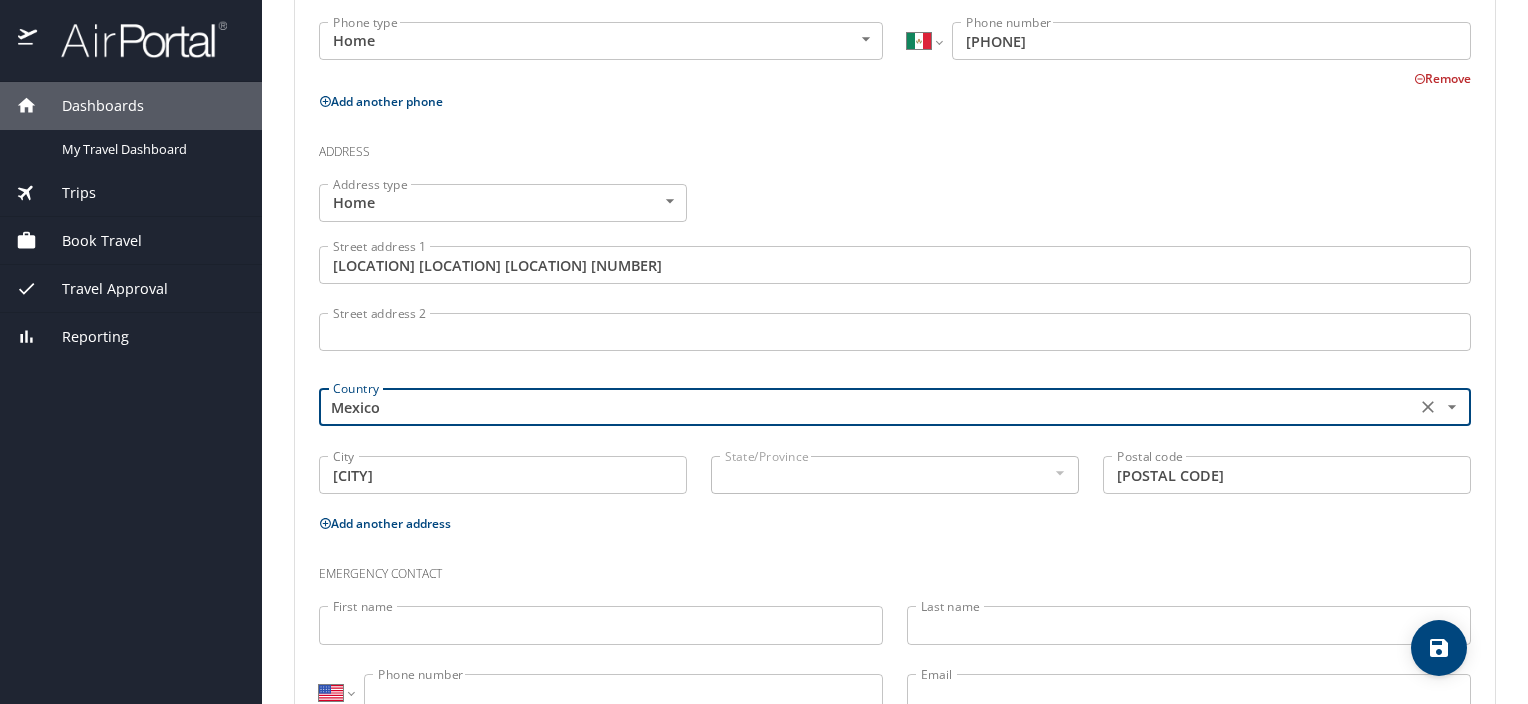 click on "State/Province" at bounding box center (895, 475) 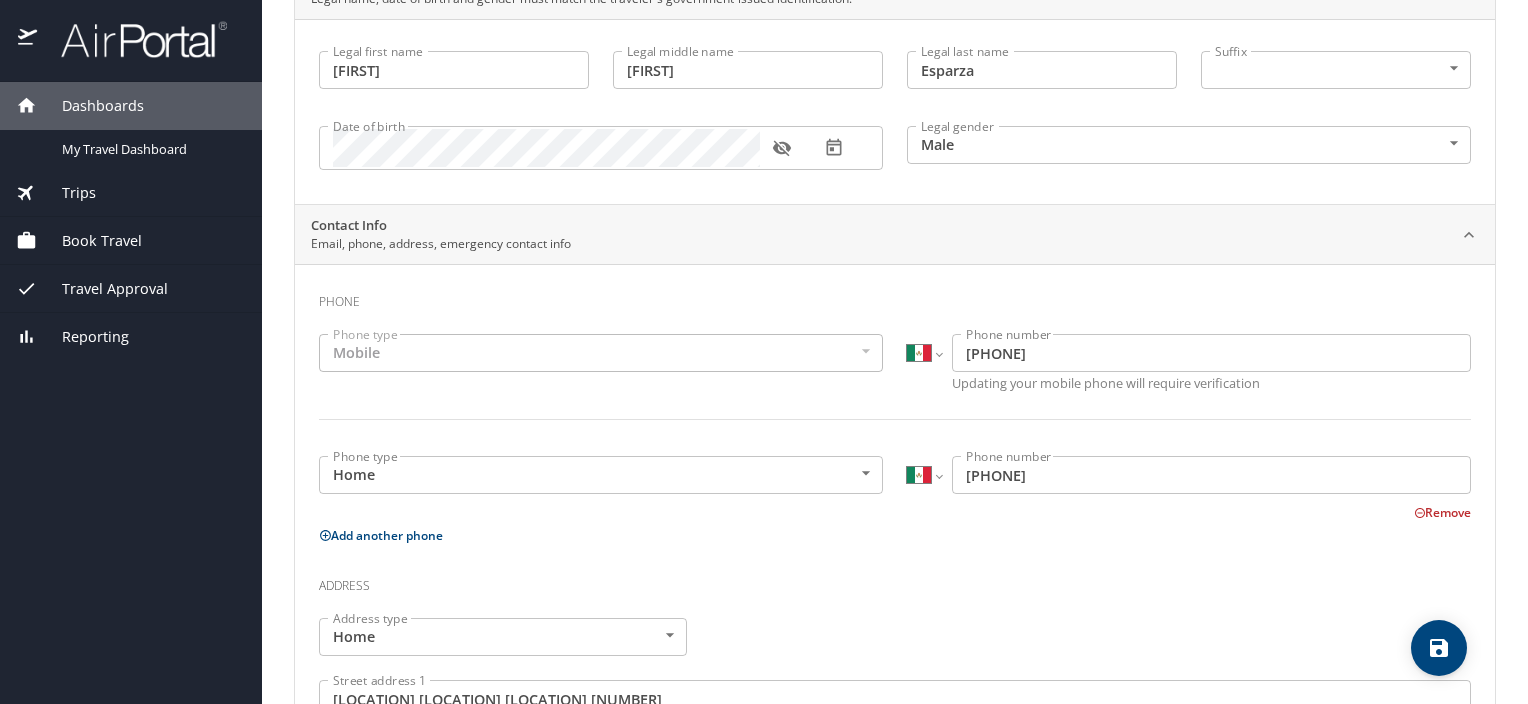 scroll, scrollTop: 0, scrollLeft: 0, axis: both 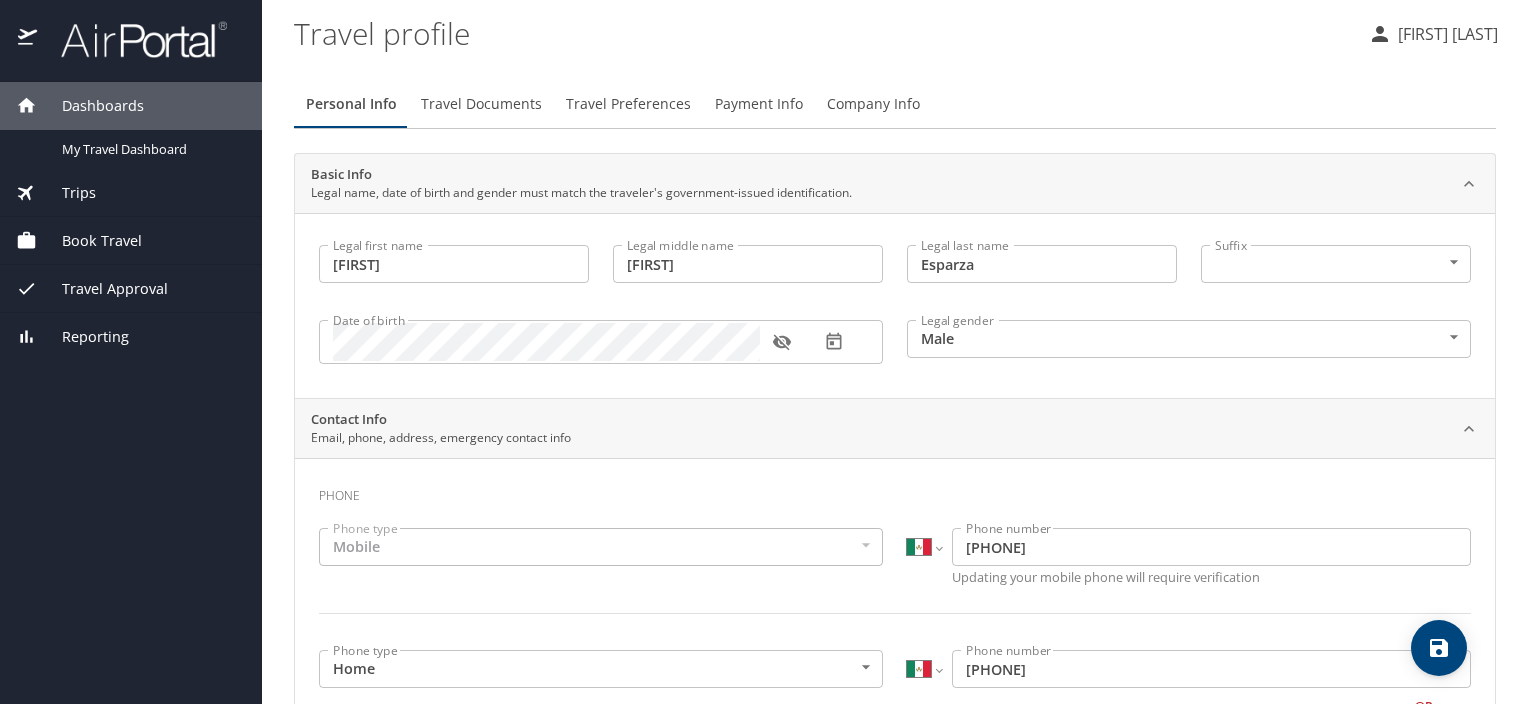 click 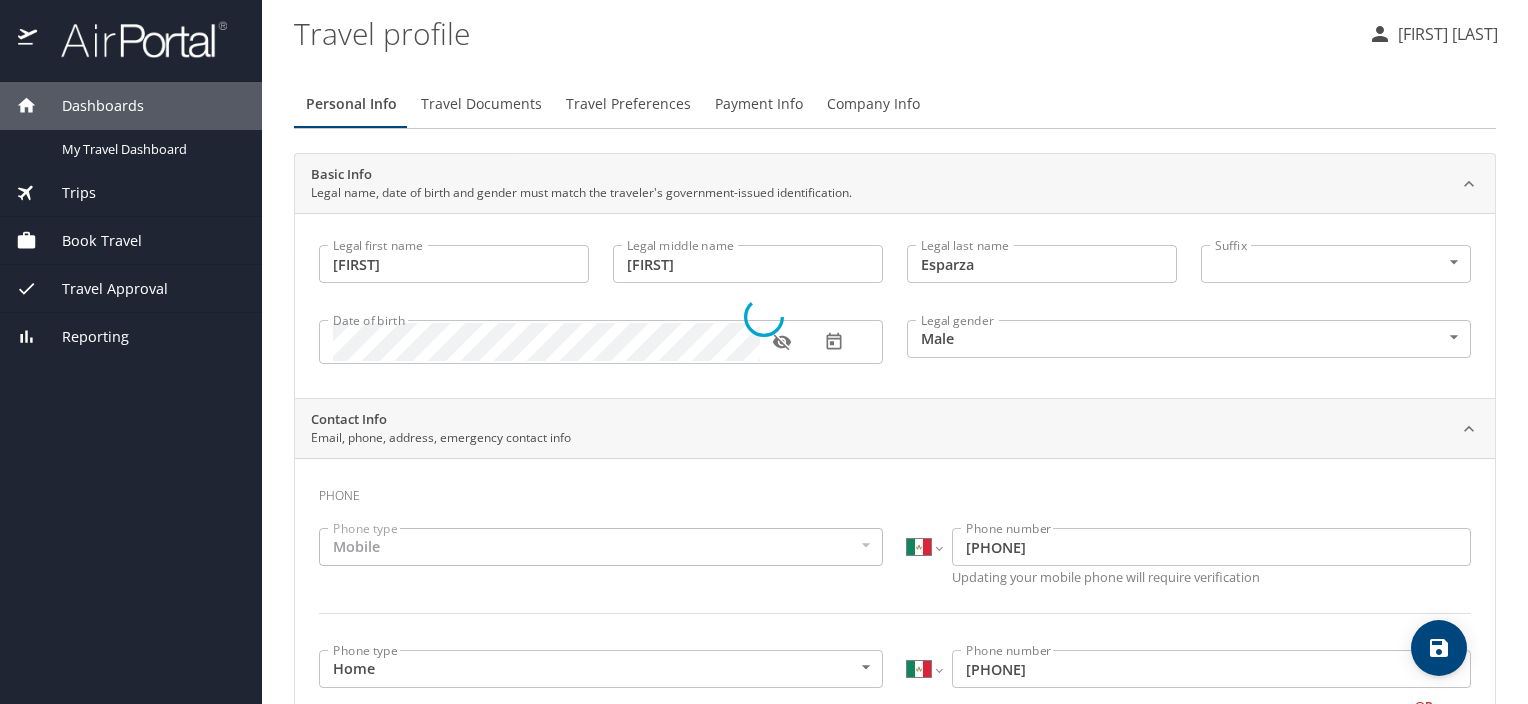 select on "MX" 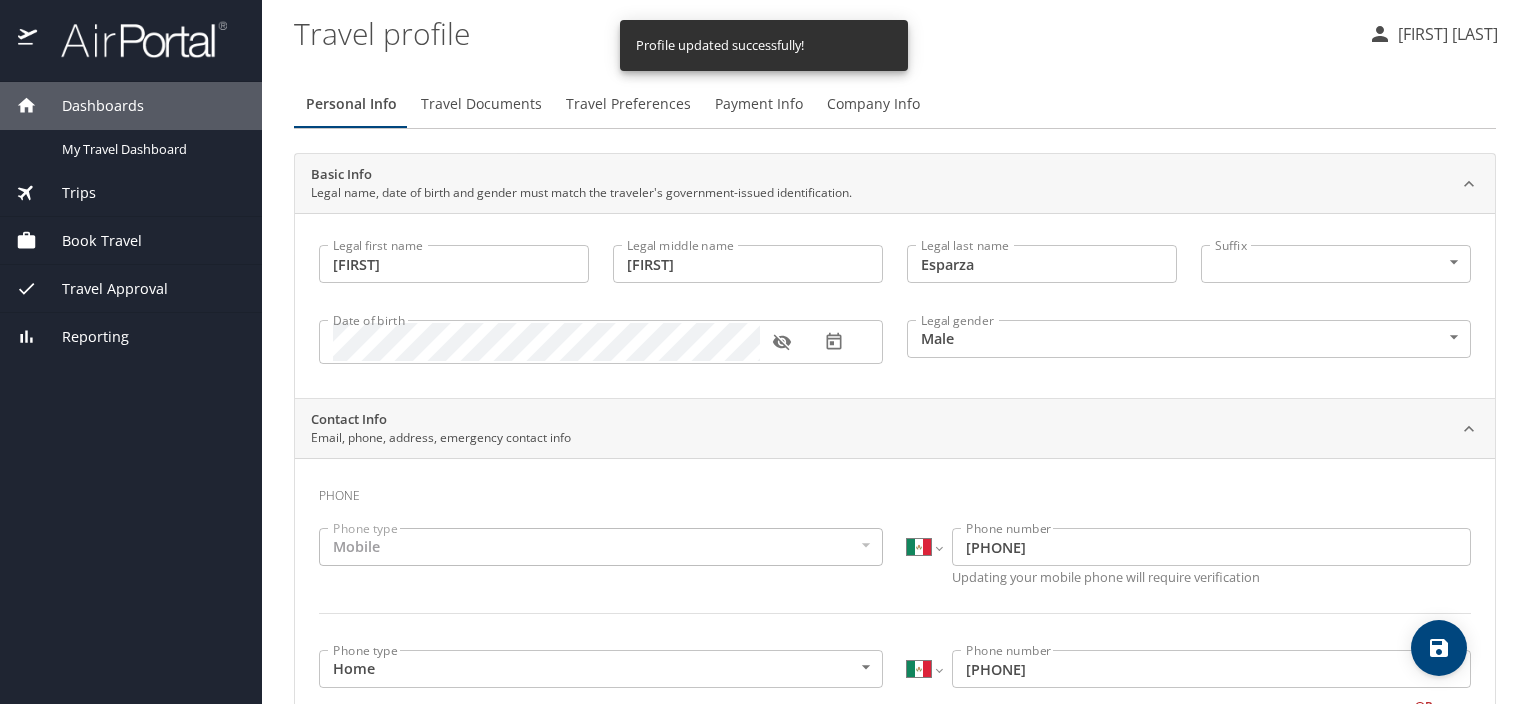 select on "MX" 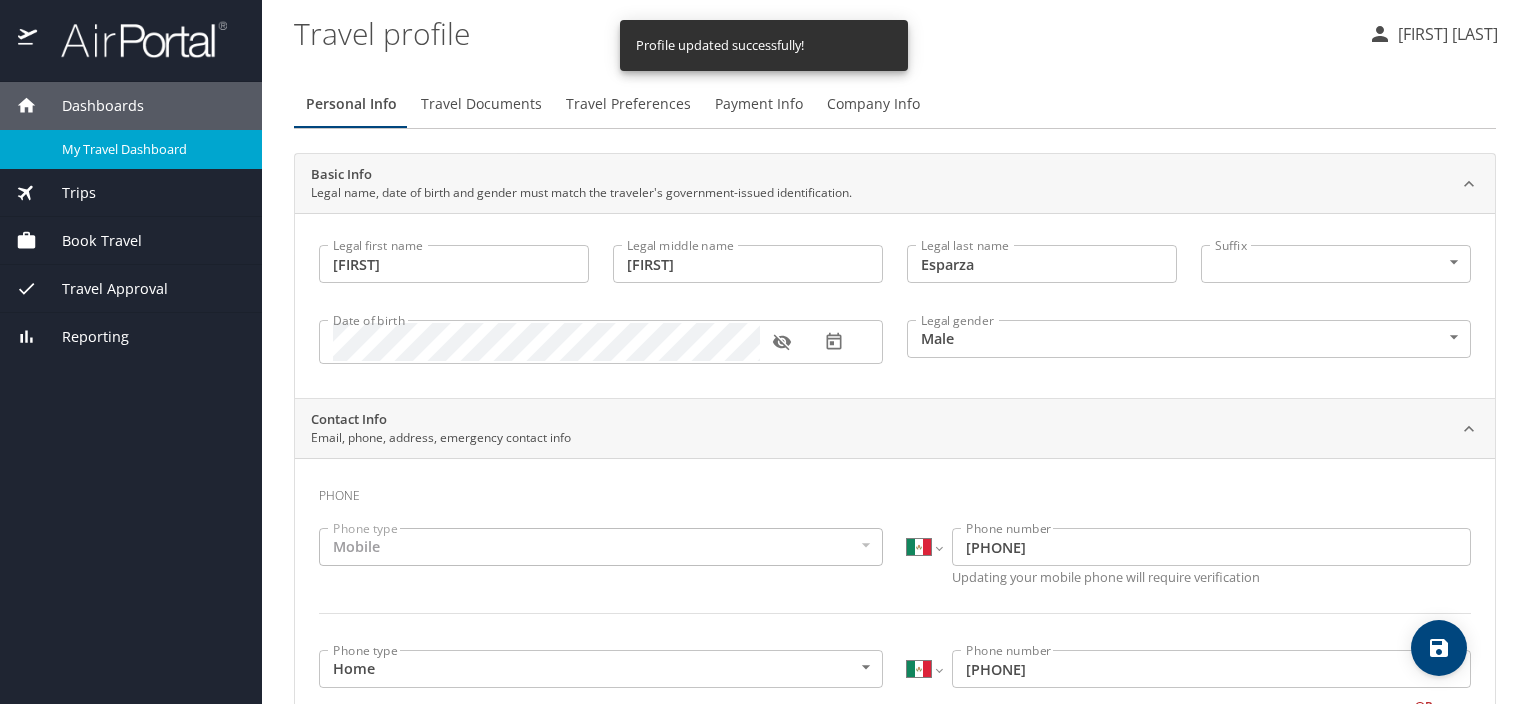 click on "My Travel Dashboard" at bounding box center [150, 149] 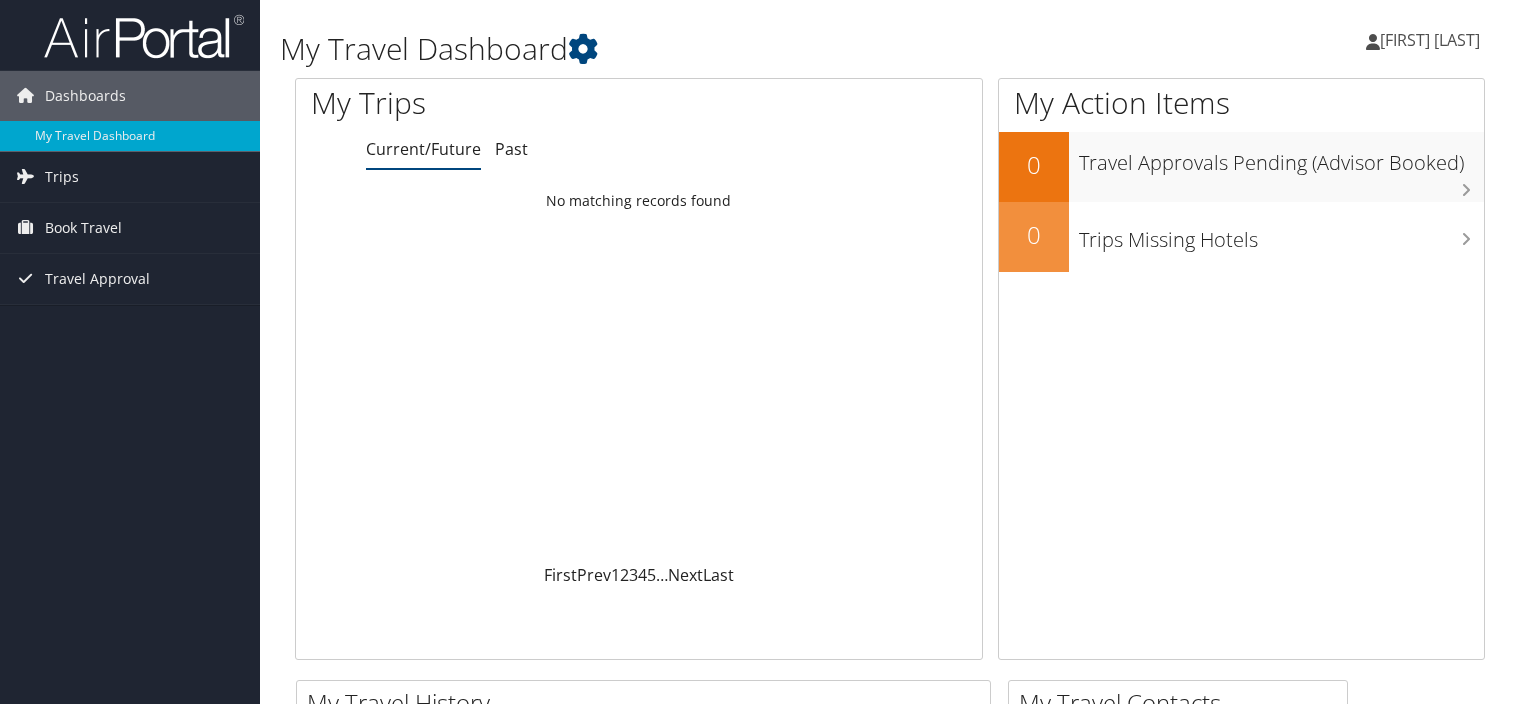 scroll, scrollTop: 0, scrollLeft: 0, axis: both 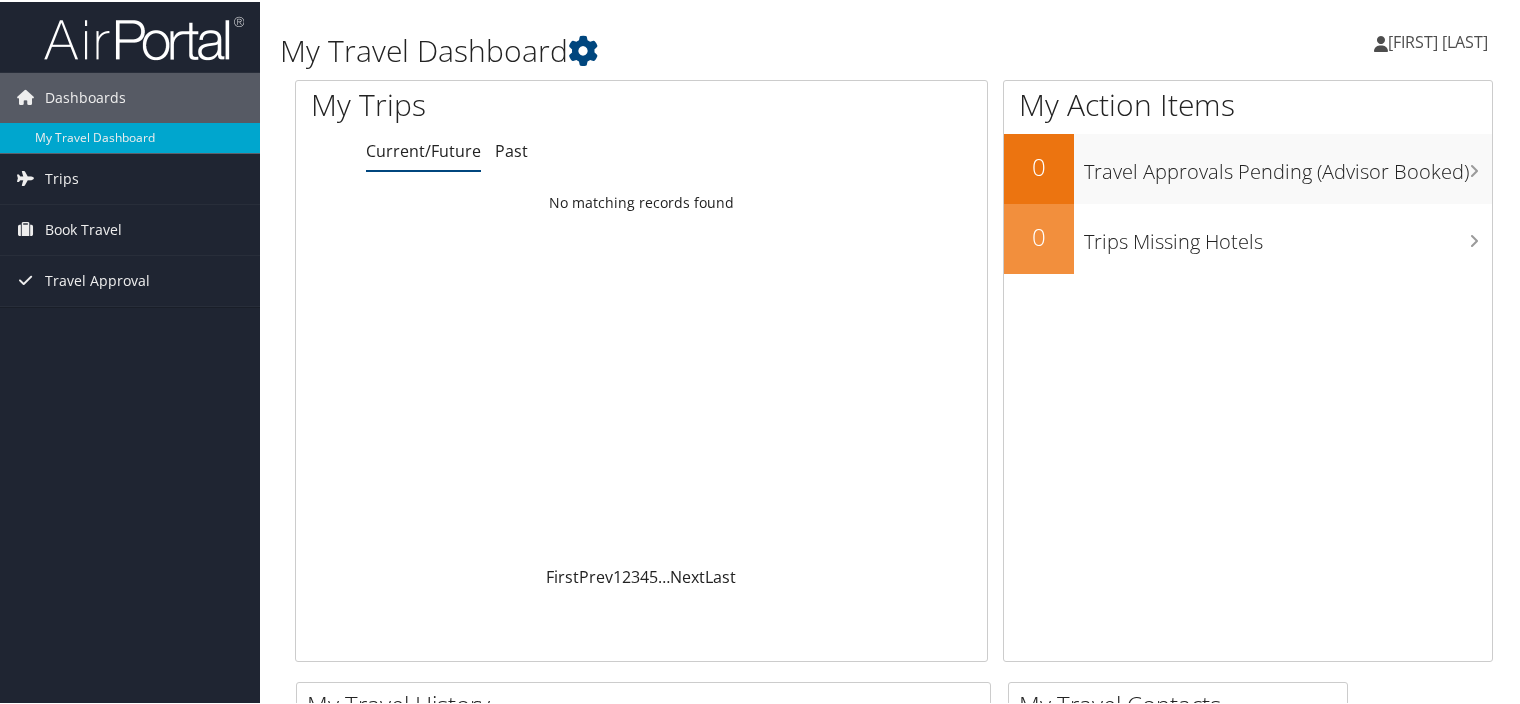 click on "[FIRST] [LAST]" at bounding box center [1438, 40] 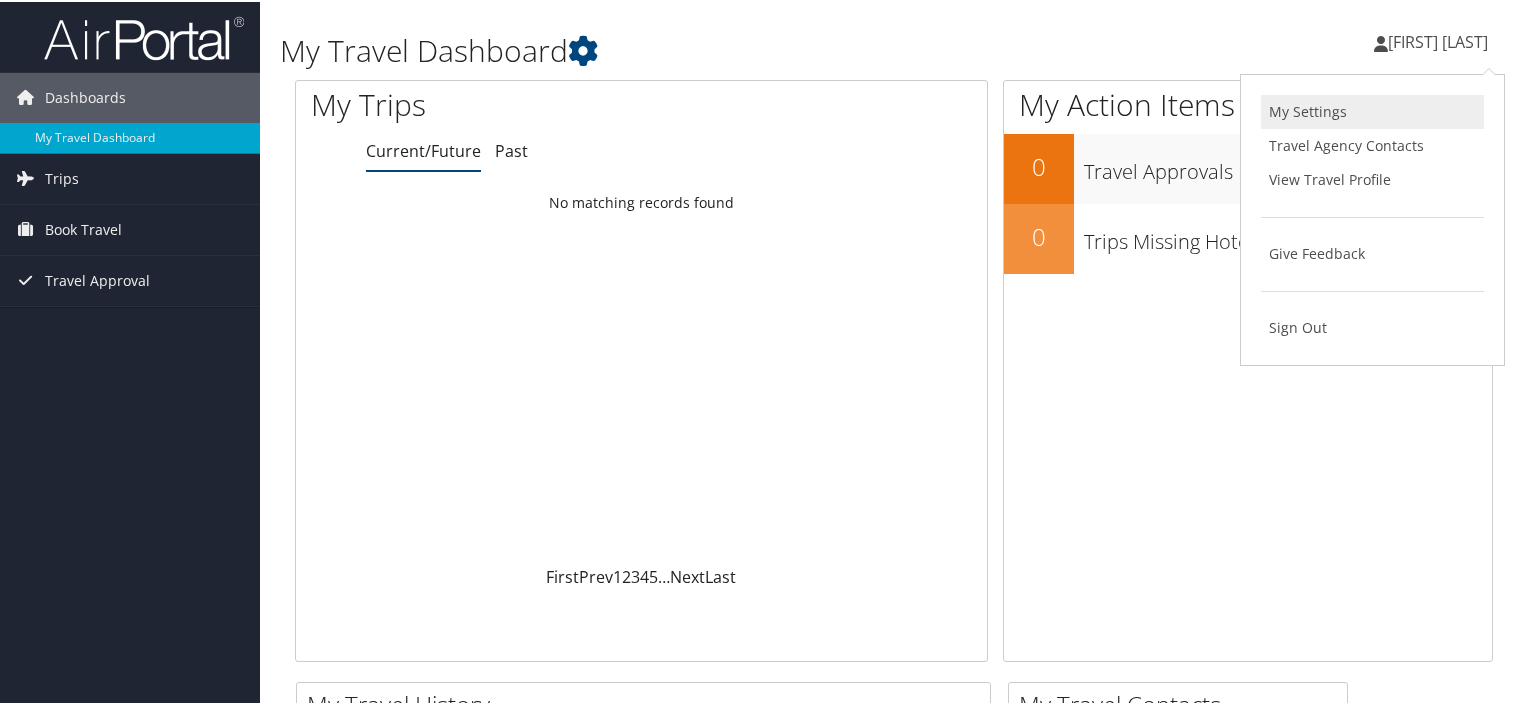 click on "My Settings" at bounding box center [1372, 110] 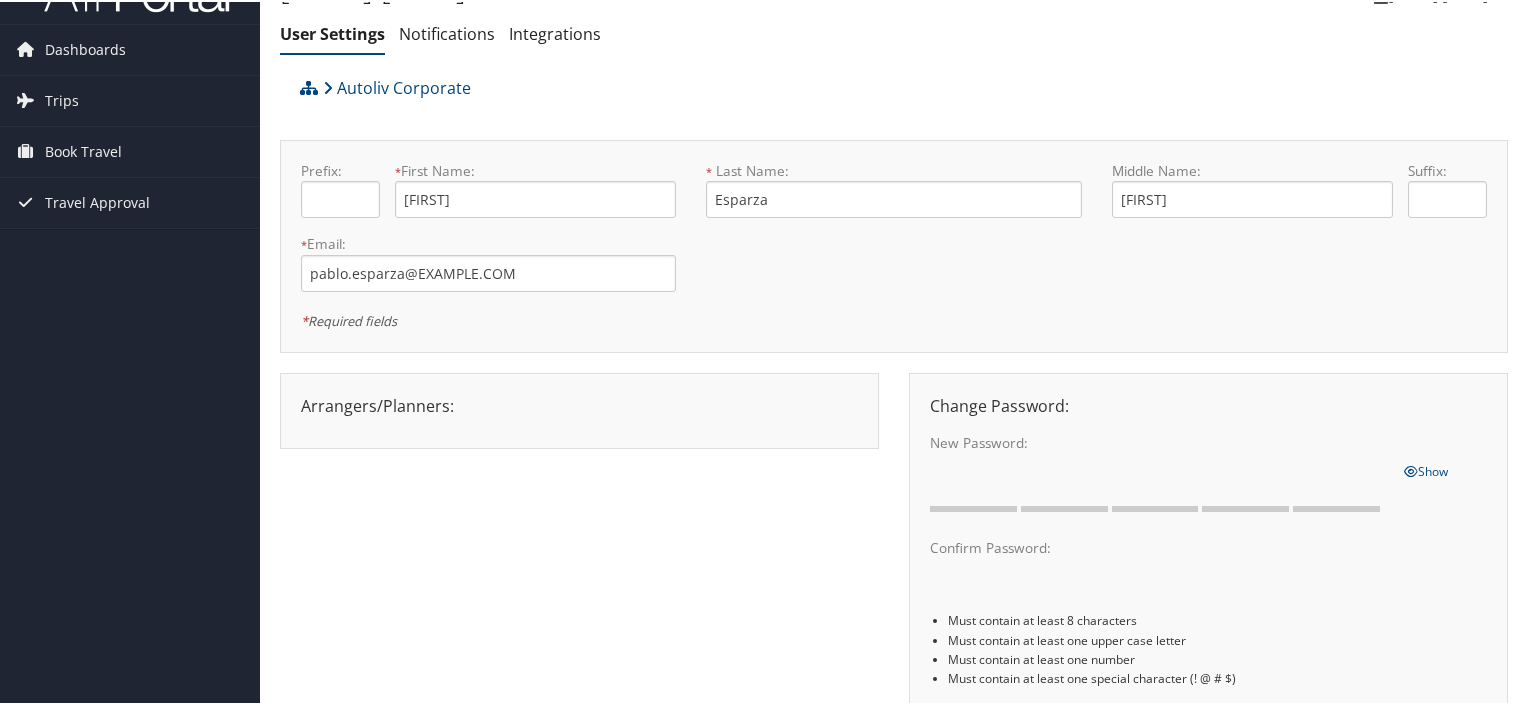 scroll, scrollTop: 46, scrollLeft: 0, axis: vertical 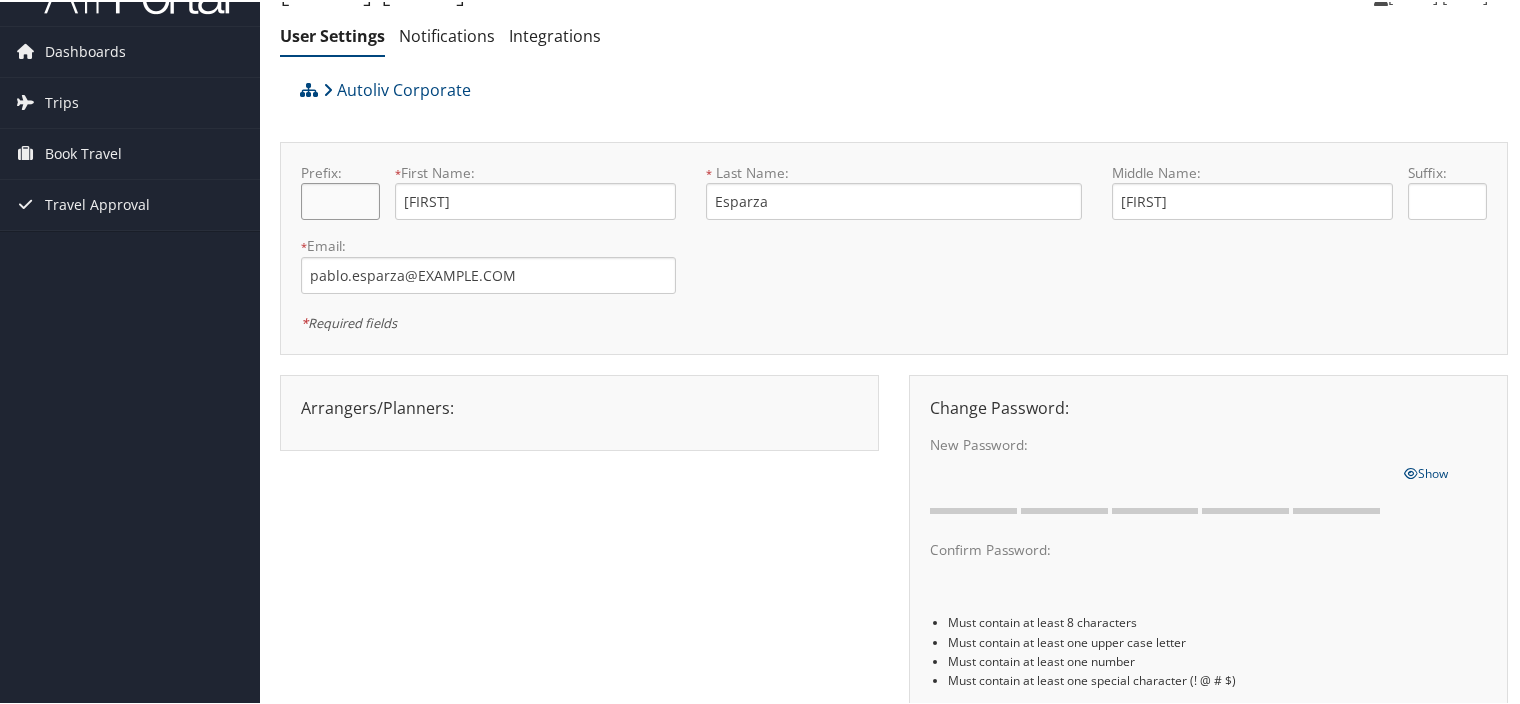 click at bounding box center (340, 199) 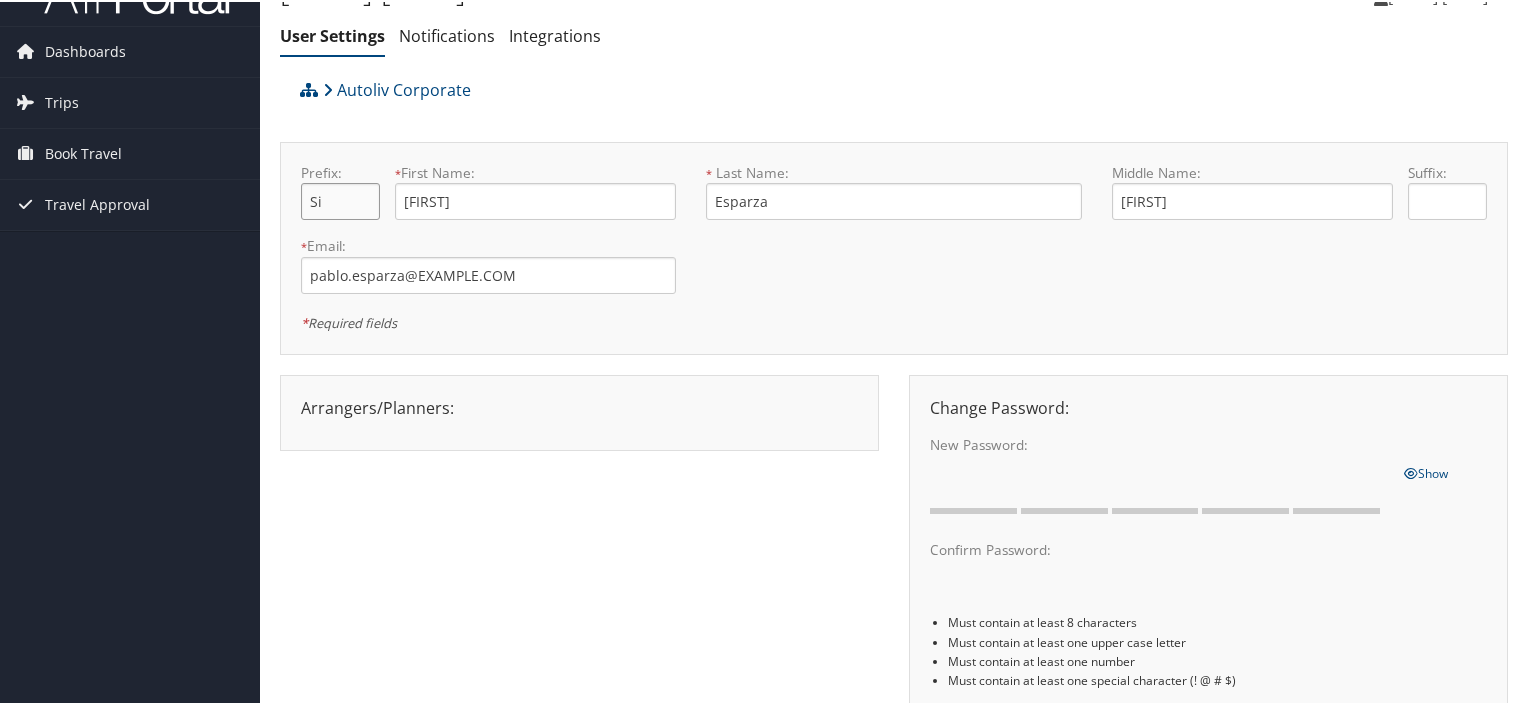 type on "S" 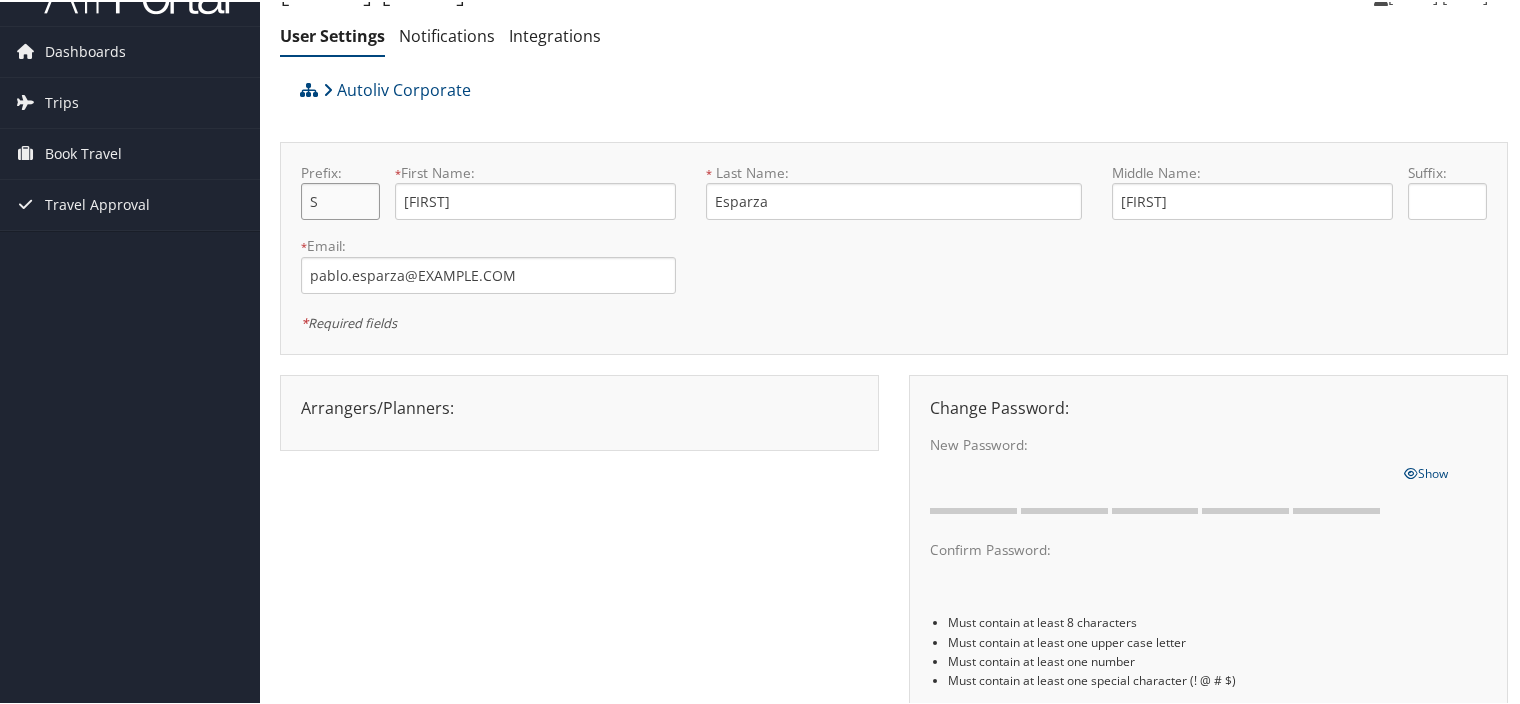 type 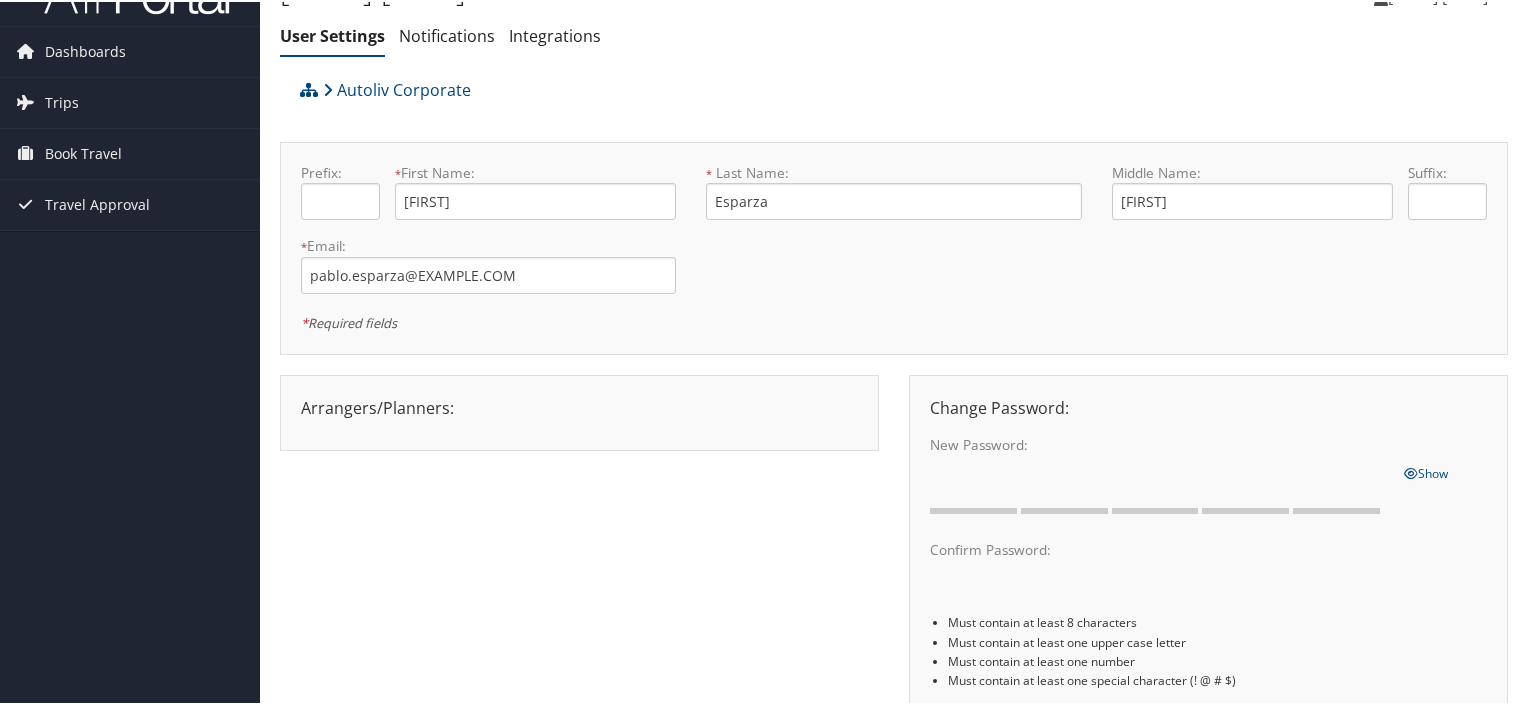 click on "Arrangers/Planners: Edit Arrangers & Planners   [FIRST]   [LAST]   [FIRST]   [LAST]   [FIRST]   [LAST]   [FIRST]   [LAST]   [FIRST]   [LAST]   [FIRST]   [LAST]   [FIRST]   [LAST]   [FIRST]   [LAST]   [FIRST]   [LAST]   [FIRST]   [LAST]   [FIRST]   [LAST] Save Changes Cancel ×
Change Password:
New Password:
One or more of the requirements are not met
Show" at bounding box center [894, 578] 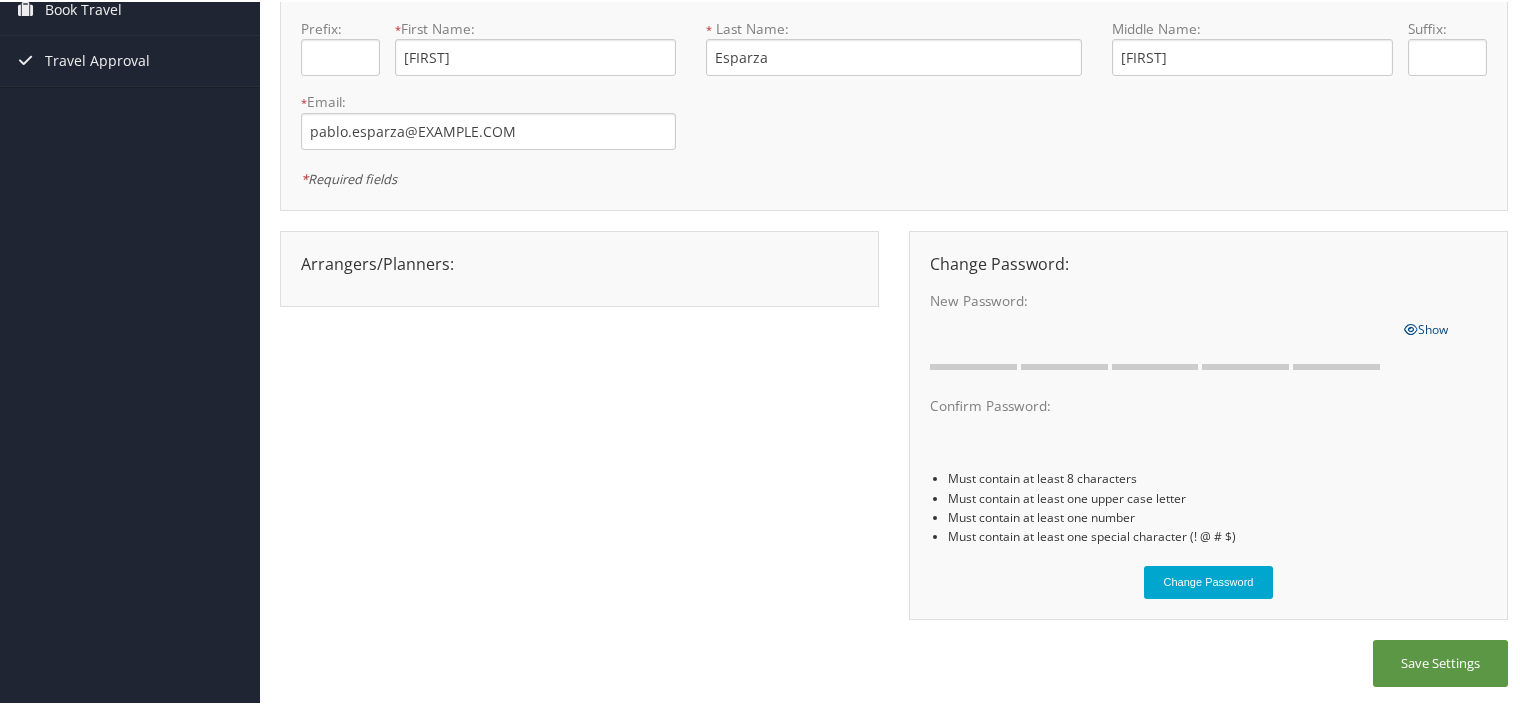 scroll, scrollTop: 0, scrollLeft: 0, axis: both 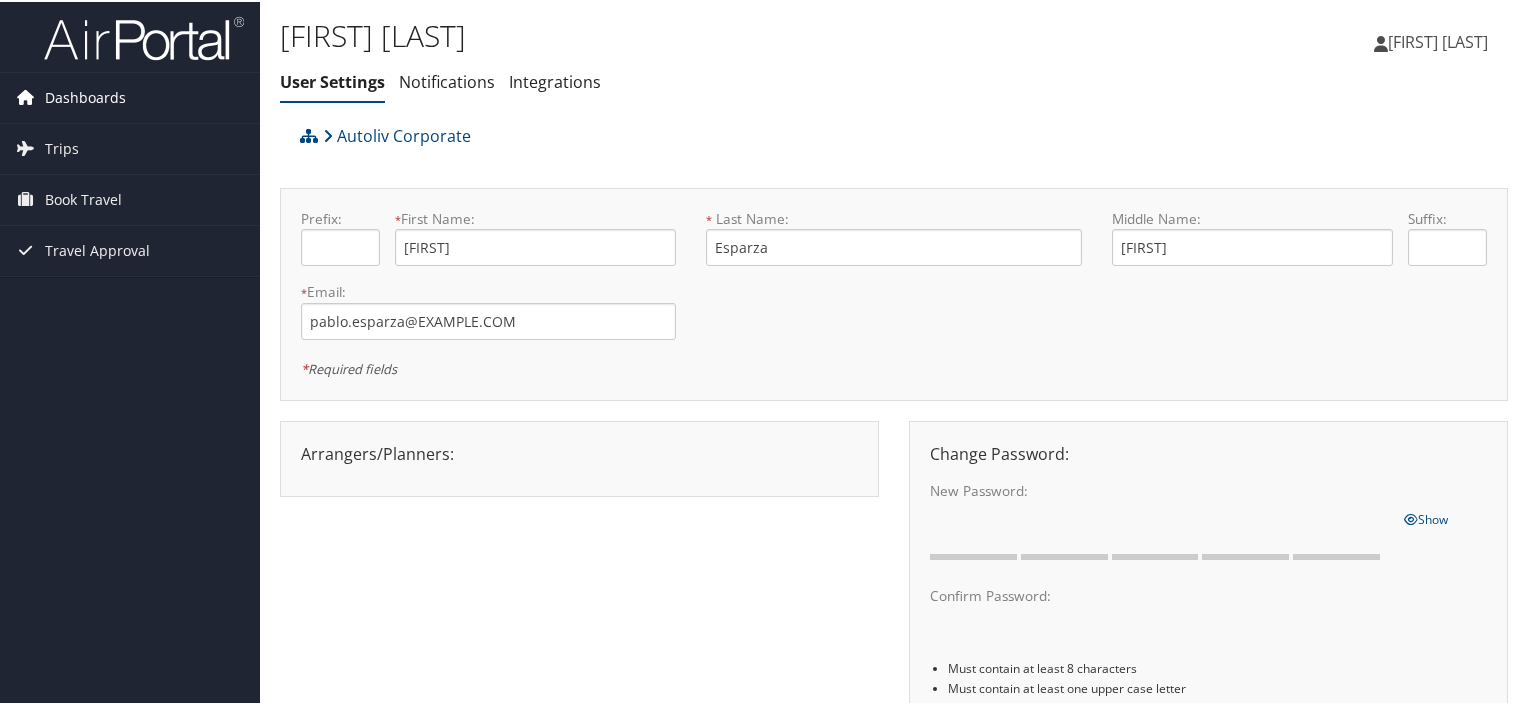 click on "Dashboards" at bounding box center (85, 96) 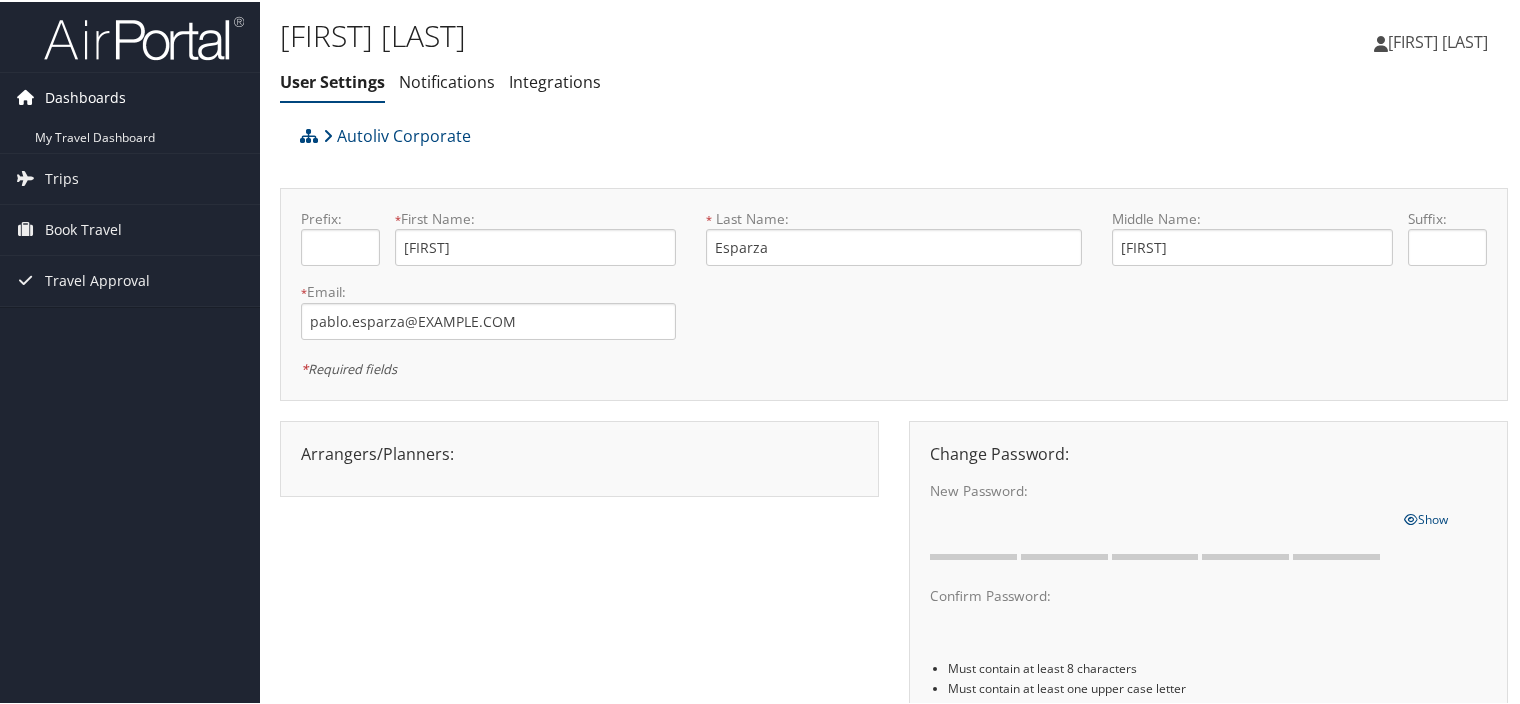 click on "Dashboards" at bounding box center (85, 96) 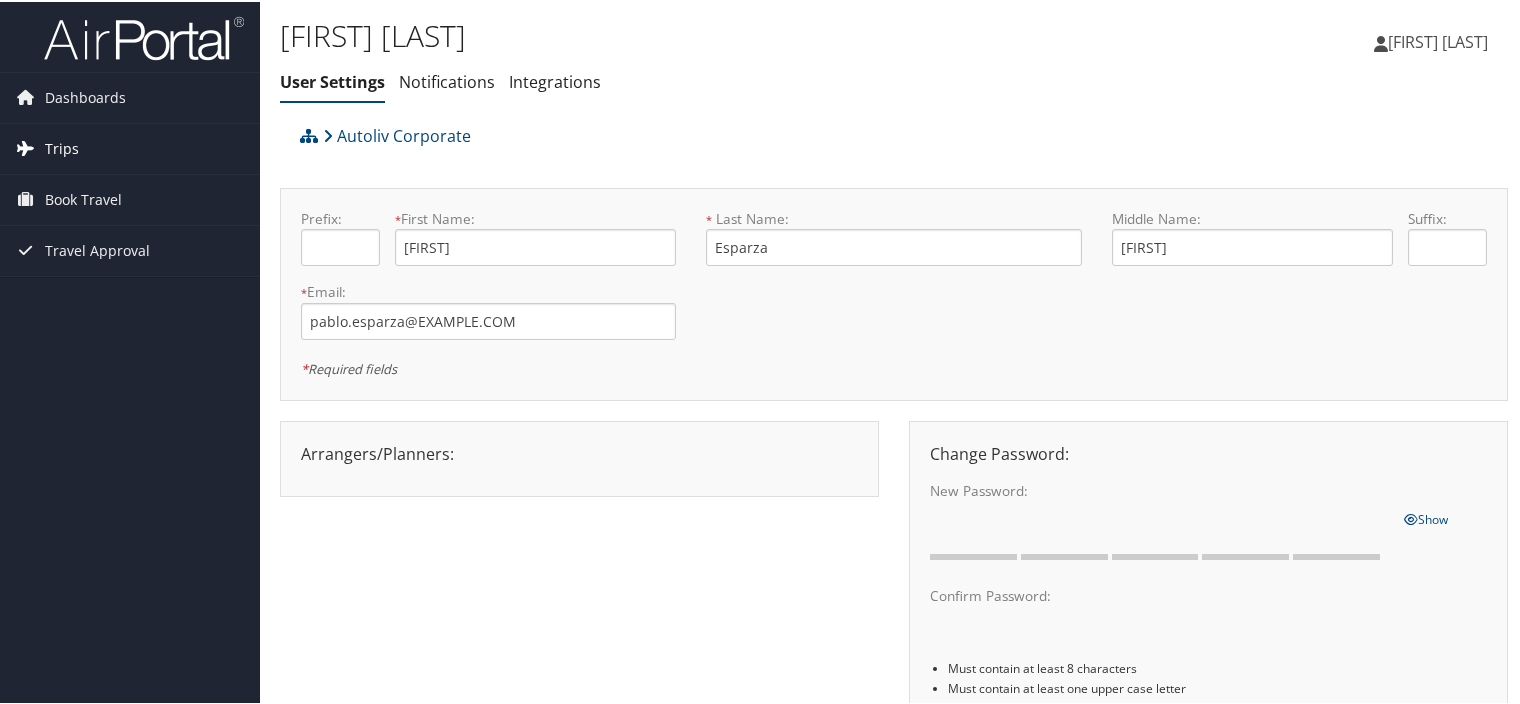 click on "Trips" at bounding box center [62, 147] 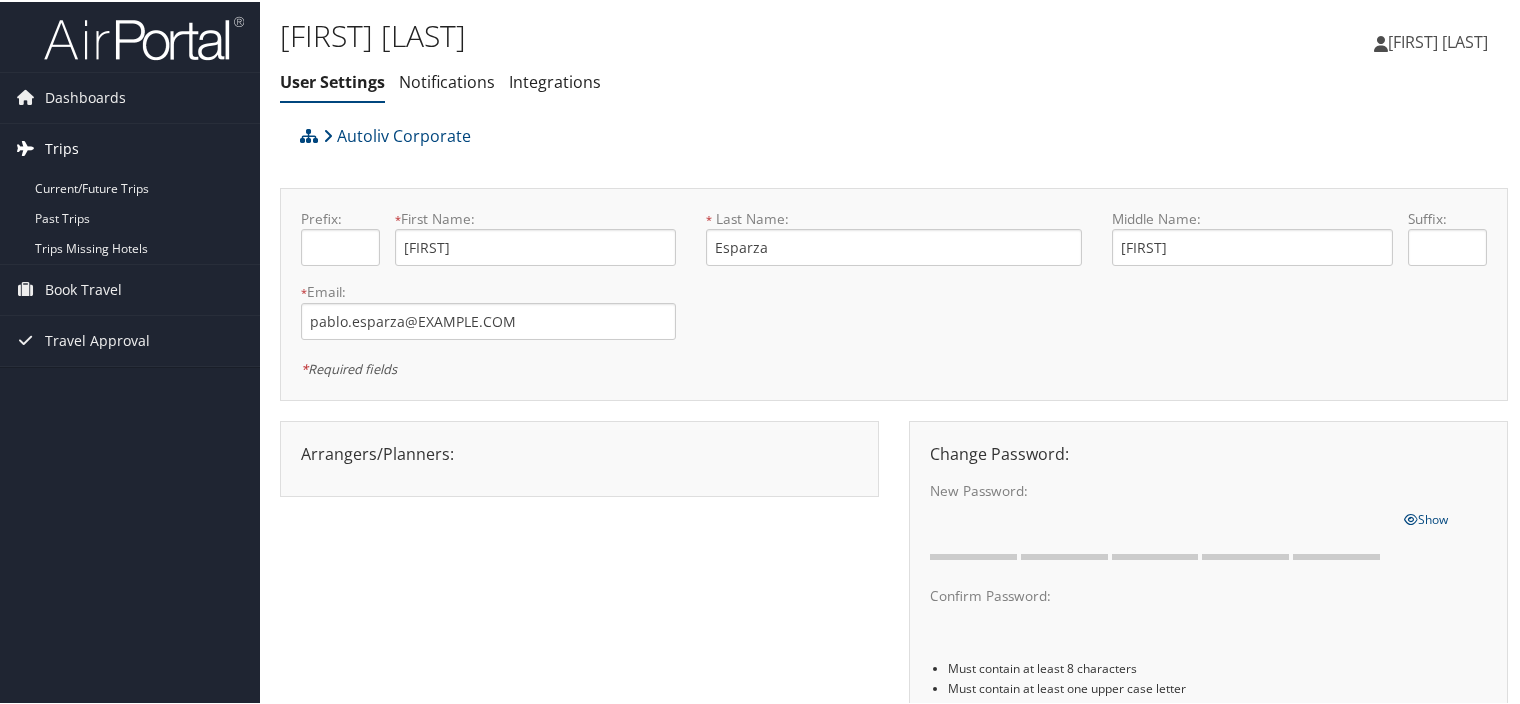 click on "Trips" at bounding box center [62, 147] 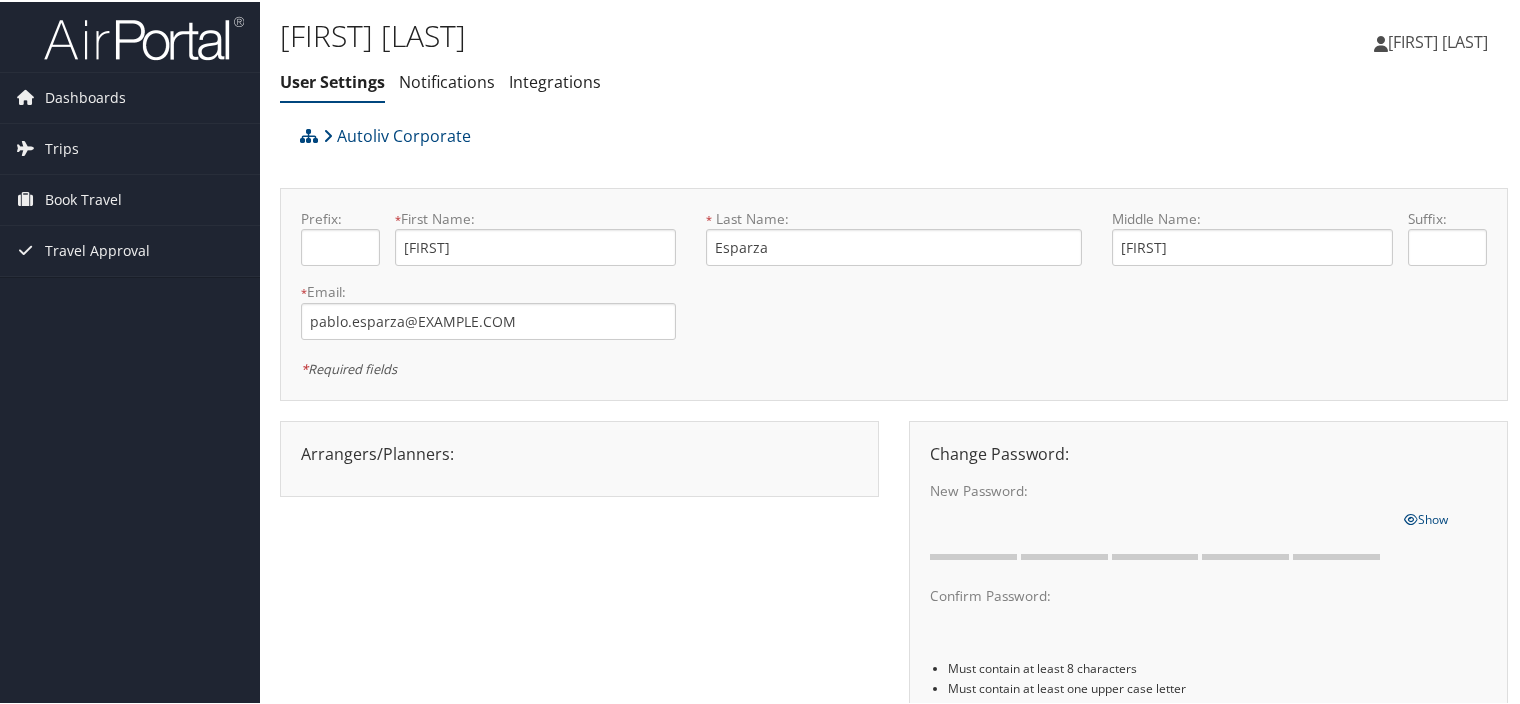 click on "[FIRST] [LAST]" at bounding box center [1438, 40] 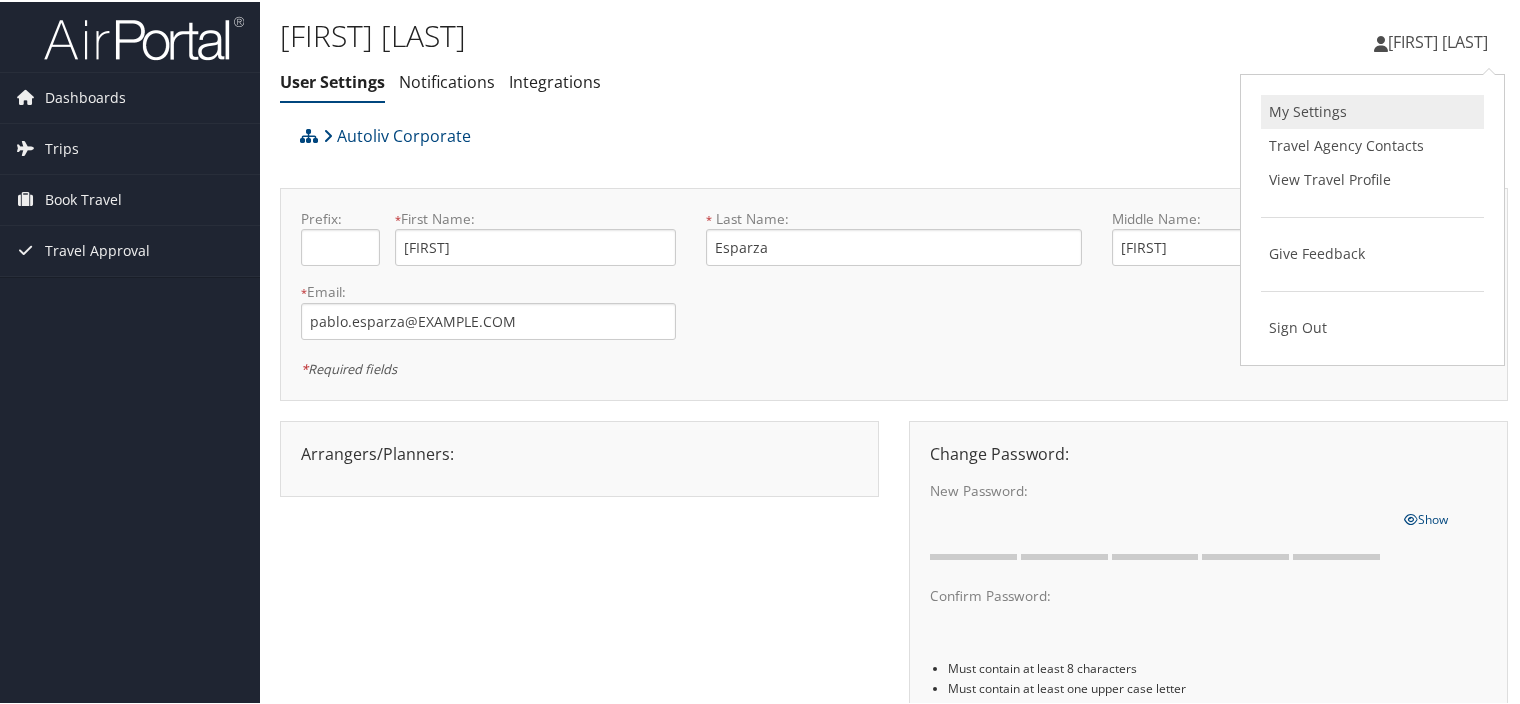click on "My Settings" at bounding box center (1372, 110) 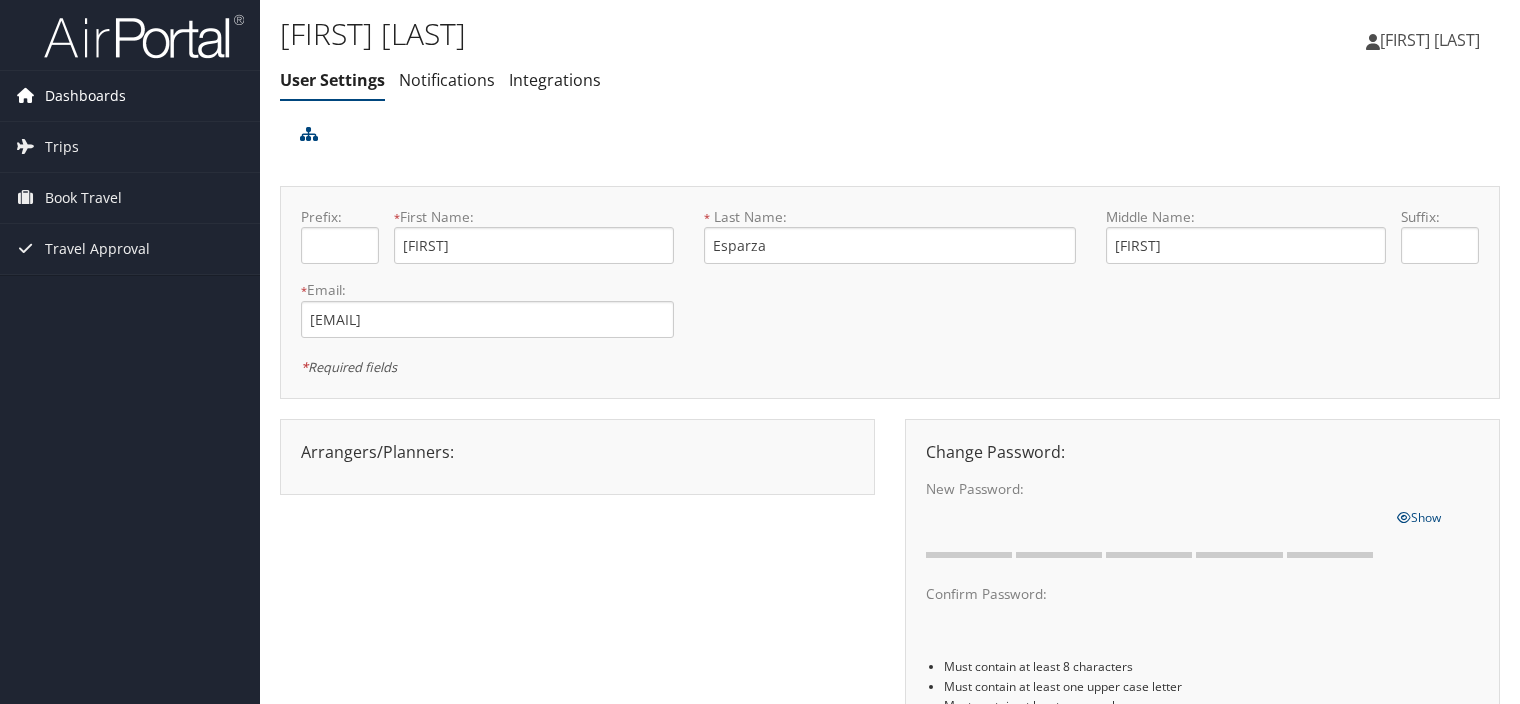 scroll, scrollTop: 0, scrollLeft: 0, axis: both 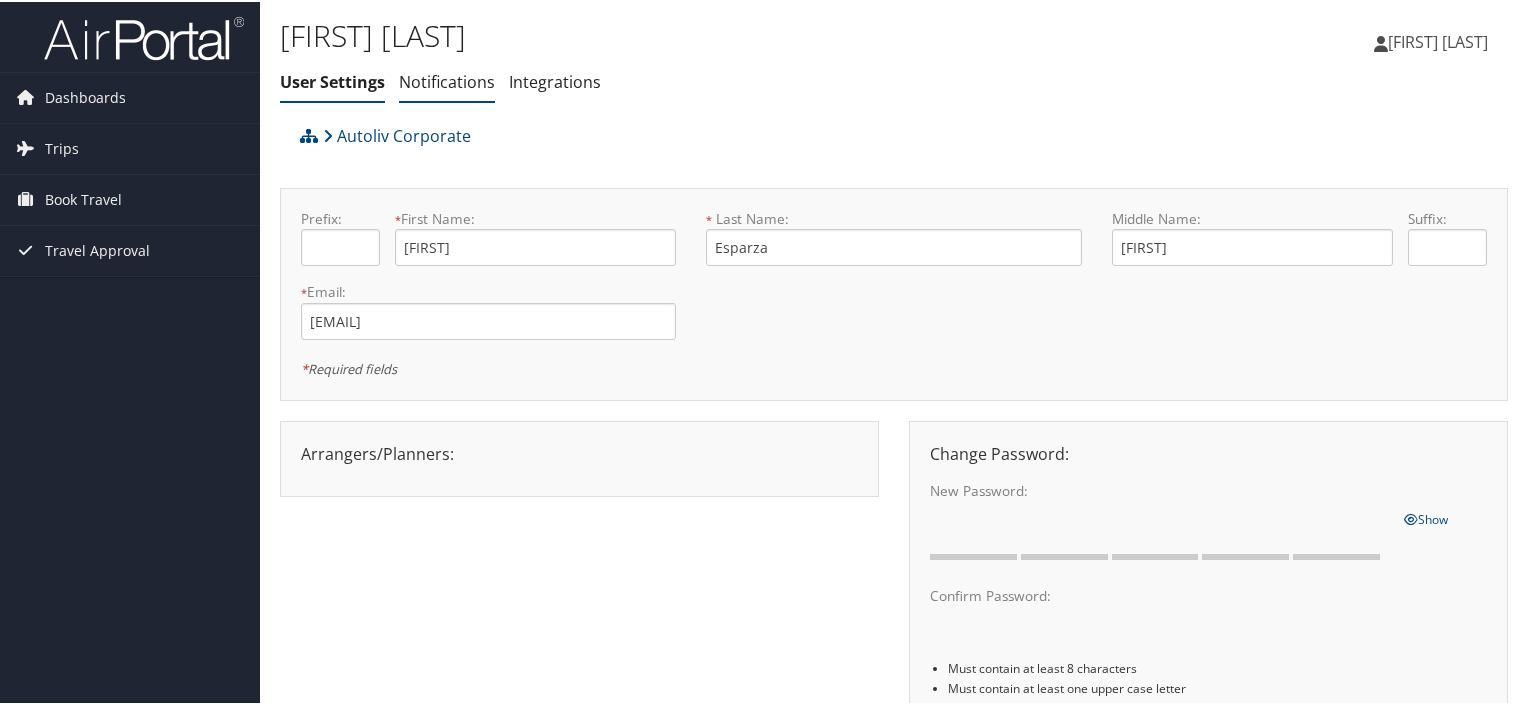 click on "Notifications" at bounding box center (447, 80) 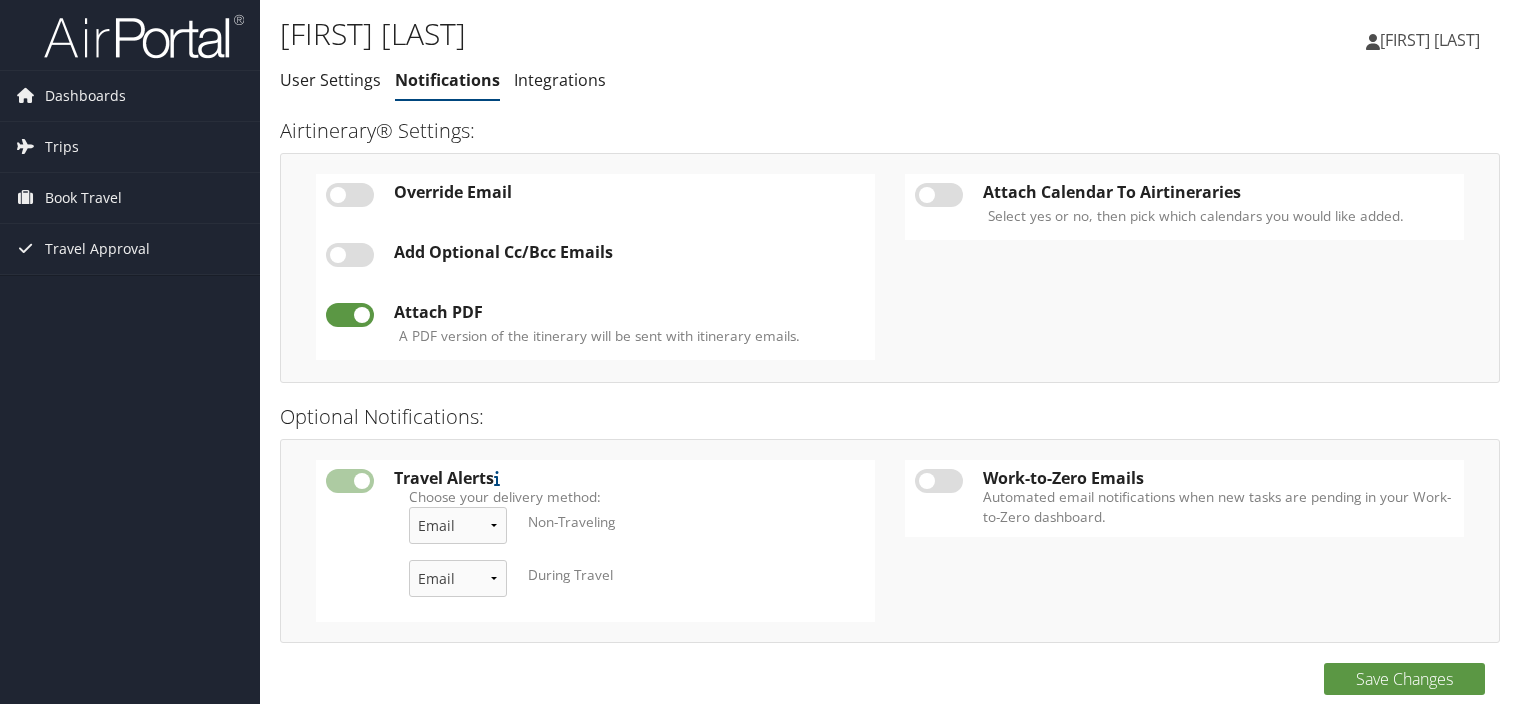 scroll, scrollTop: 0, scrollLeft: 0, axis: both 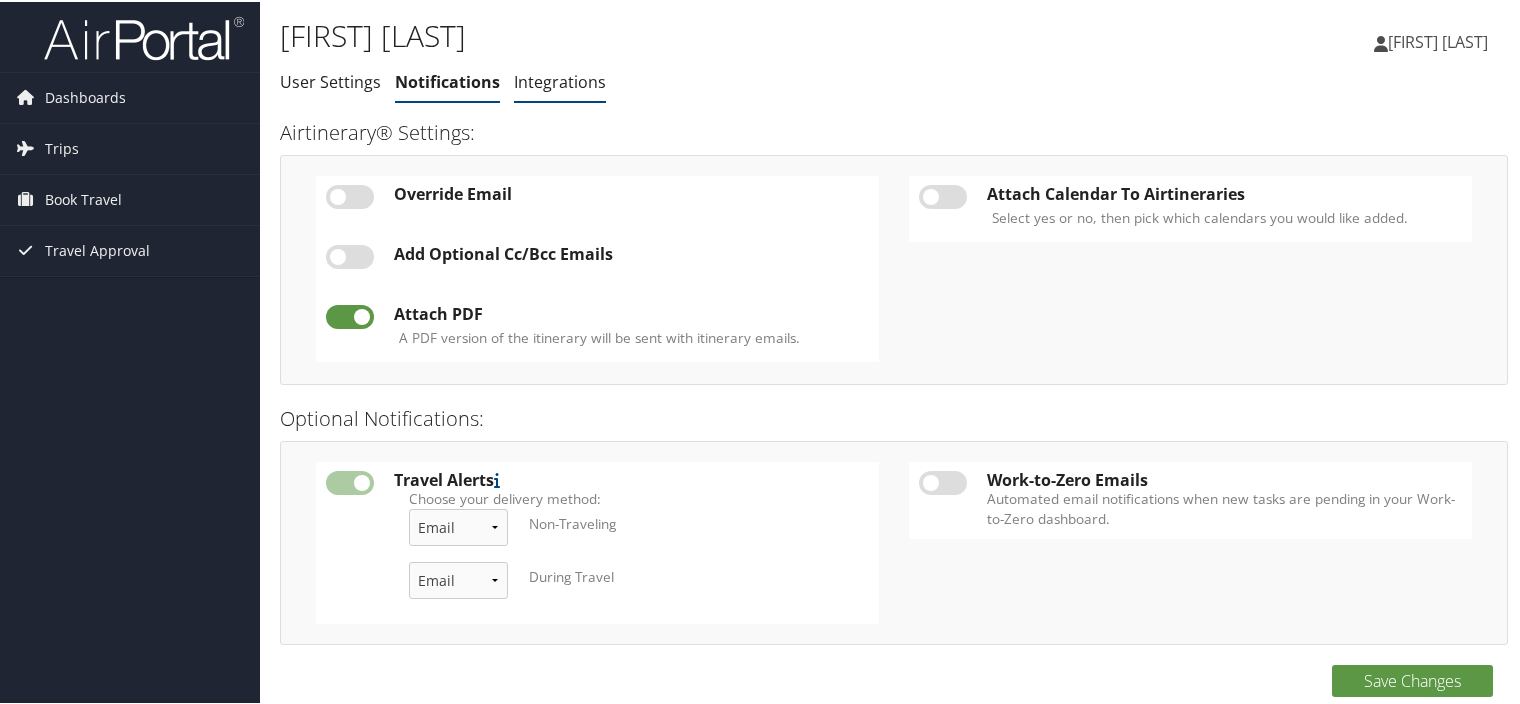 click on "Integrations" at bounding box center [560, 80] 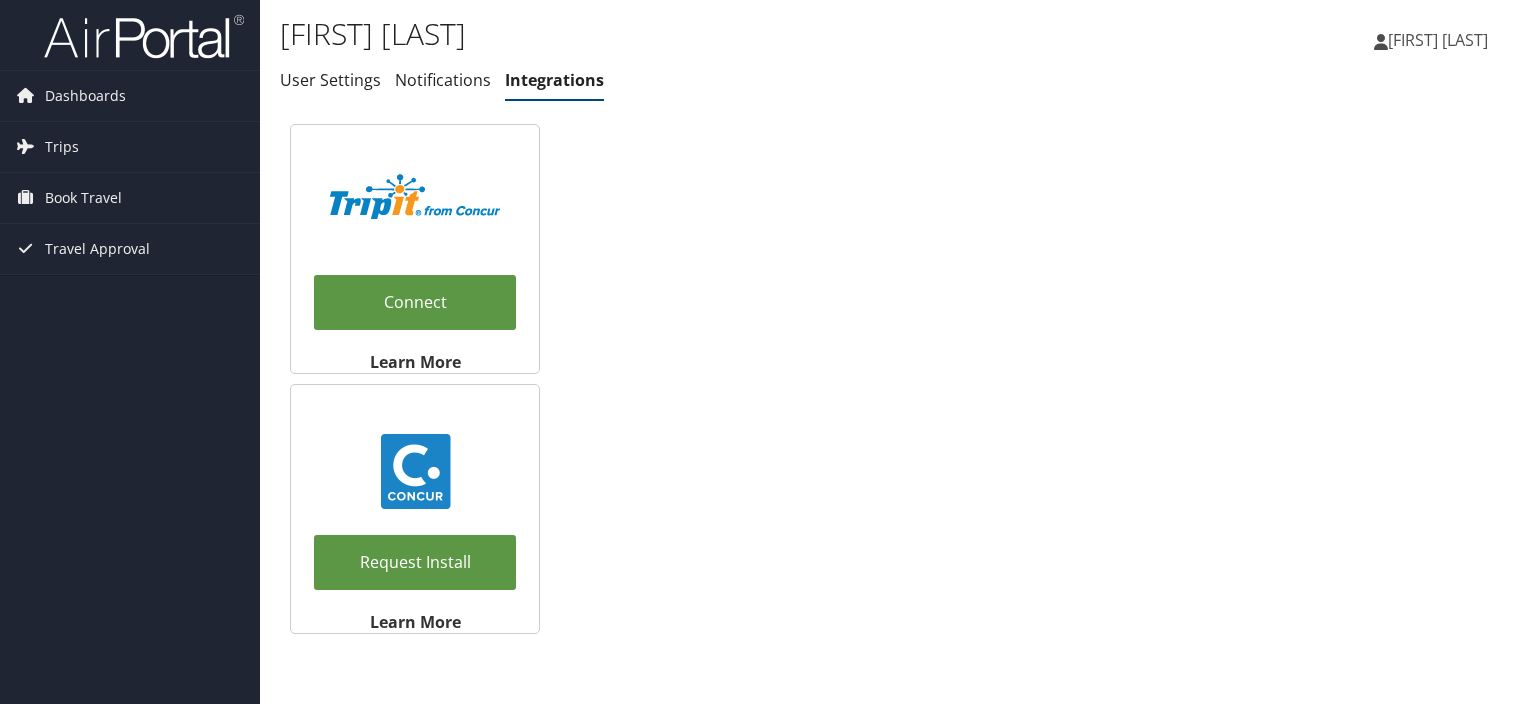 scroll, scrollTop: 0, scrollLeft: 0, axis: both 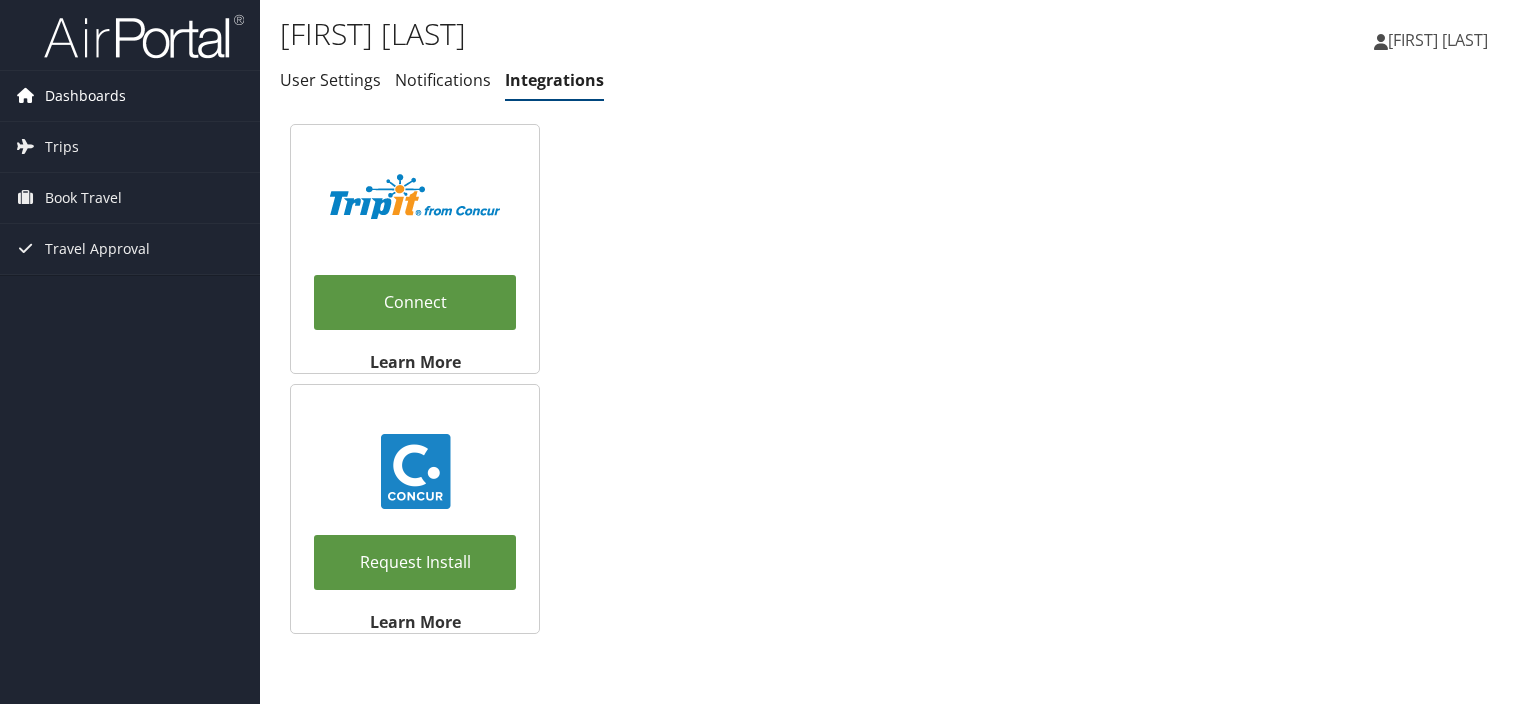 click at bounding box center [25, 95] 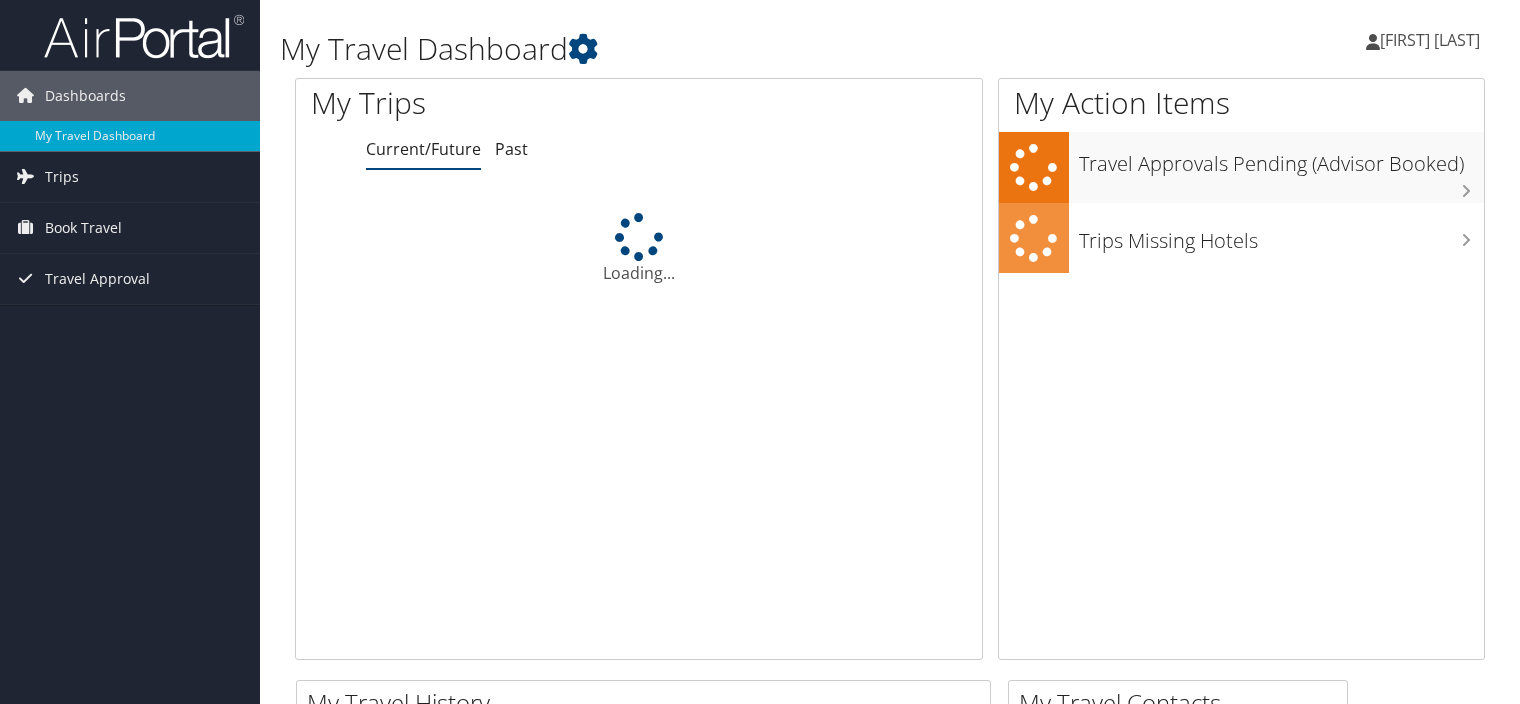 scroll, scrollTop: 0, scrollLeft: 0, axis: both 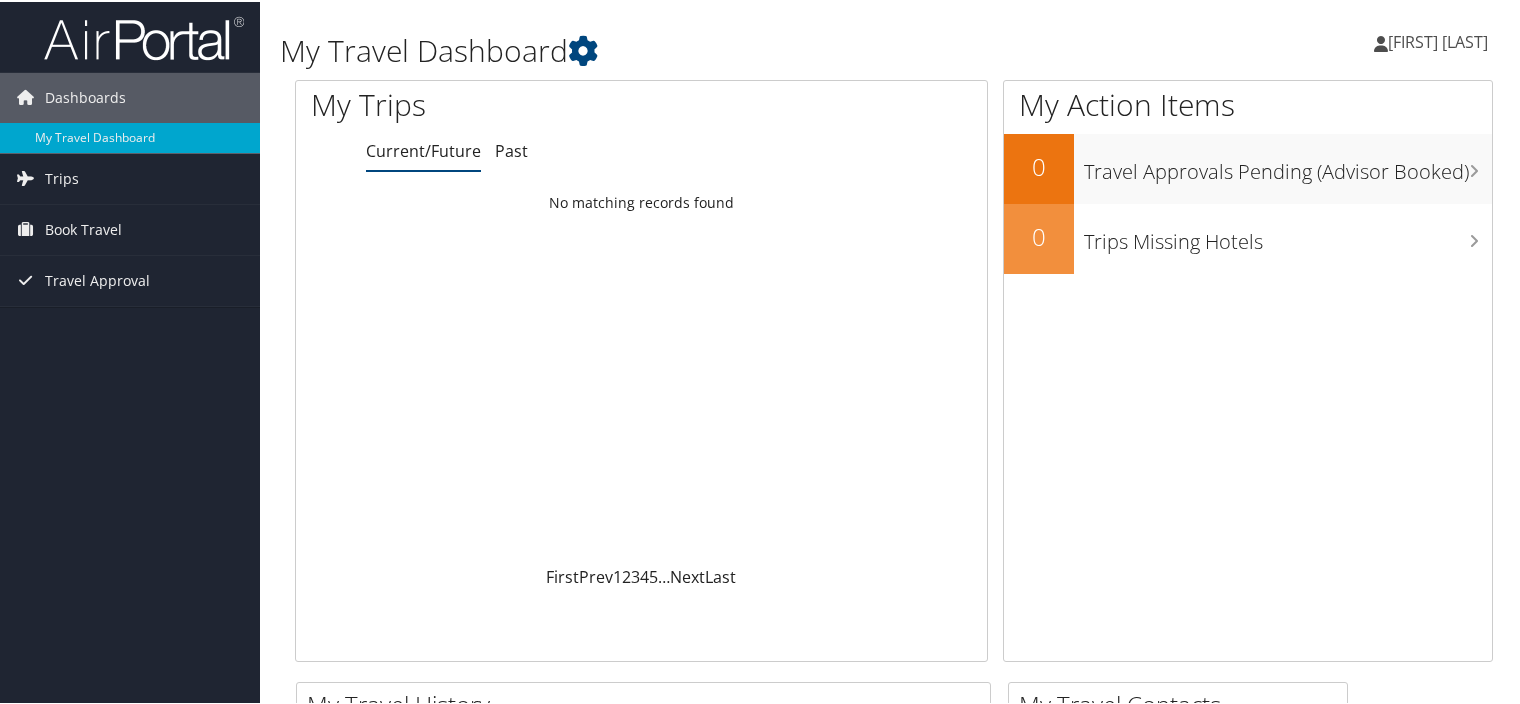 click on "[FIRST] [LAST]" at bounding box center (1438, 40) 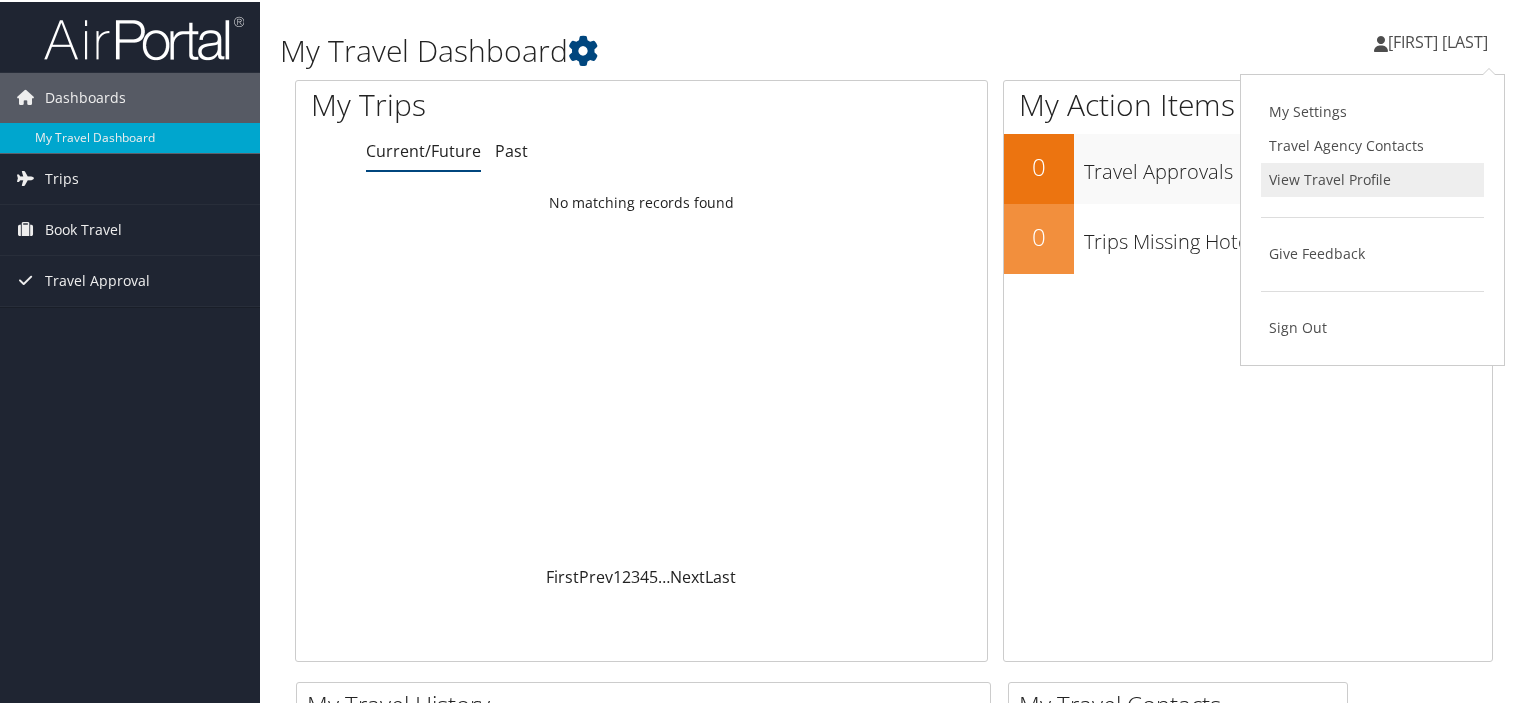 click on "View Travel Profile" at bounding box center [1372, 178] 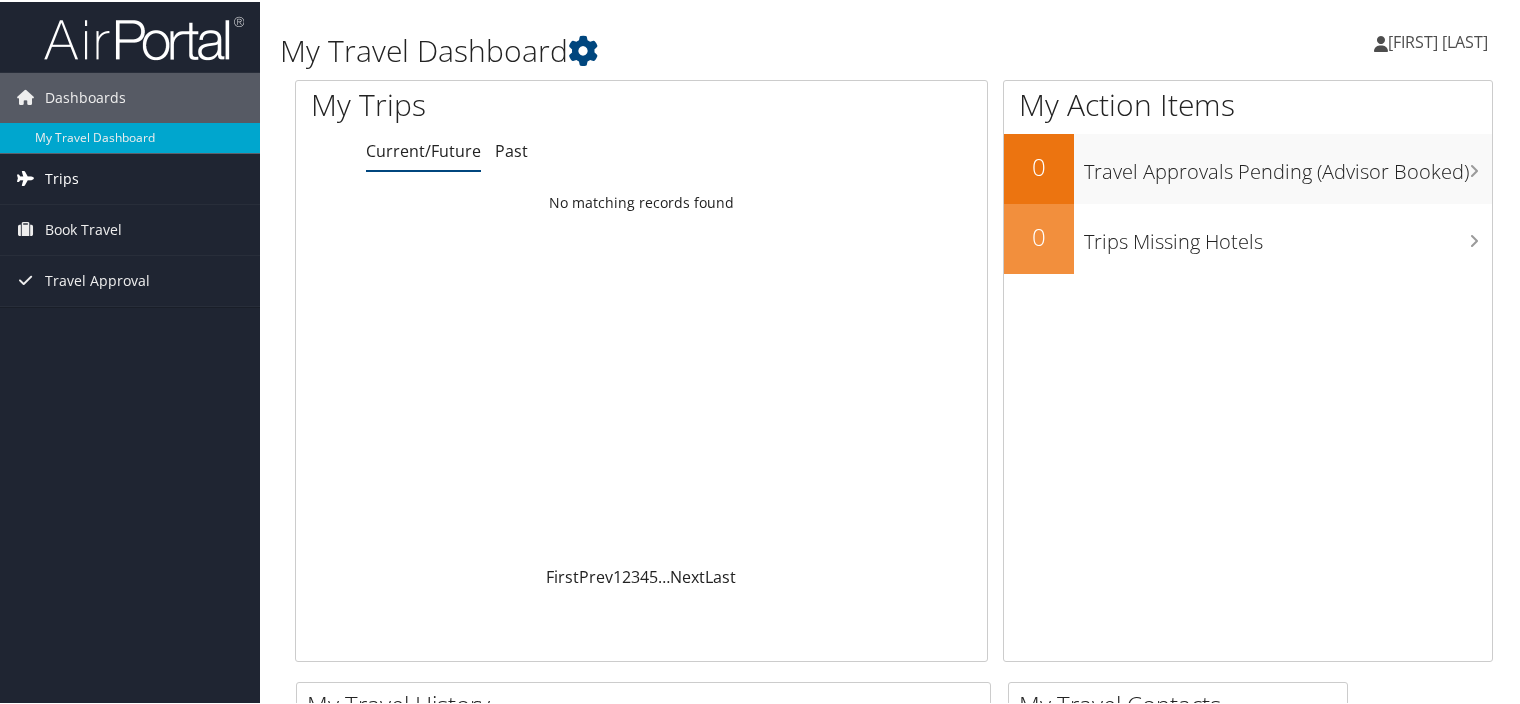 click on "Trips" at bounding box center [130, 177] 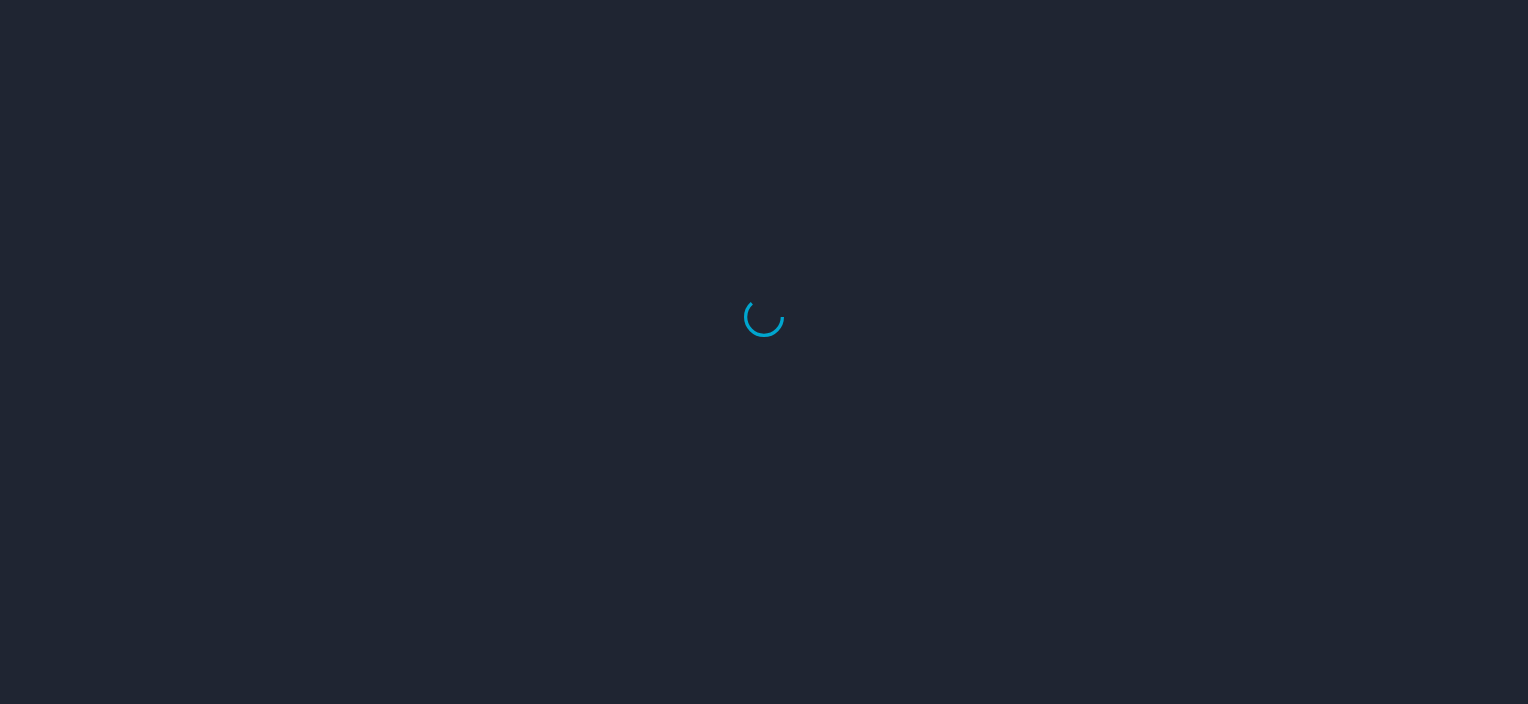 scroll, scrollTop: 0, scrollLeft: 0, axis: both 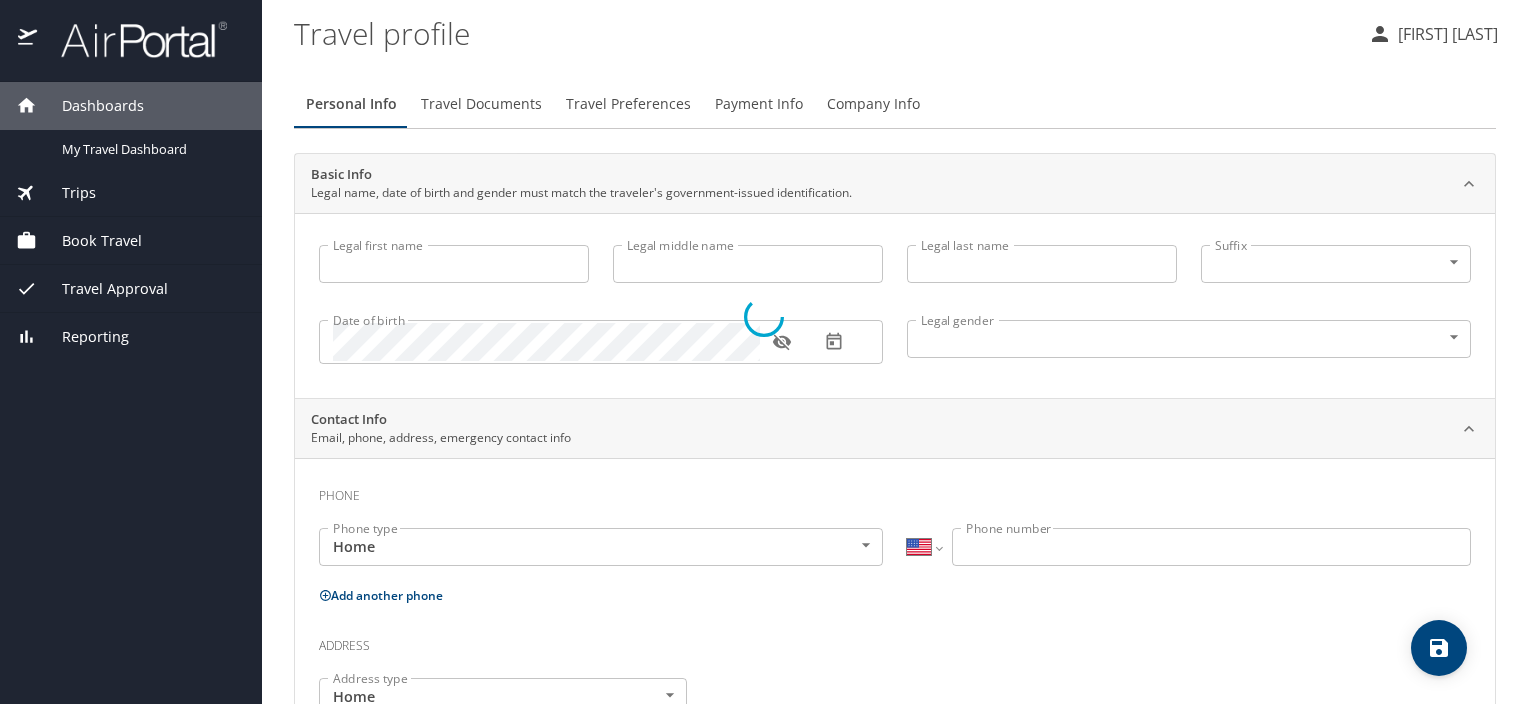 type on "[FIRST]" 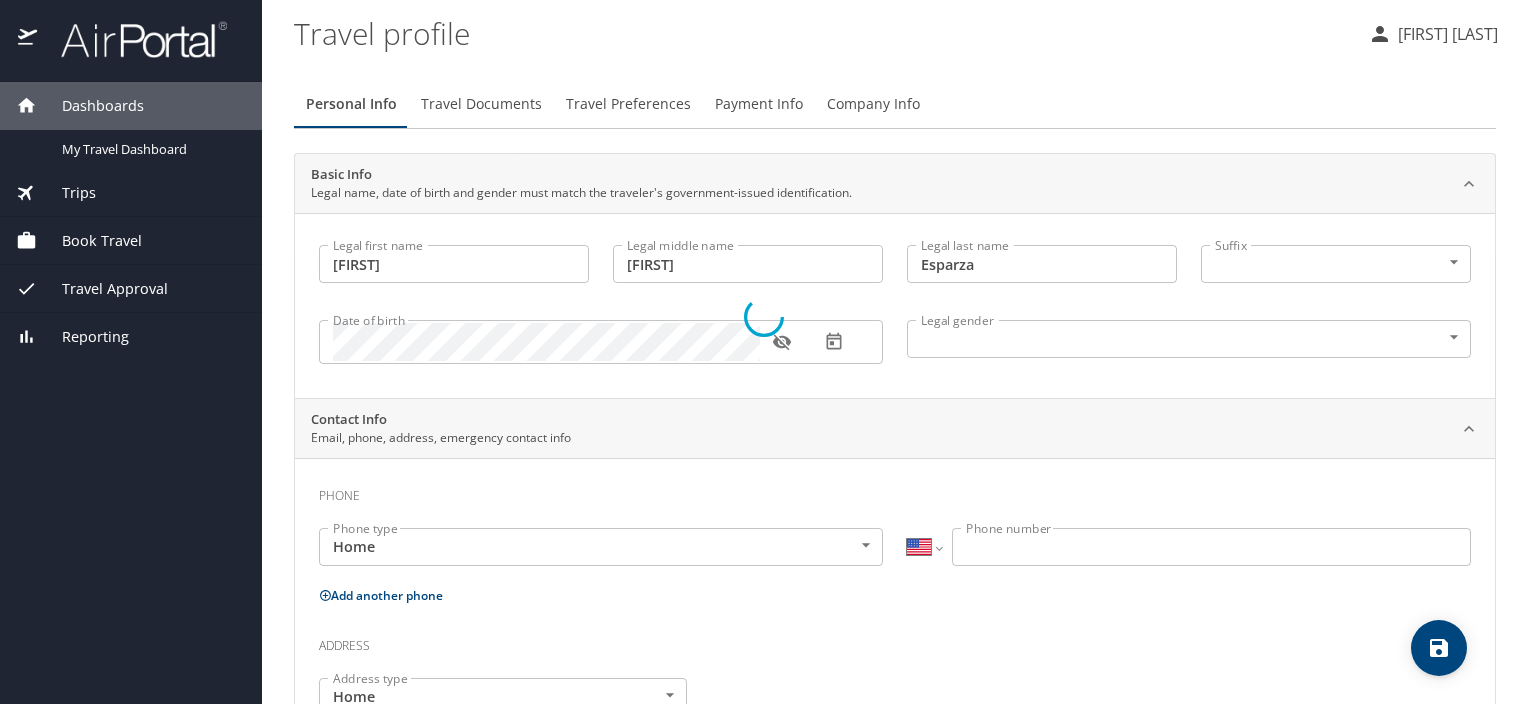 select on "MX" 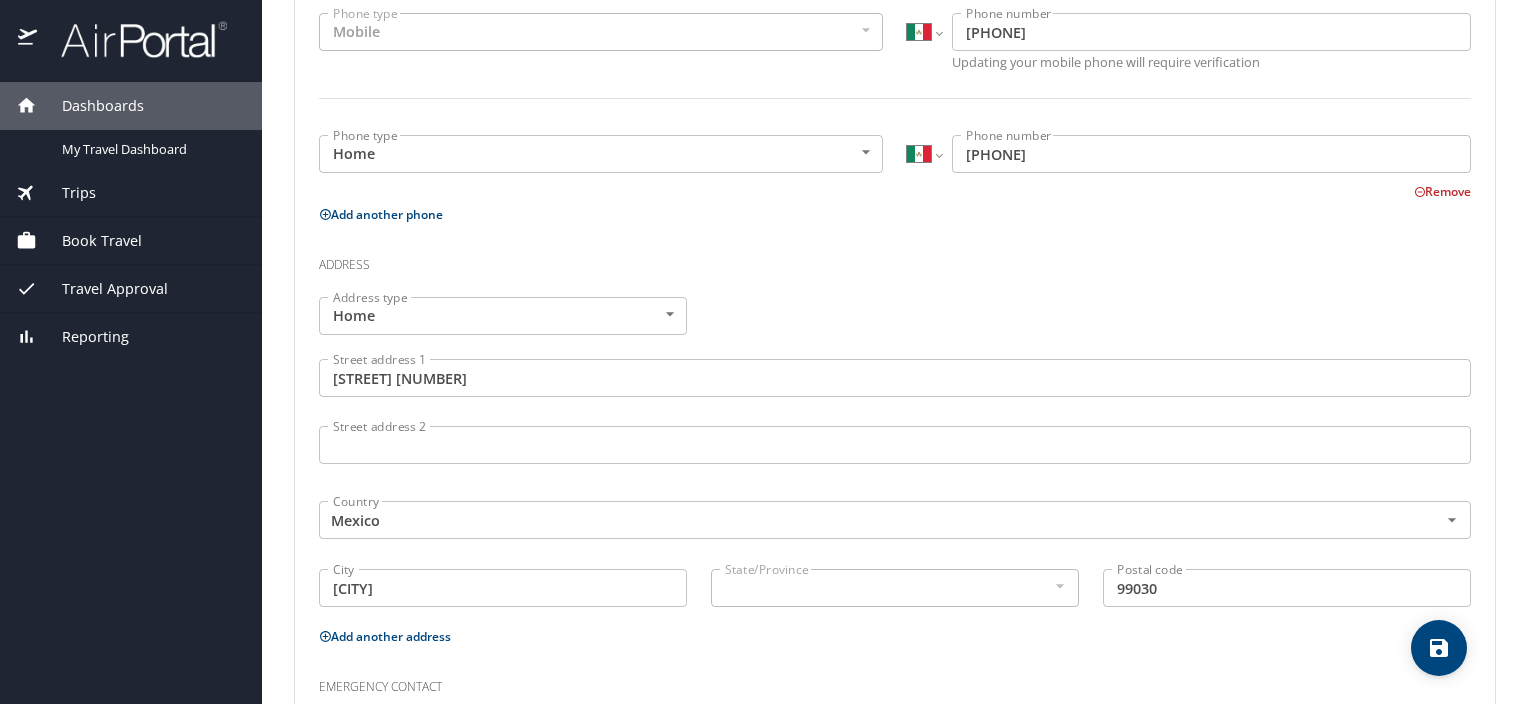 scroll, scrollTop: 516, scrollLeft: 0, axis: vertical 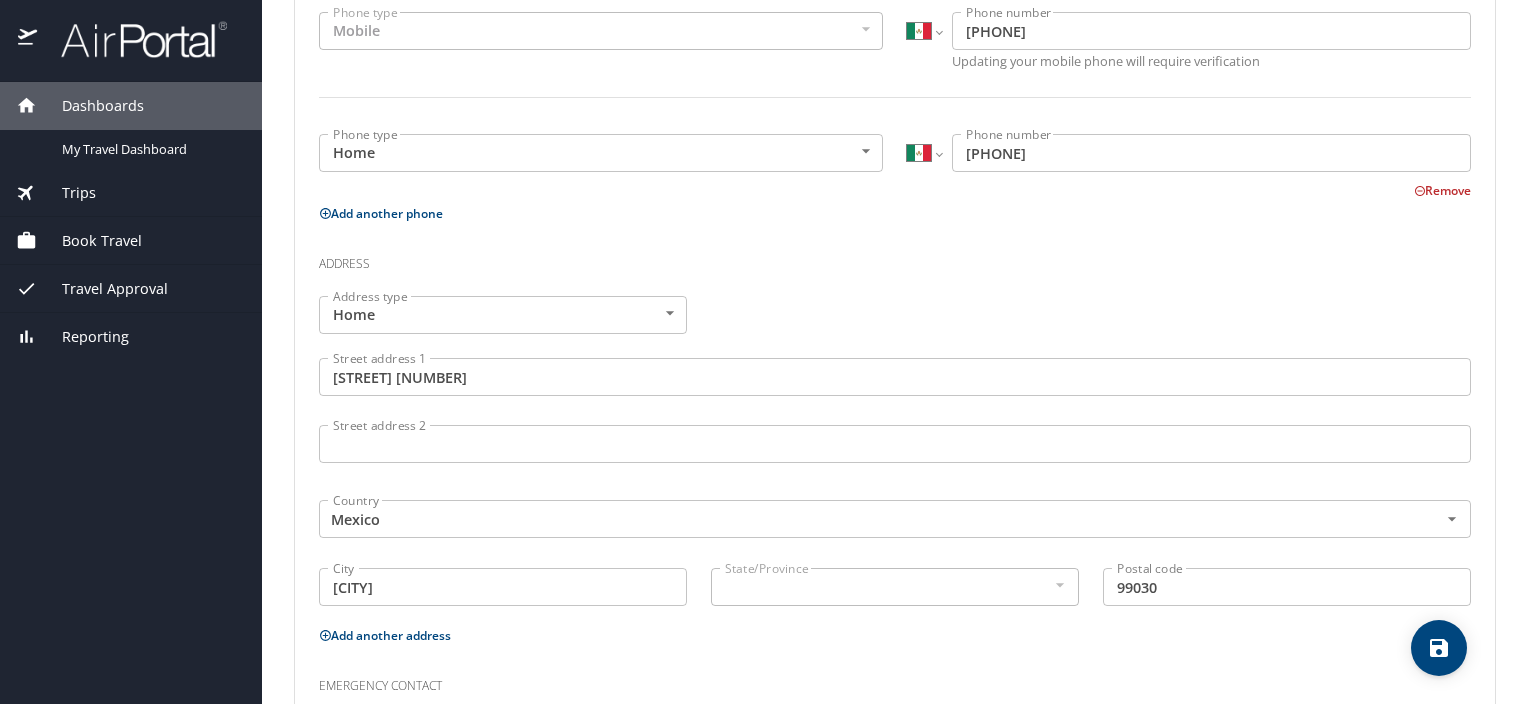 click at bounding box center [1059, 585] 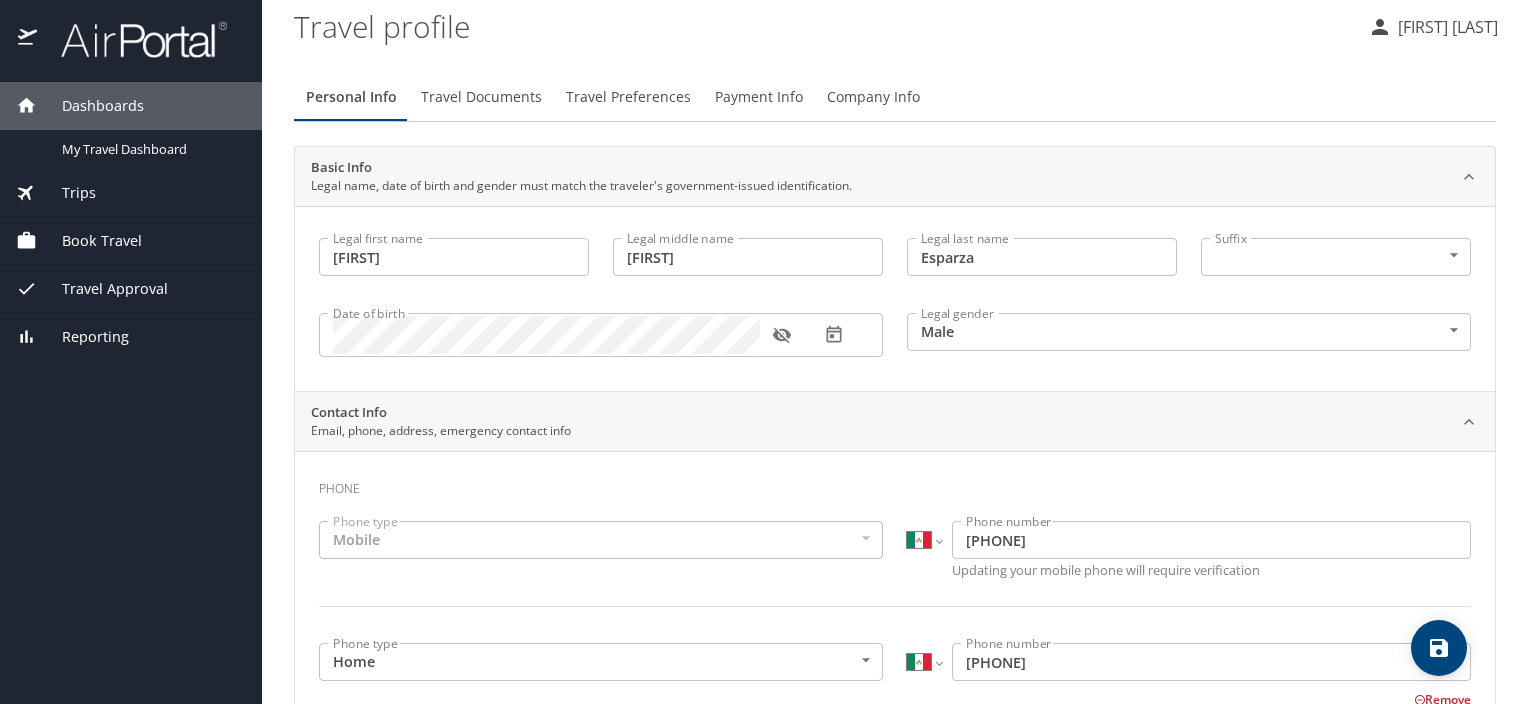 scroll, scrollTop: 0, scrollLeft: 0, axis: both 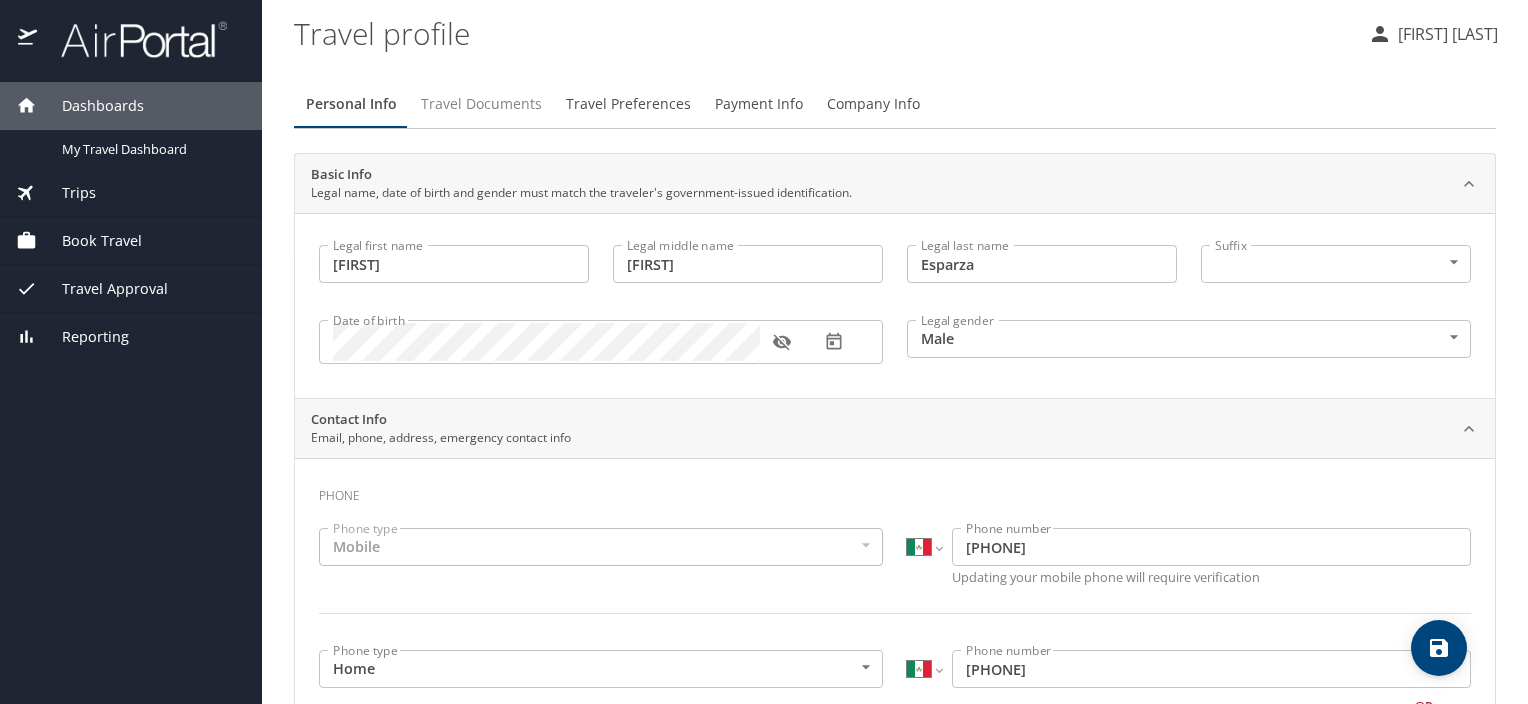 click on "Travel Documents" at bounding box center [481, 104] 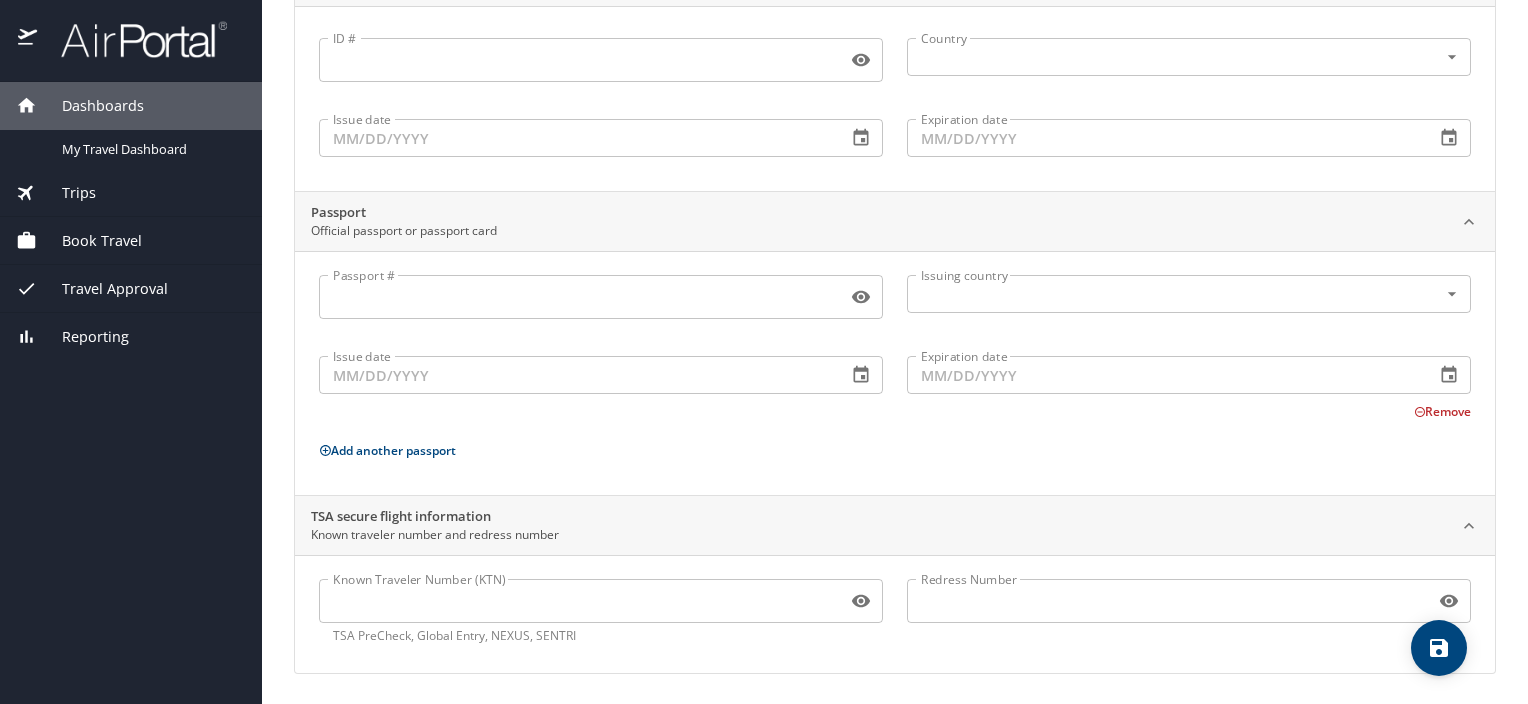 scroll, scrollTop: 0, scrollLeft: 0, axis: both 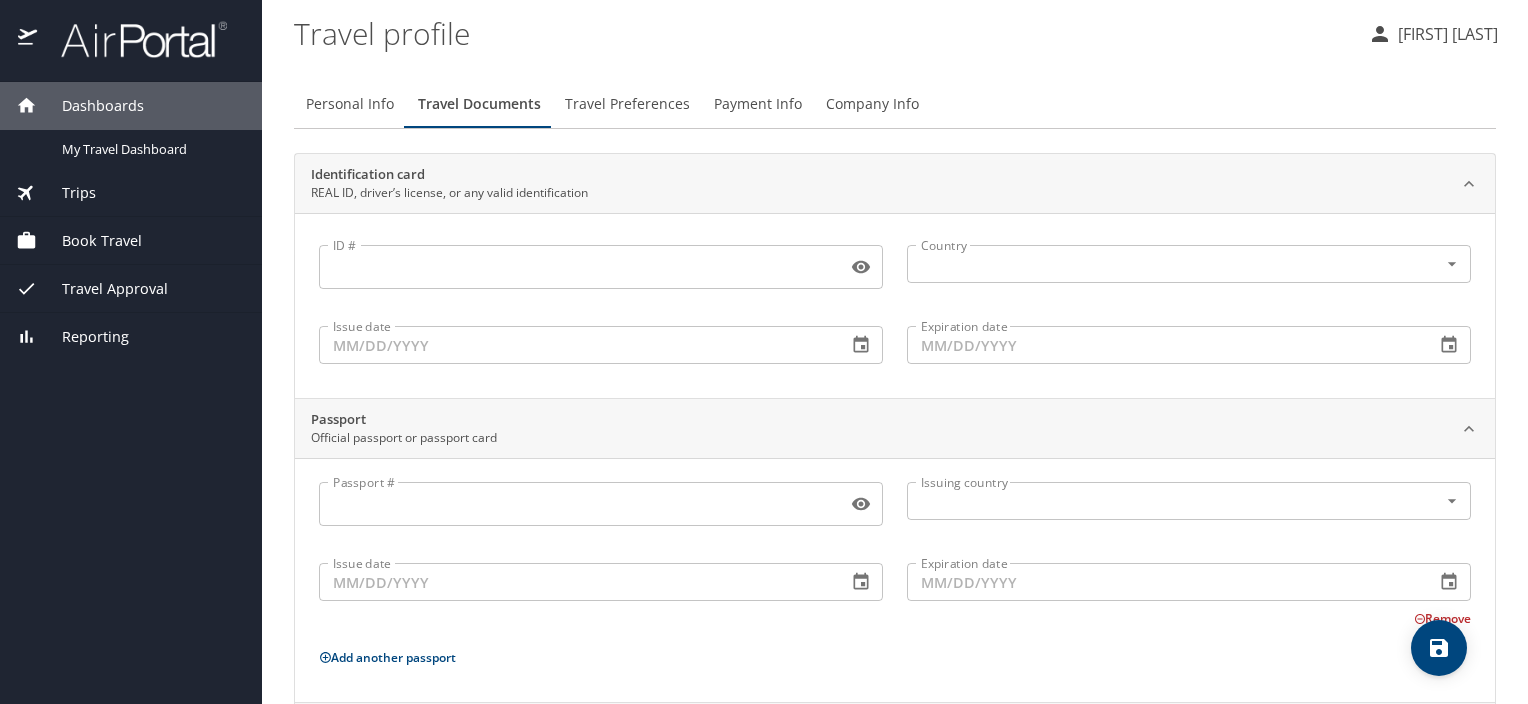 click on "Travel Preferences" at bounding box center [627, 104] 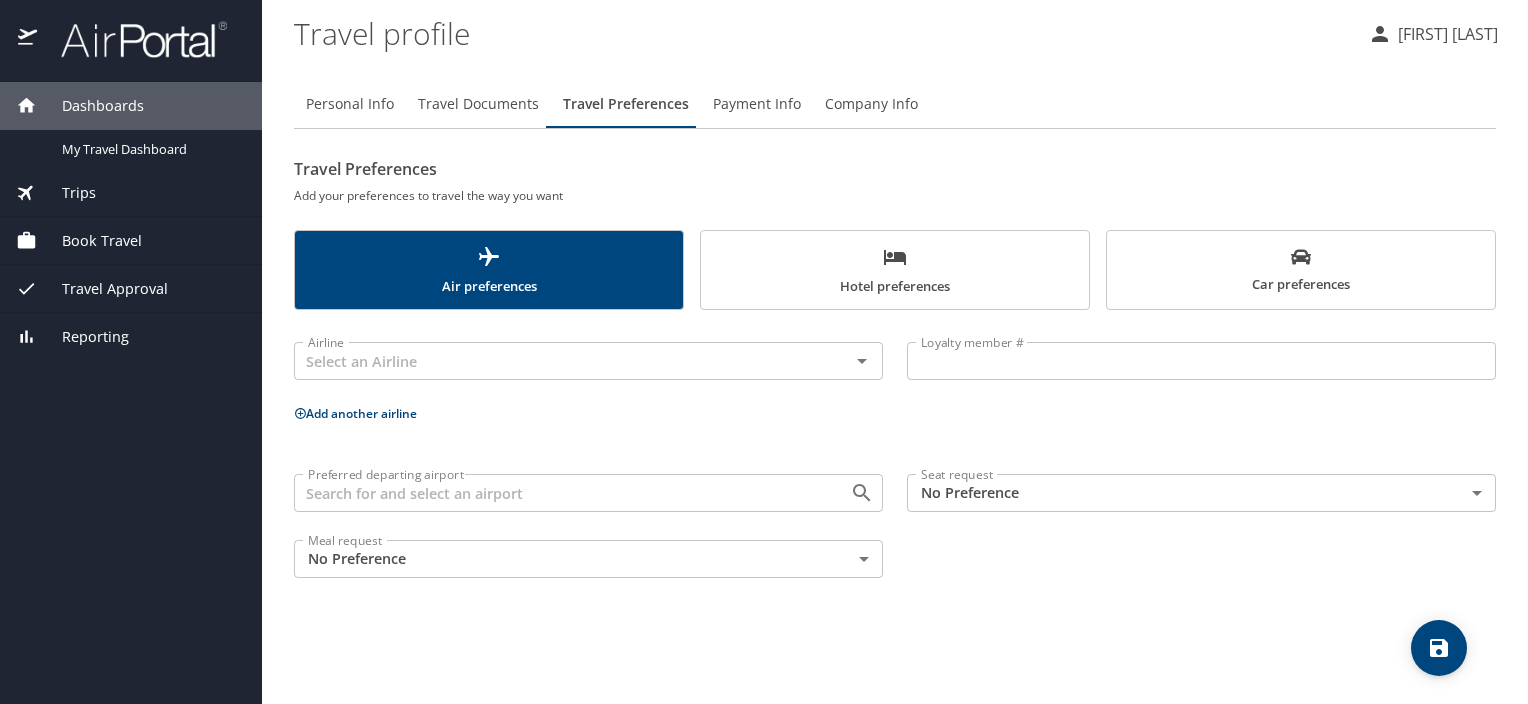 click on "Payment Info" at bounding box center [757, 104] 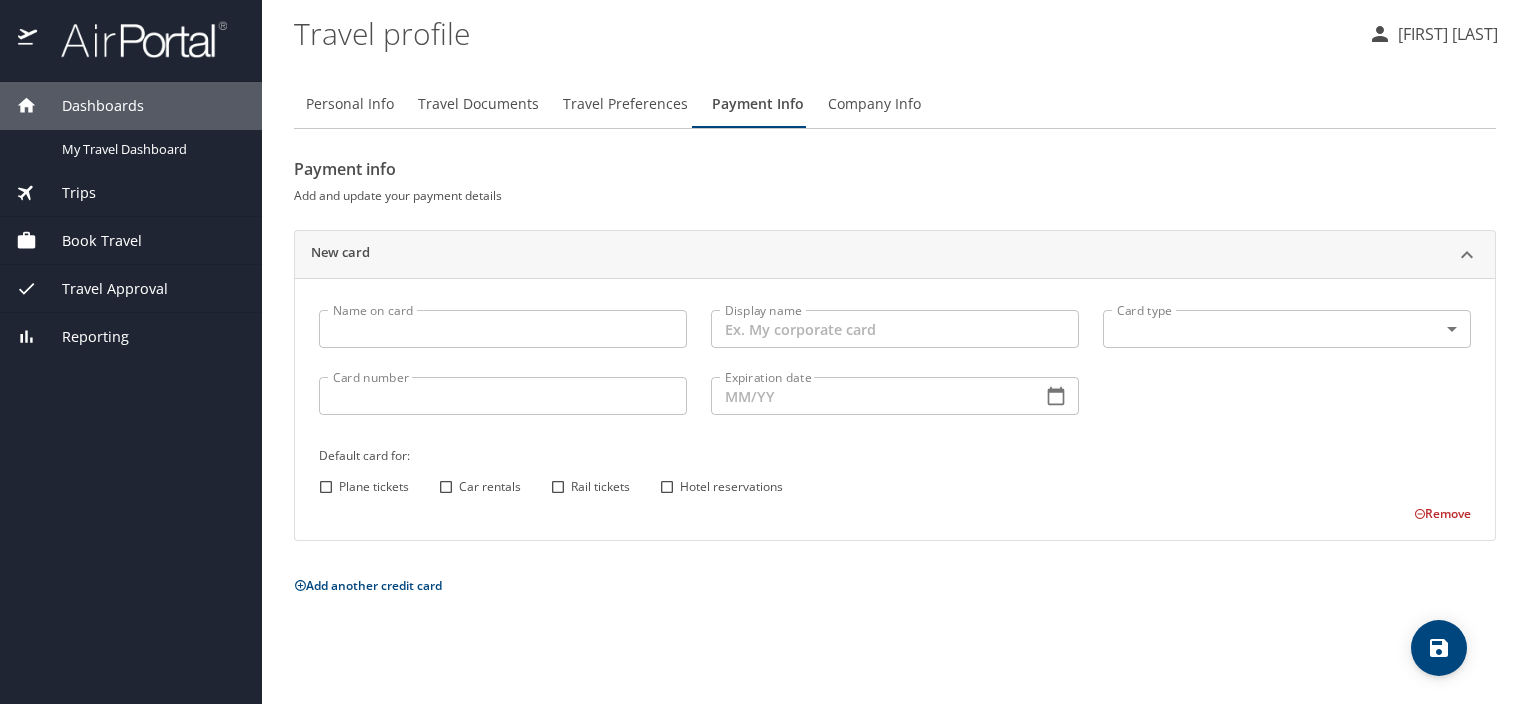 click on "Company Info" at bounding box center (874, 104) 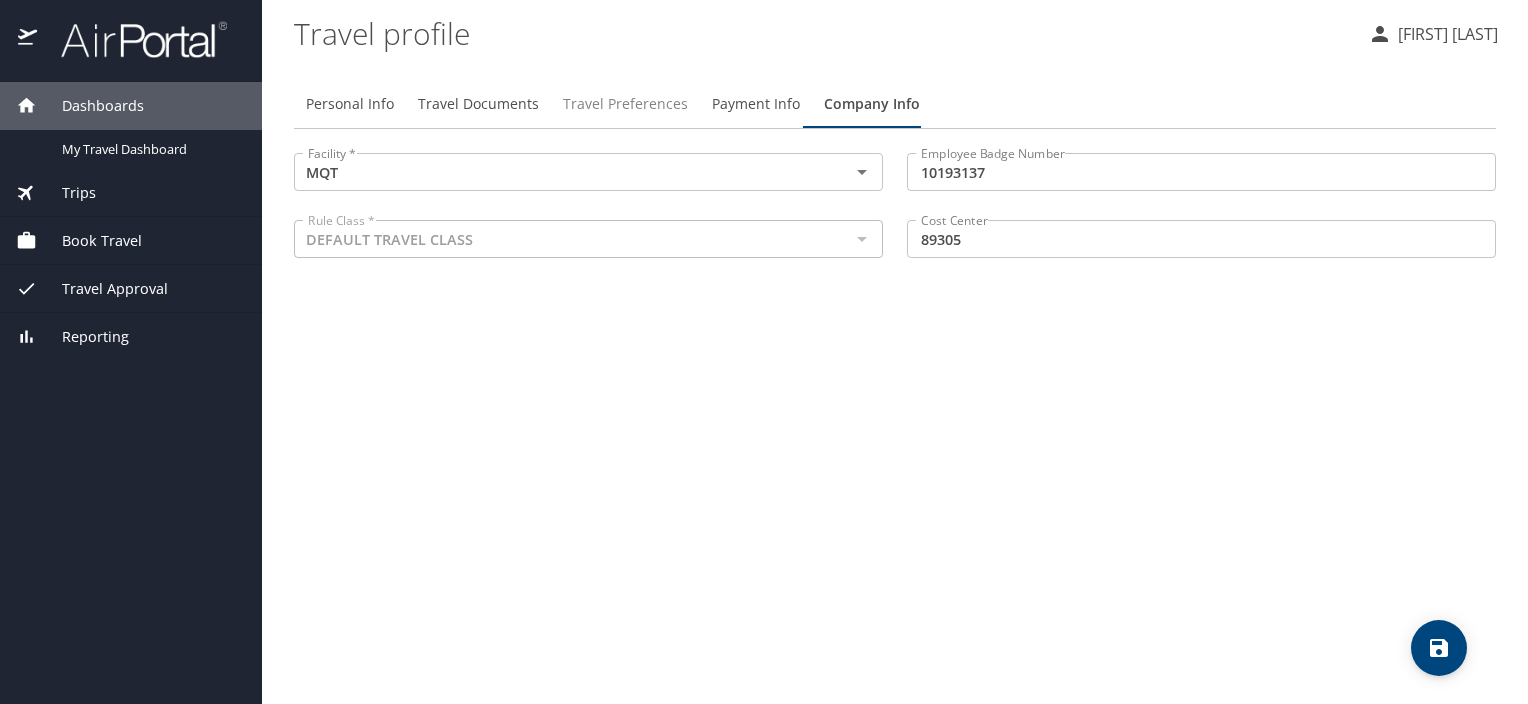 click on "Travel Preferences" at bounding box center [625, 104] 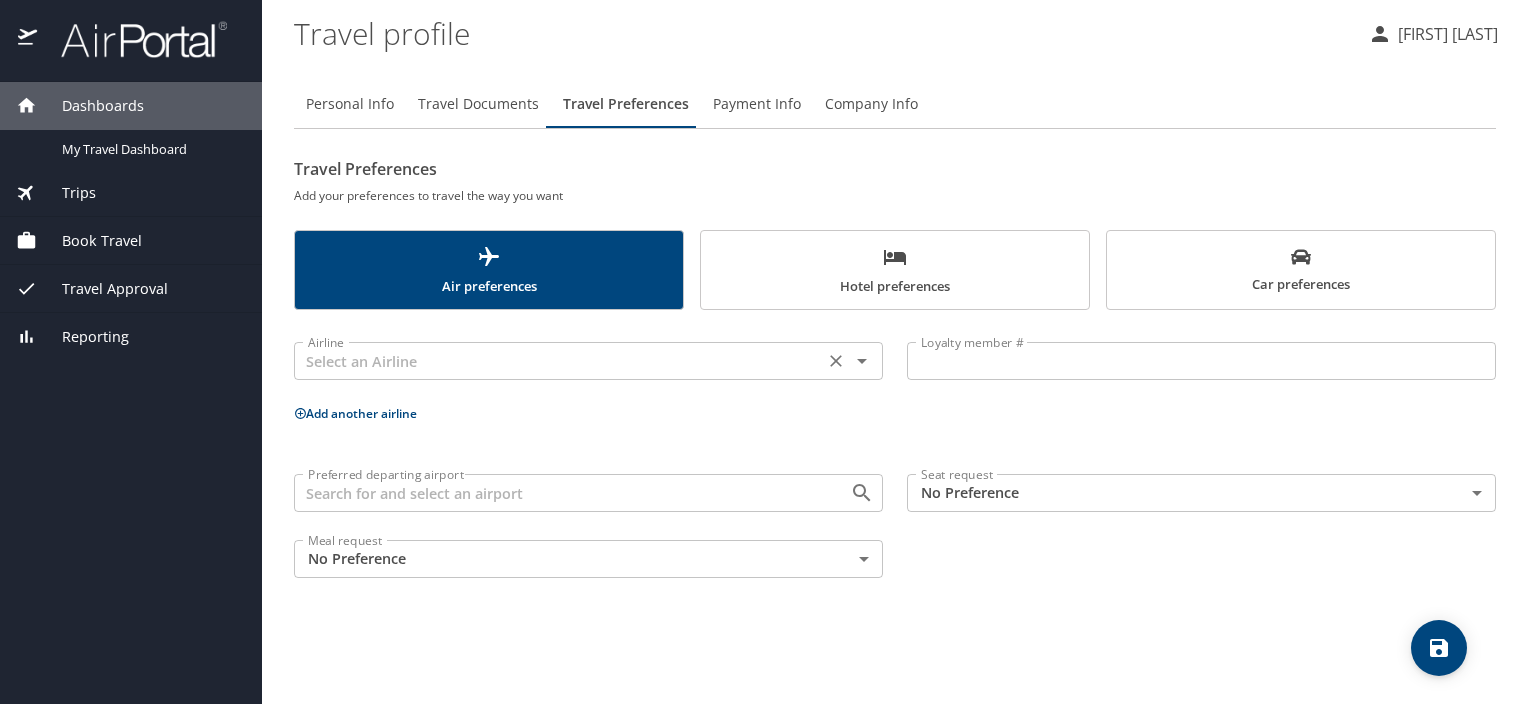 click at bounding box center [559, 361] 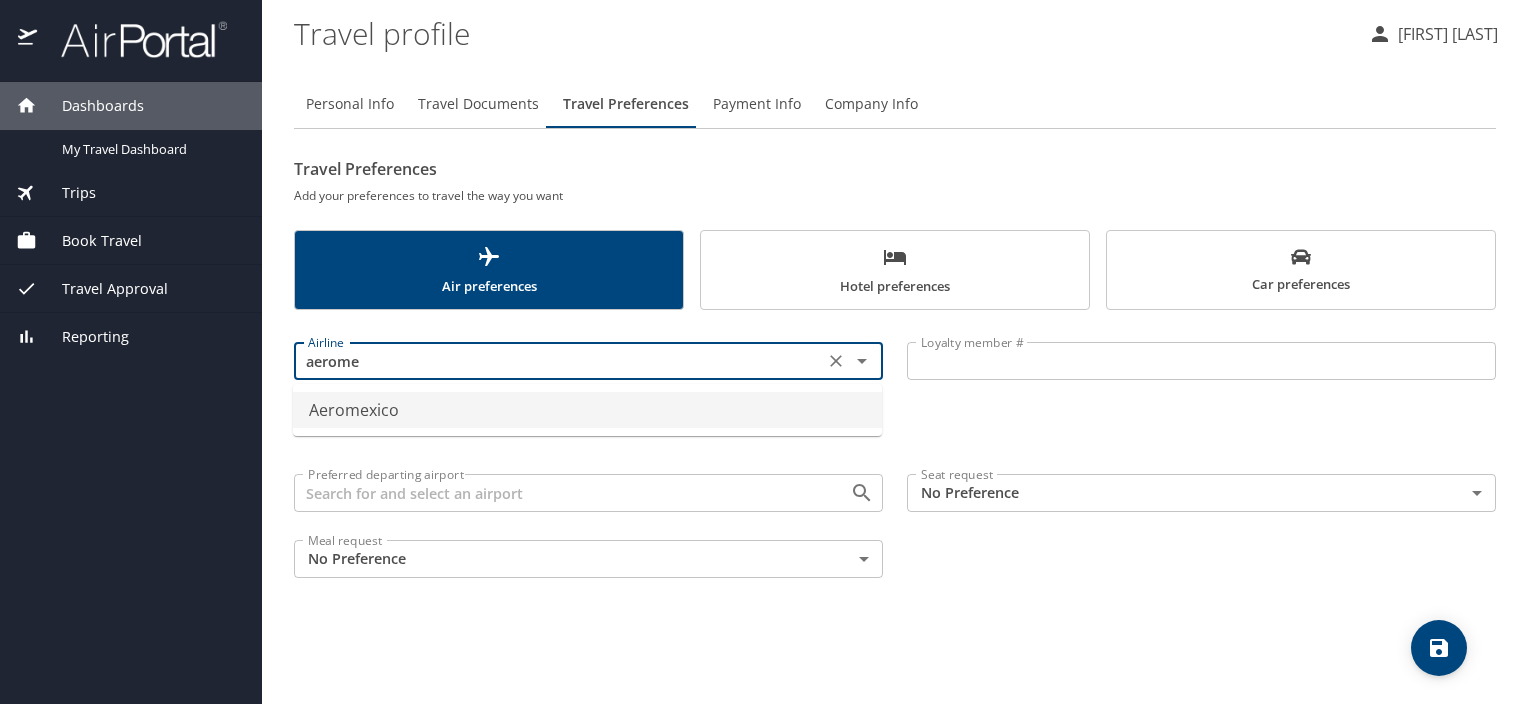 click on "Aeromexico" at bounding box center (587, 410) 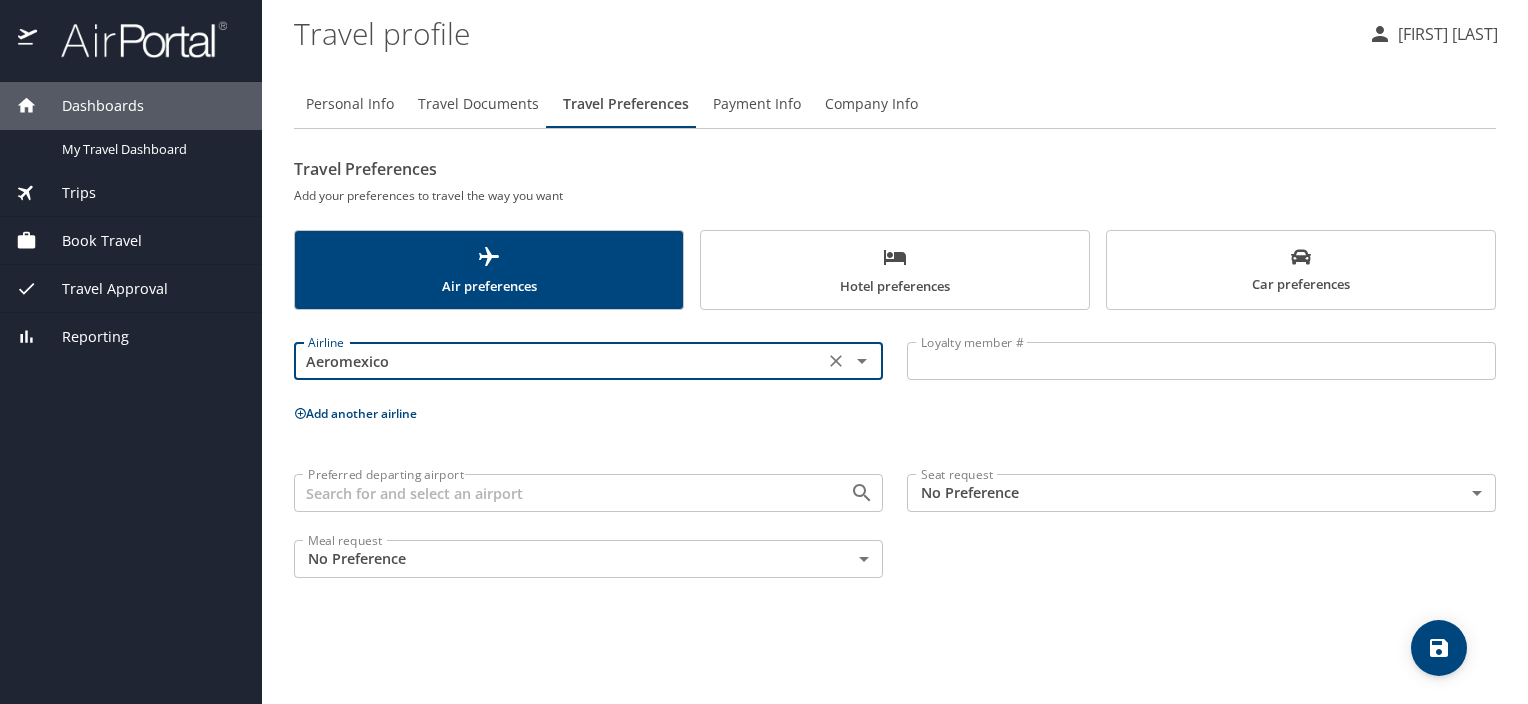type on "Aeromexico" 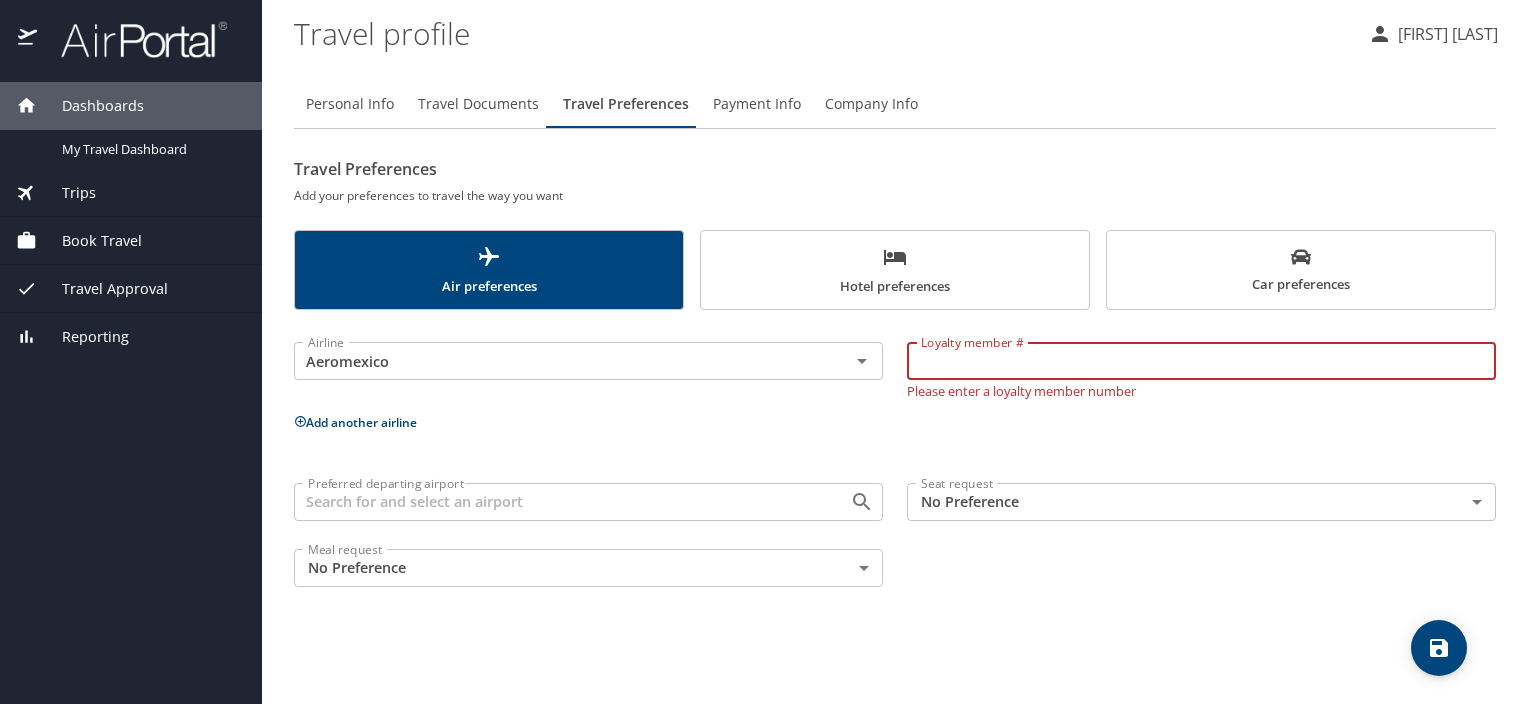 click on "Loyalty member #" at bounding box center (1201, 361) 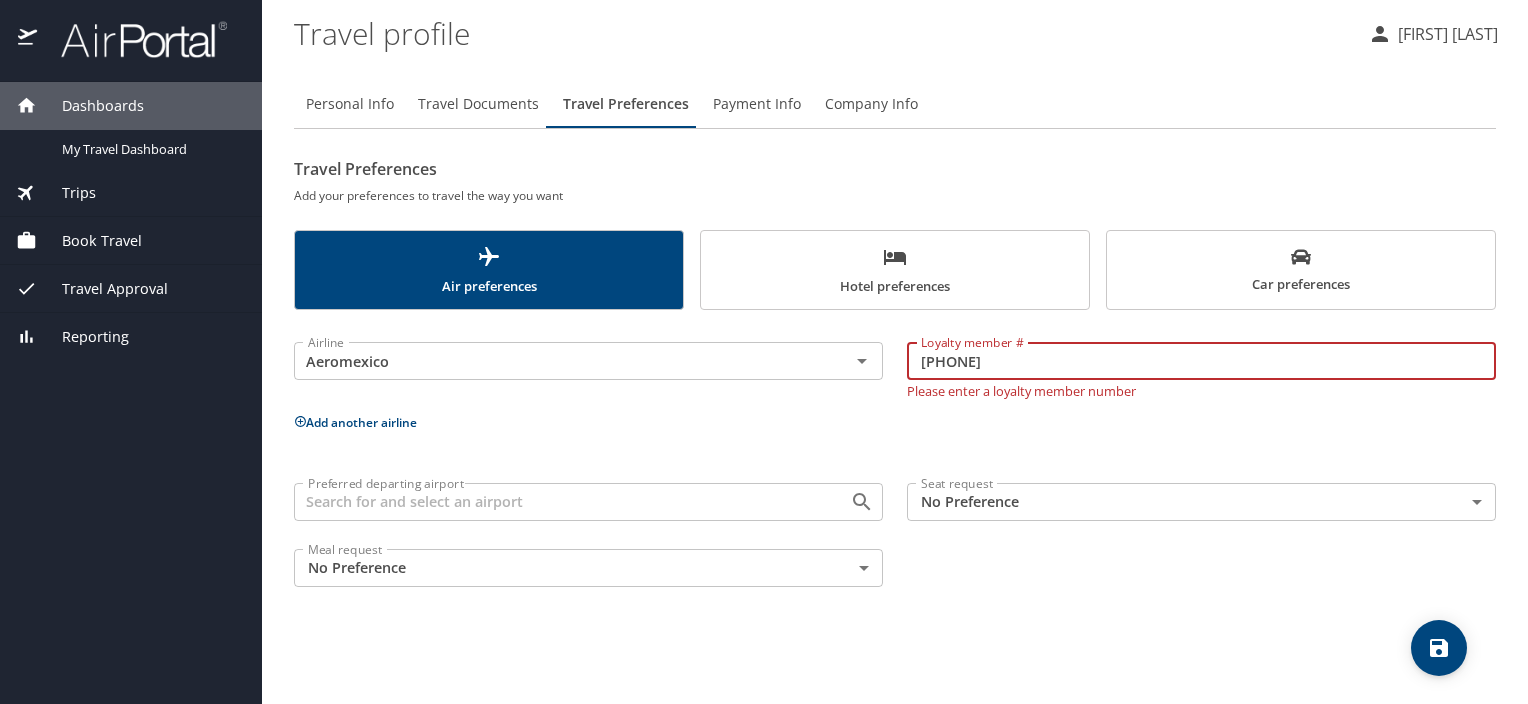 type on "[PHONE]" 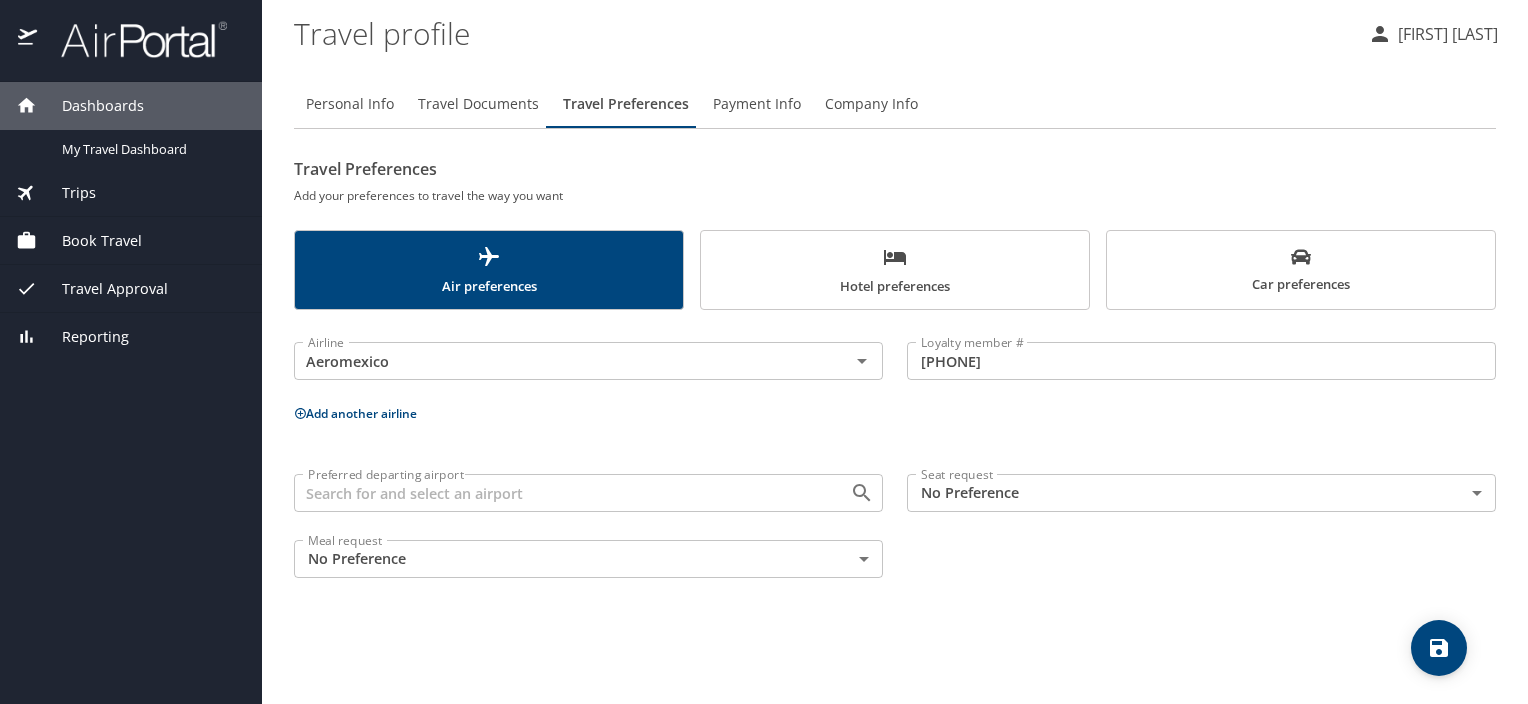 click on "Preferred departing airport" at bounding box center (559, 493) 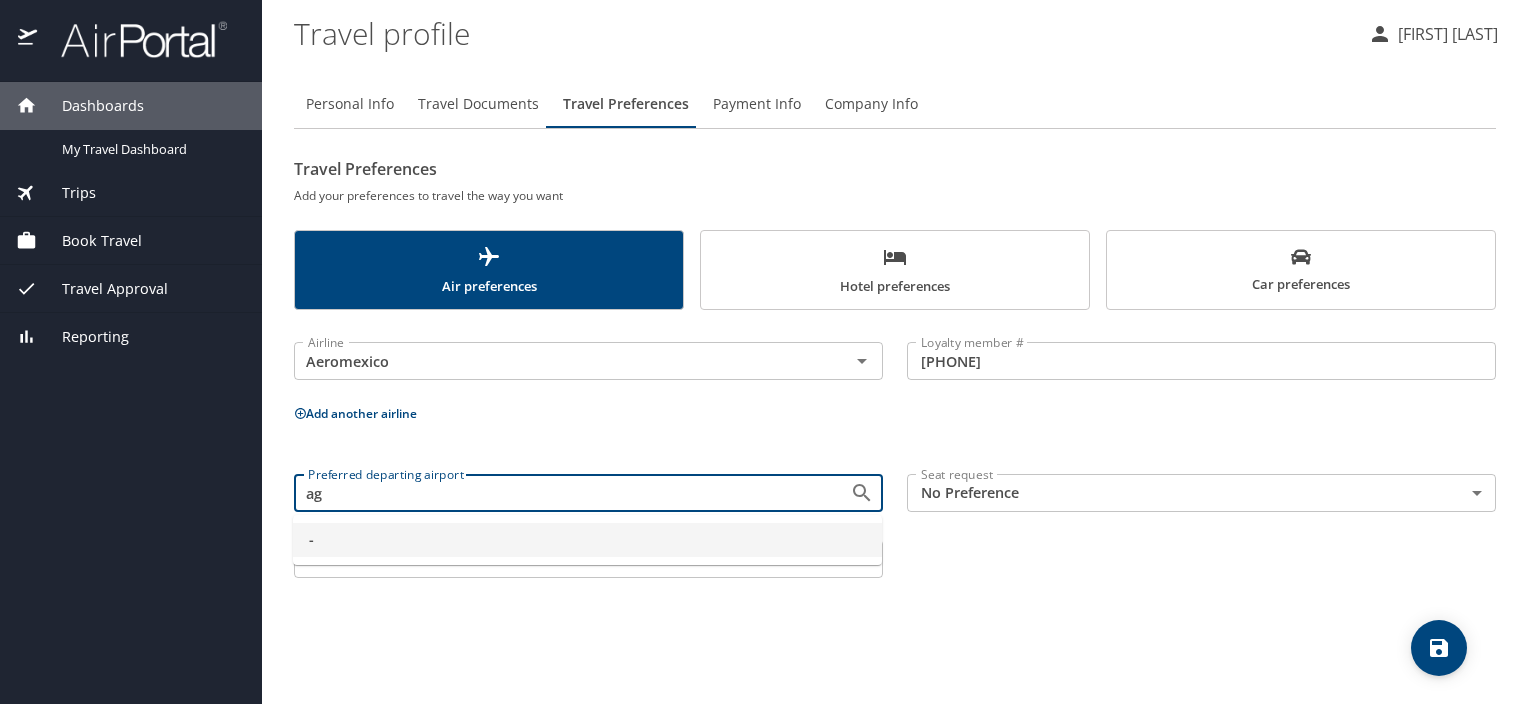 type on "a" 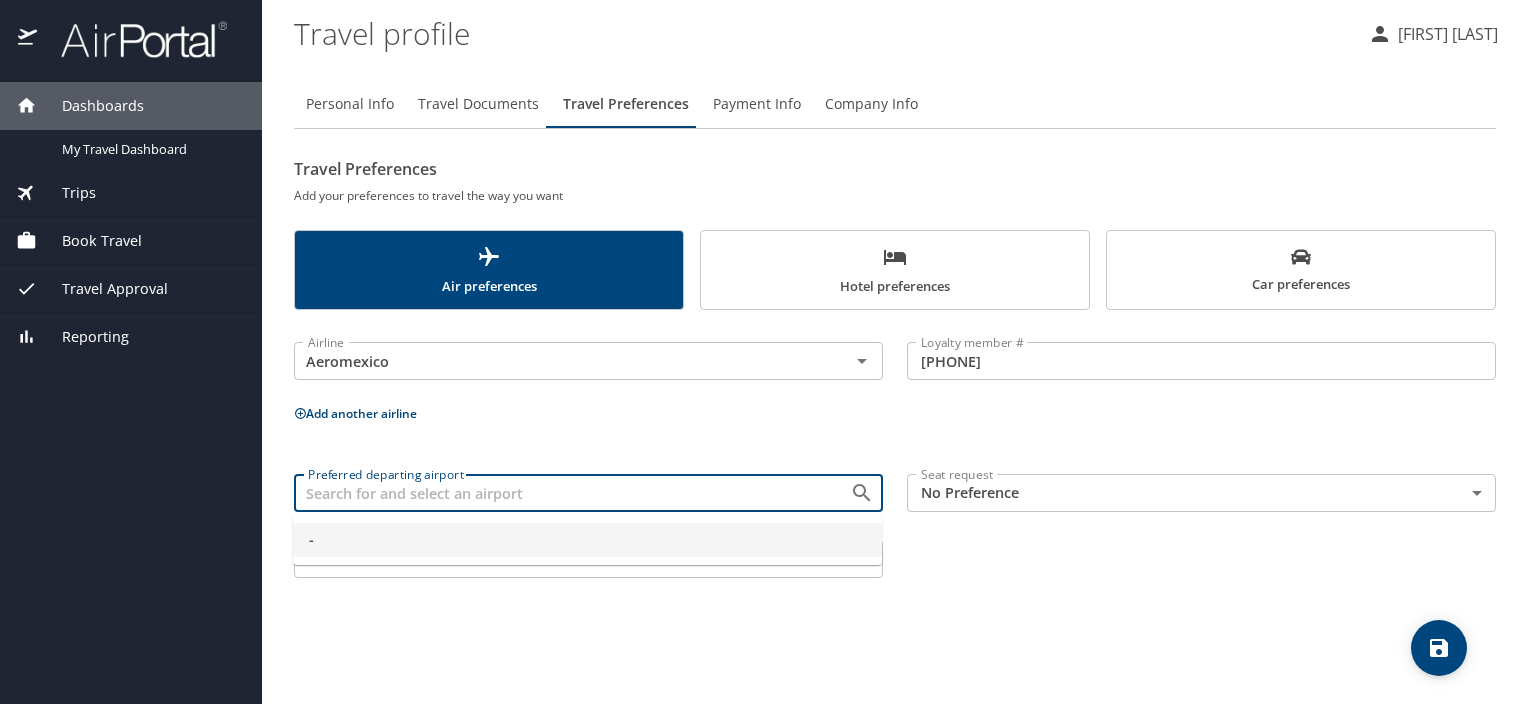 type on "-" 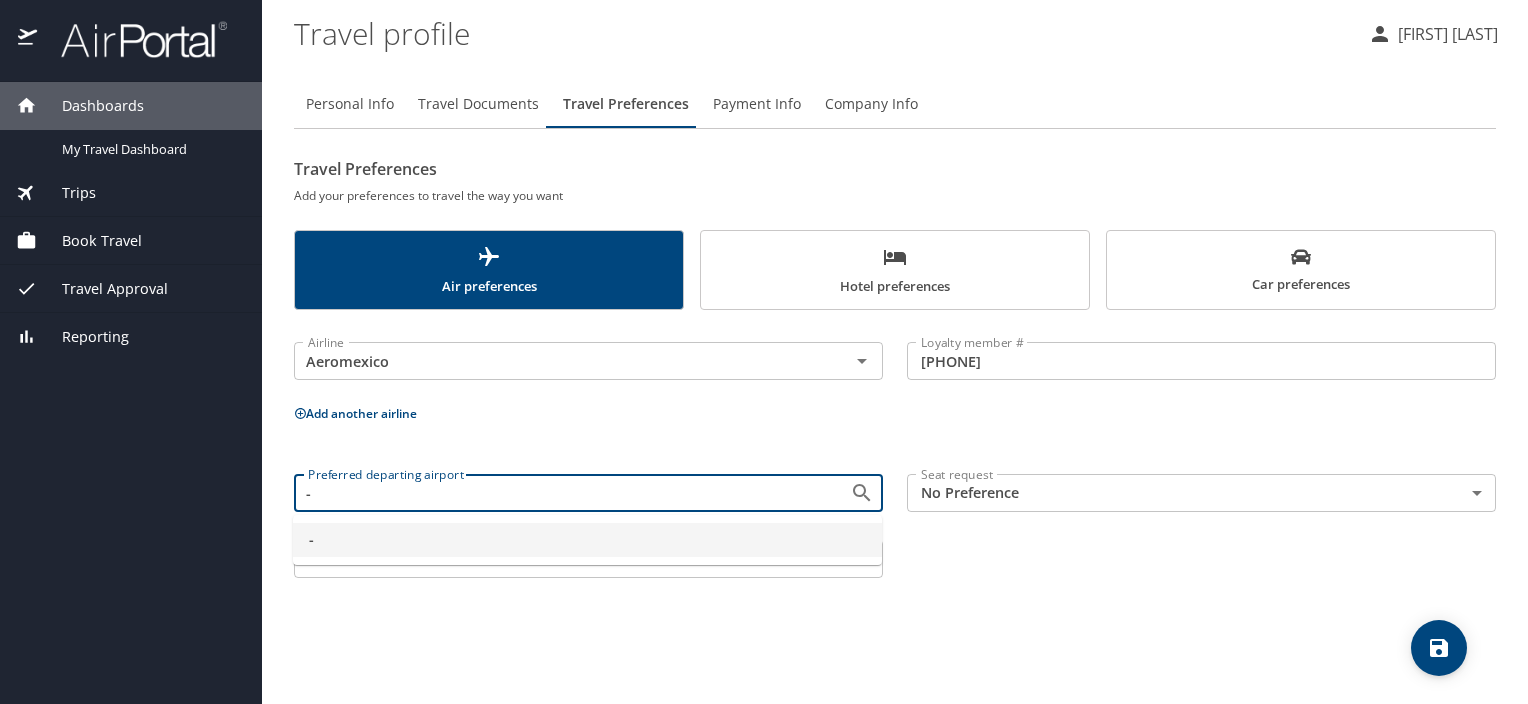 click on "Personal Info Travel Documents Travel Preferences Payment Info Company Info Travel Preferences Add your preferences to travel the way you want Air preferences Hotel preferences Car preferences Airline Aeromexico Airline   Loyalty member # [NUMBER] Loyalty member #  Add another airline Preferred departing airport - Preferred departing airport   Seat request No Preference NotApplicable Seat request   Meal request No Preference NotApplicable Meal request" at bounding box center [895, 384] 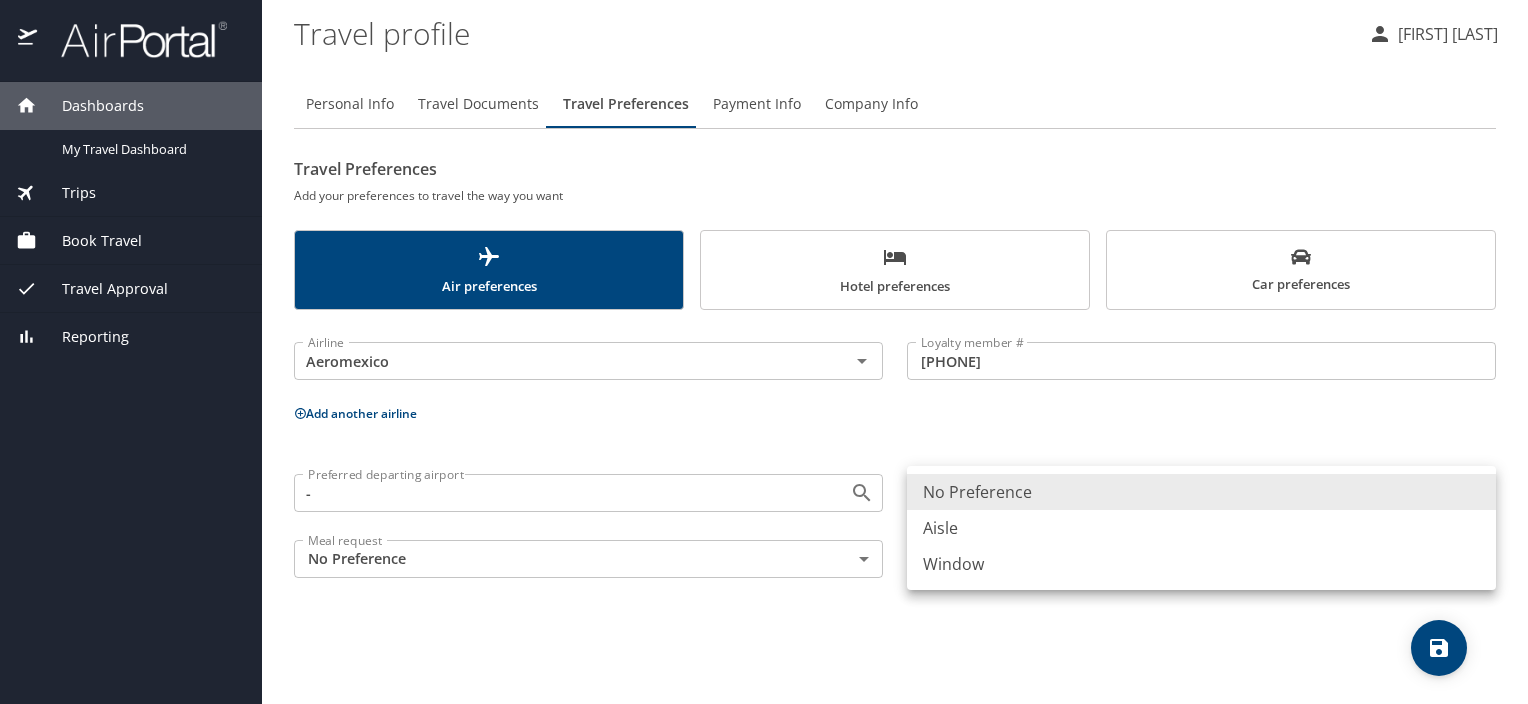 click on "Dashboards My Travel Dashboard Trips Current / Future Trips Past Trips Trips Missing Hotel Book Travel Approval Request (Beta) Travel Approval Pending Trip Approvals Approved Trips Canceled Trips Approvals (Beta) Reporting Travel profile [FIRST] [LAST] Personal Info Travel Documents Travel Preferences Payment Info Company Info Travel Preferences Add your preferences to travel the way you want Air preferences Hotel preferences Car preferences Airline Aeromexico Airline   Loyalty member # [NUMBER] Loyalty member #  Add another airline Preferred departing airport - Preferred departing airport   Seat request No Preference NotApplicable Seat request   Meal request No Preference NotApplicable Meal request My settings Travel agency contacts View travel profile Give feedback Sign out No Preference Aisle Window" at bounding box center [764, 352] 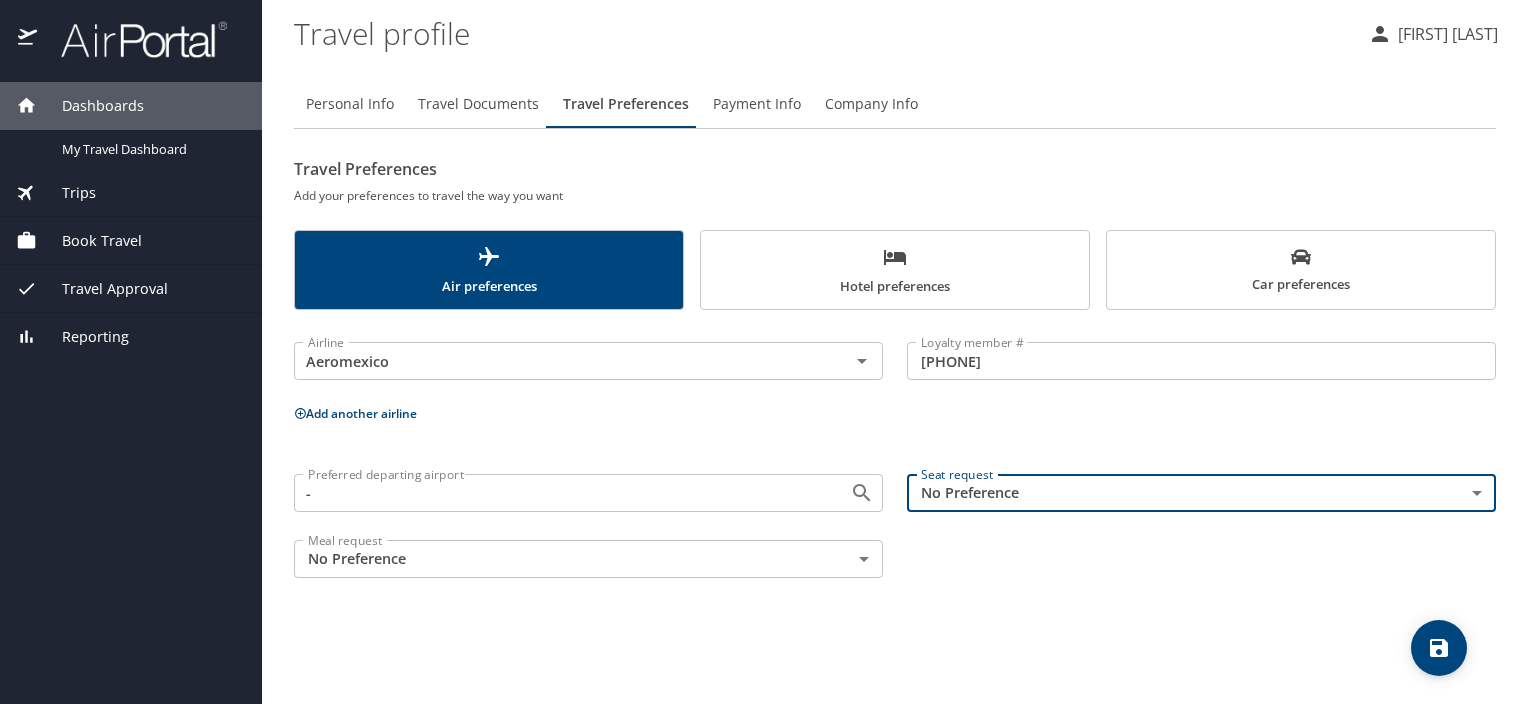 click 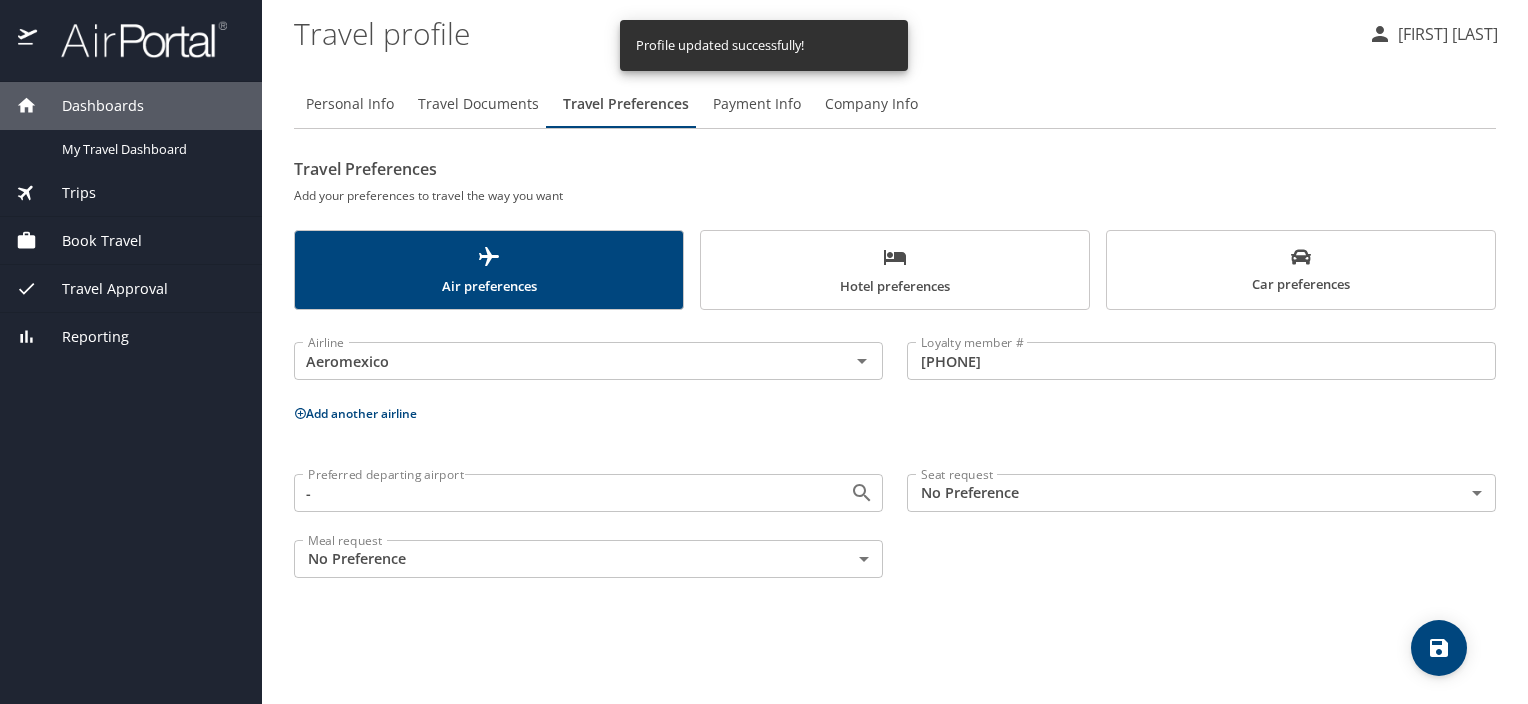 click on "Hotel preferences" at bounding box center [895, 271] 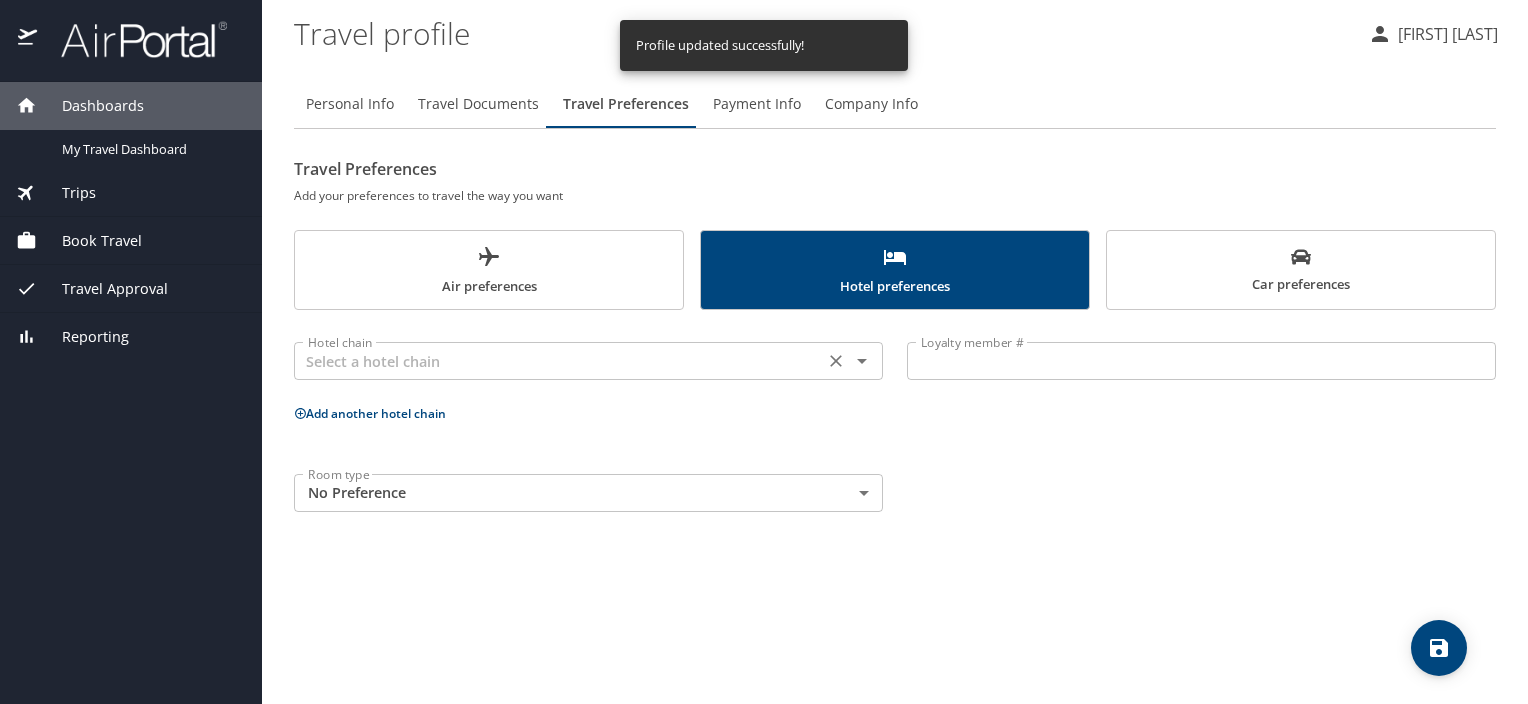 click at bounding box center [559, 361] 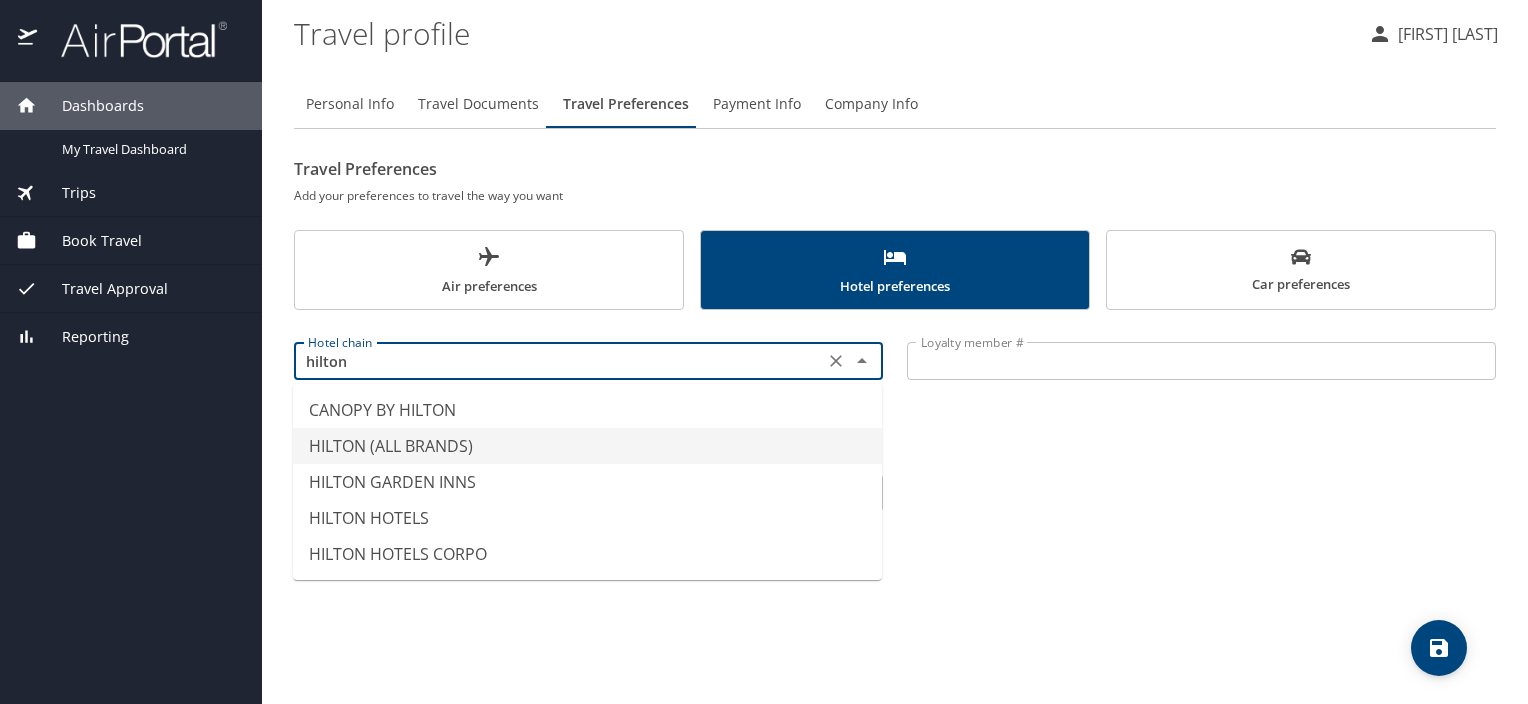 click on "HILTON (ALL BRANDS)" at bounding box center [587, 446] 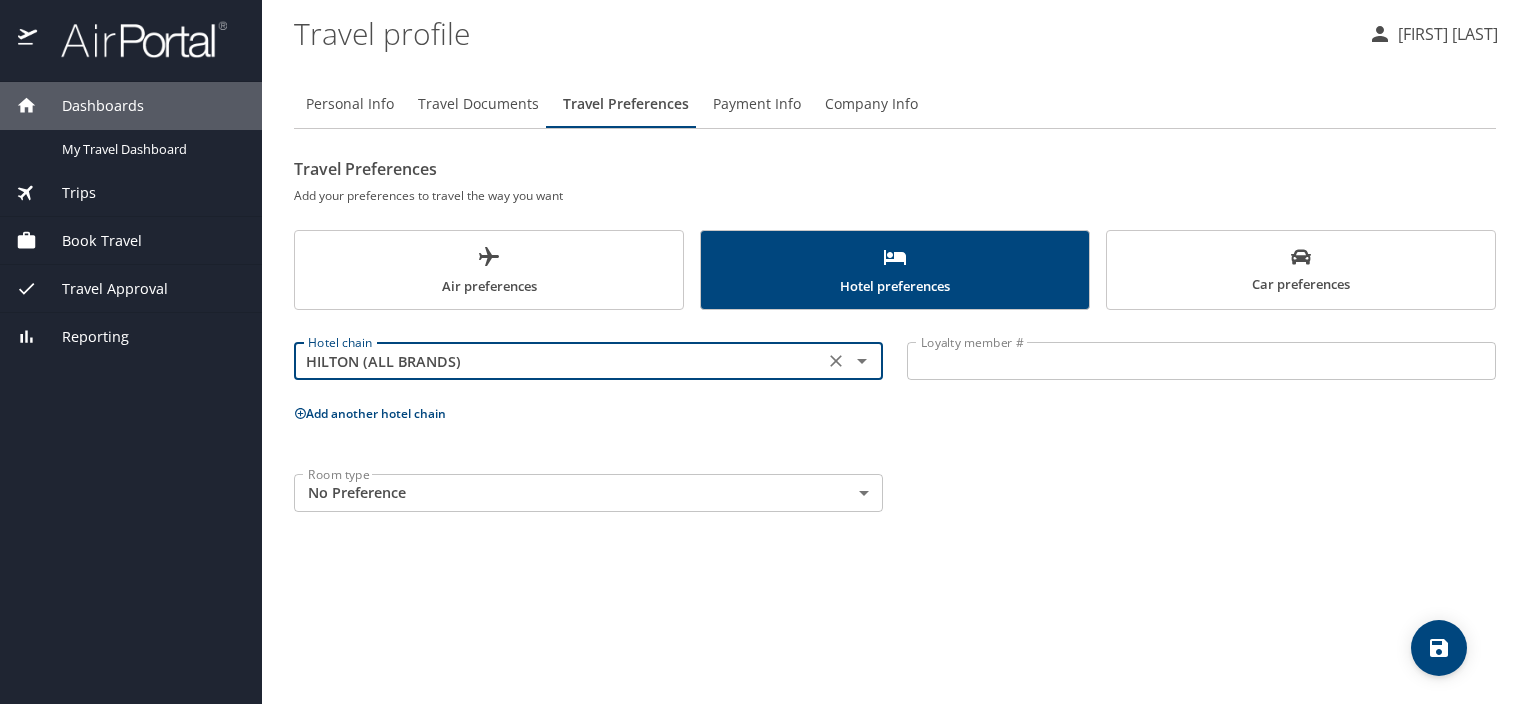 type on "HILTON (ALL BRANDS)" 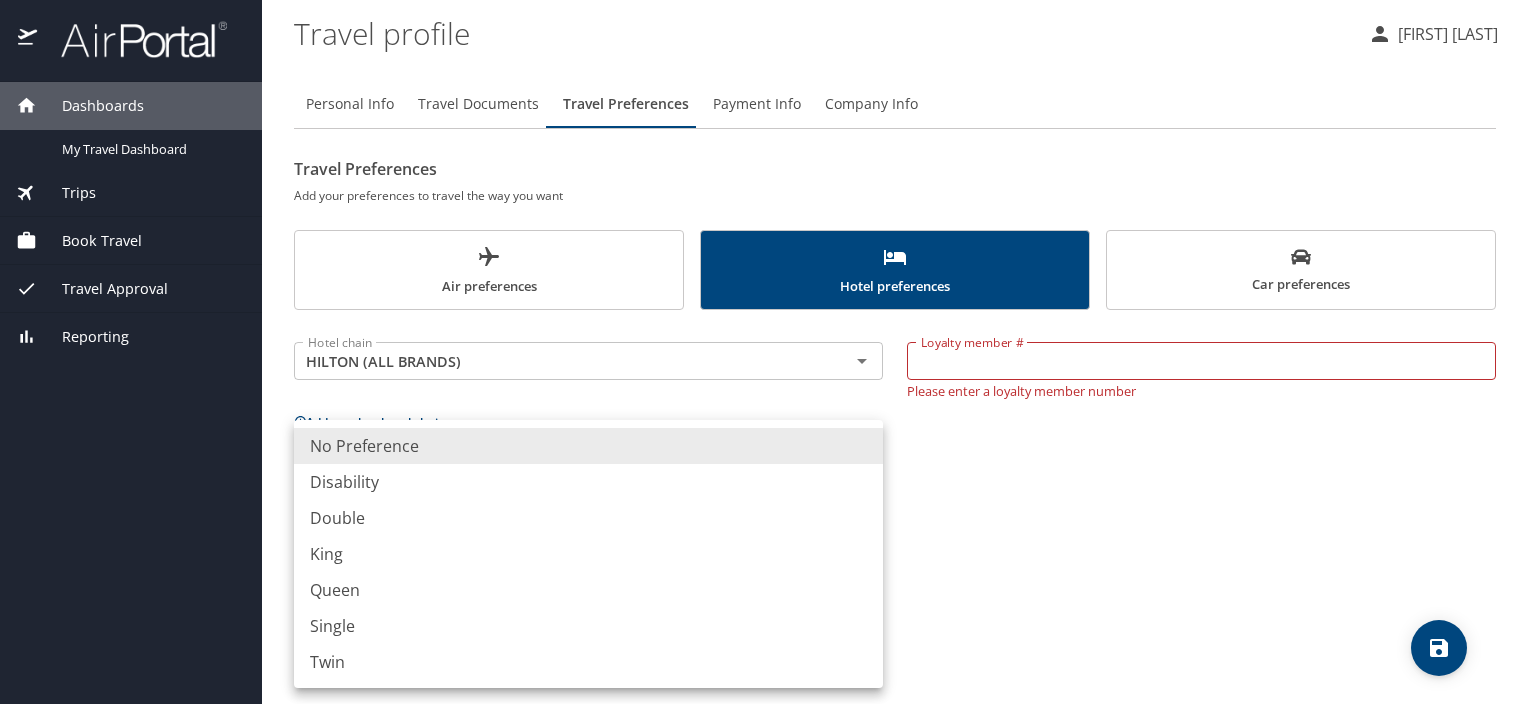 click on "King" at bounding box center (588, 554) 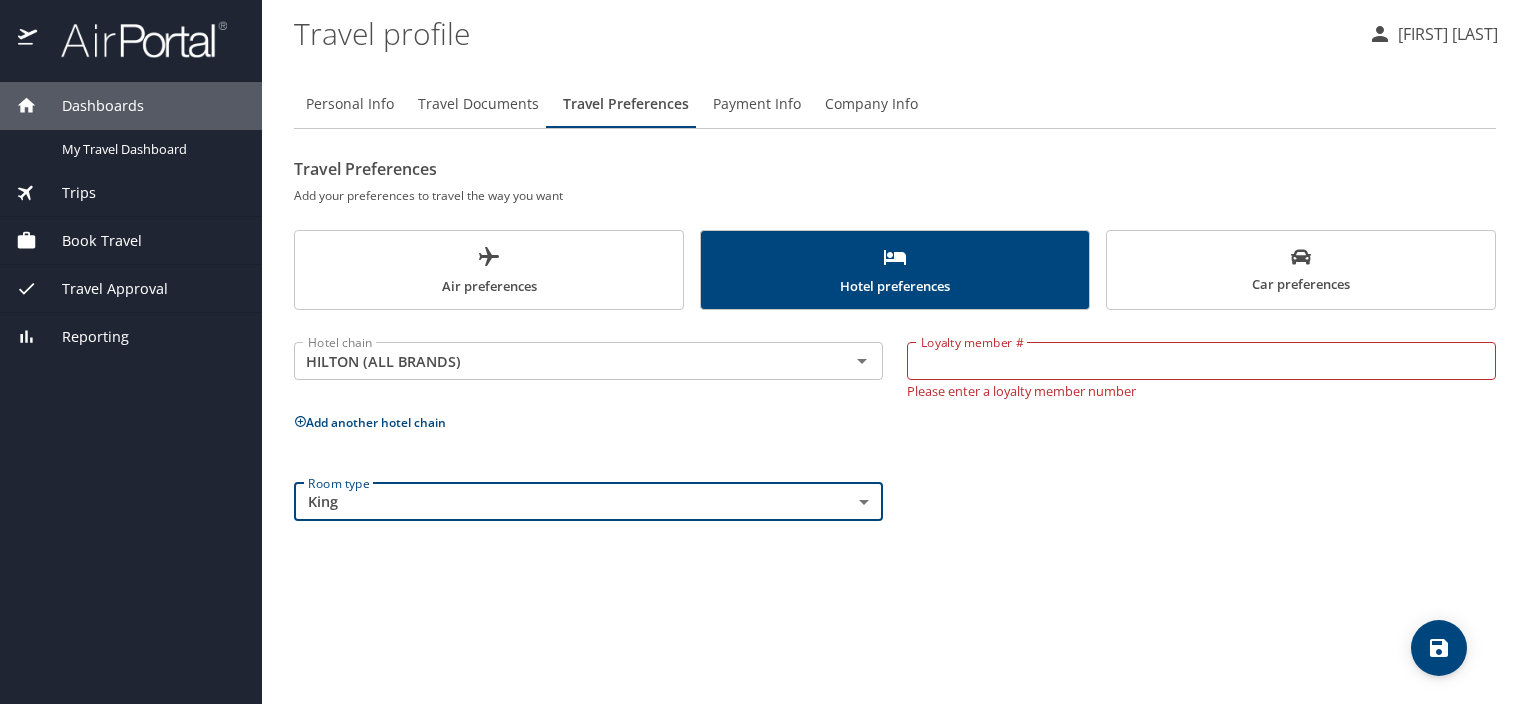 click on "Loyalty member #" at bounding box center [1201, 361] 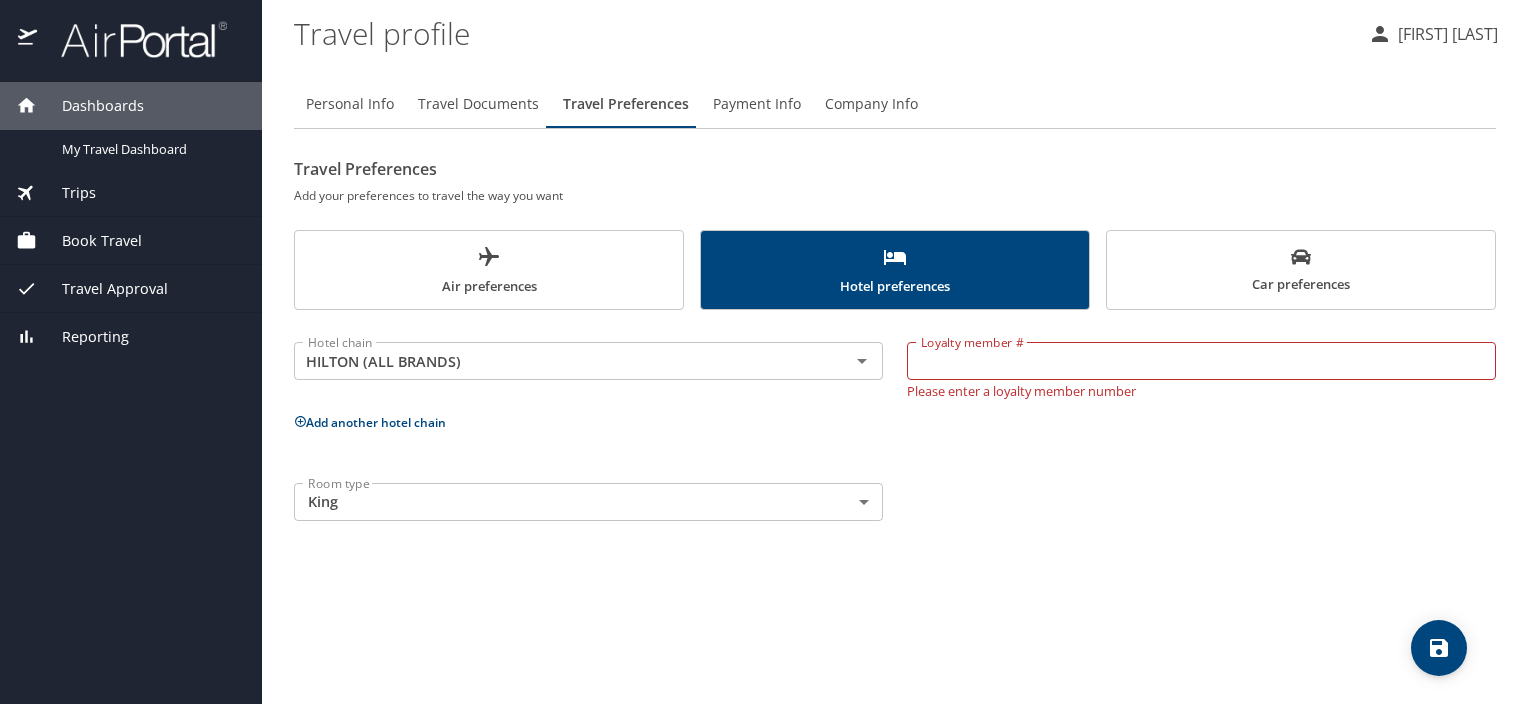 click on "Personal Info Travel Documents Travel Preferences Payment Info Company Info Travel Preferences Add your preferences to travel the way you want Air preferences Hotel preferences Car preferences Hotel chain HILTON (ALL BRANDS) Hotel chain   Loyalty member # Loyalty member # Please enter a loyalty member number  Add another hotel chain   Room type King King Room type" at bounding box center [895, 384] 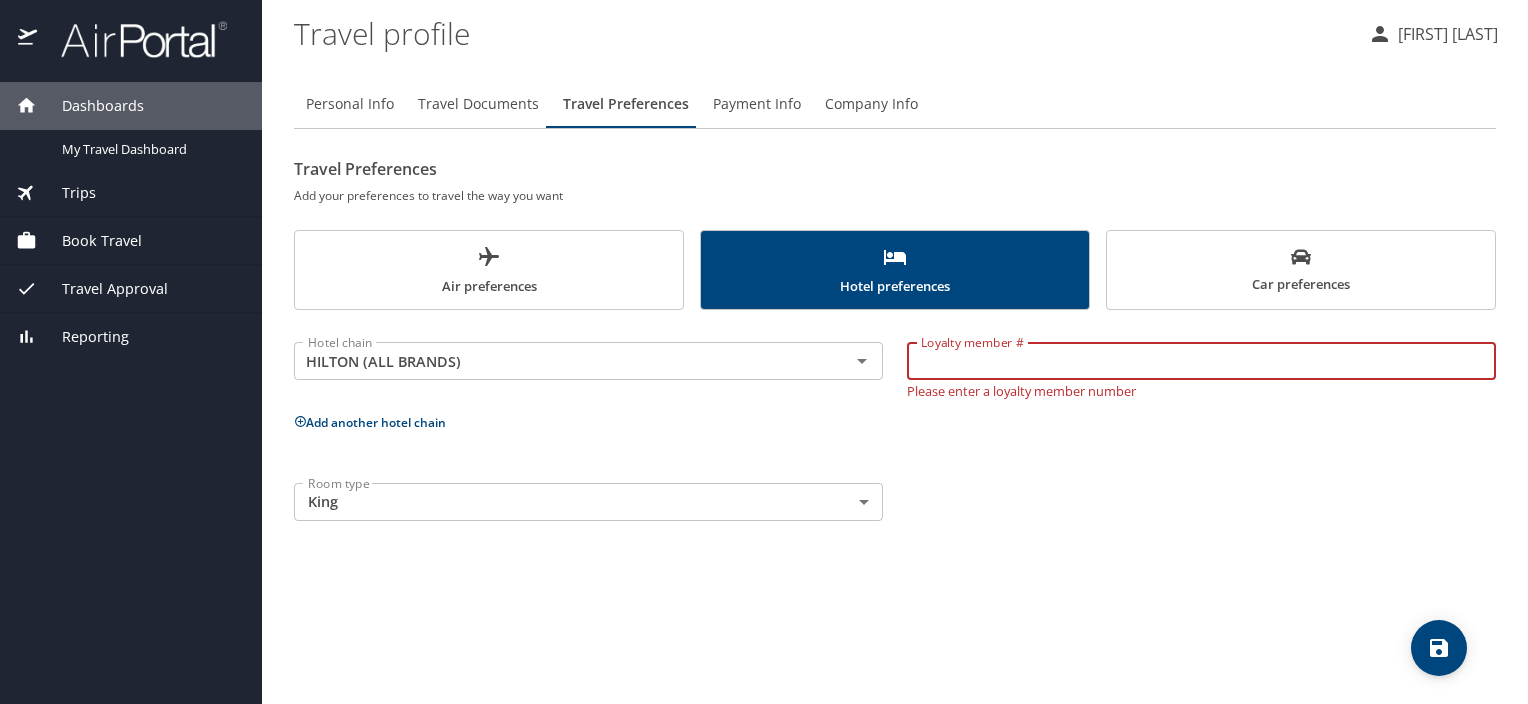 paste on "[NUMBER]" 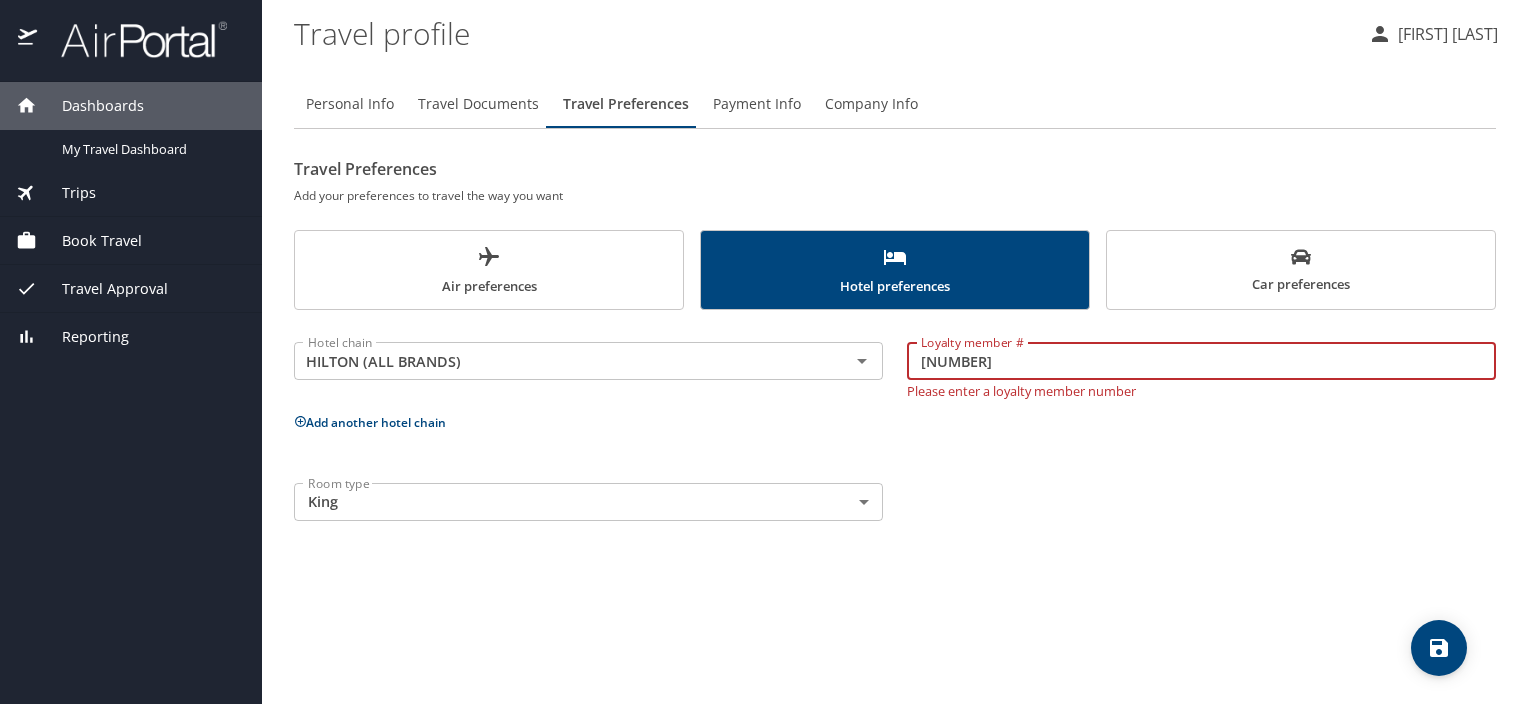 type on "[NUMBER]" 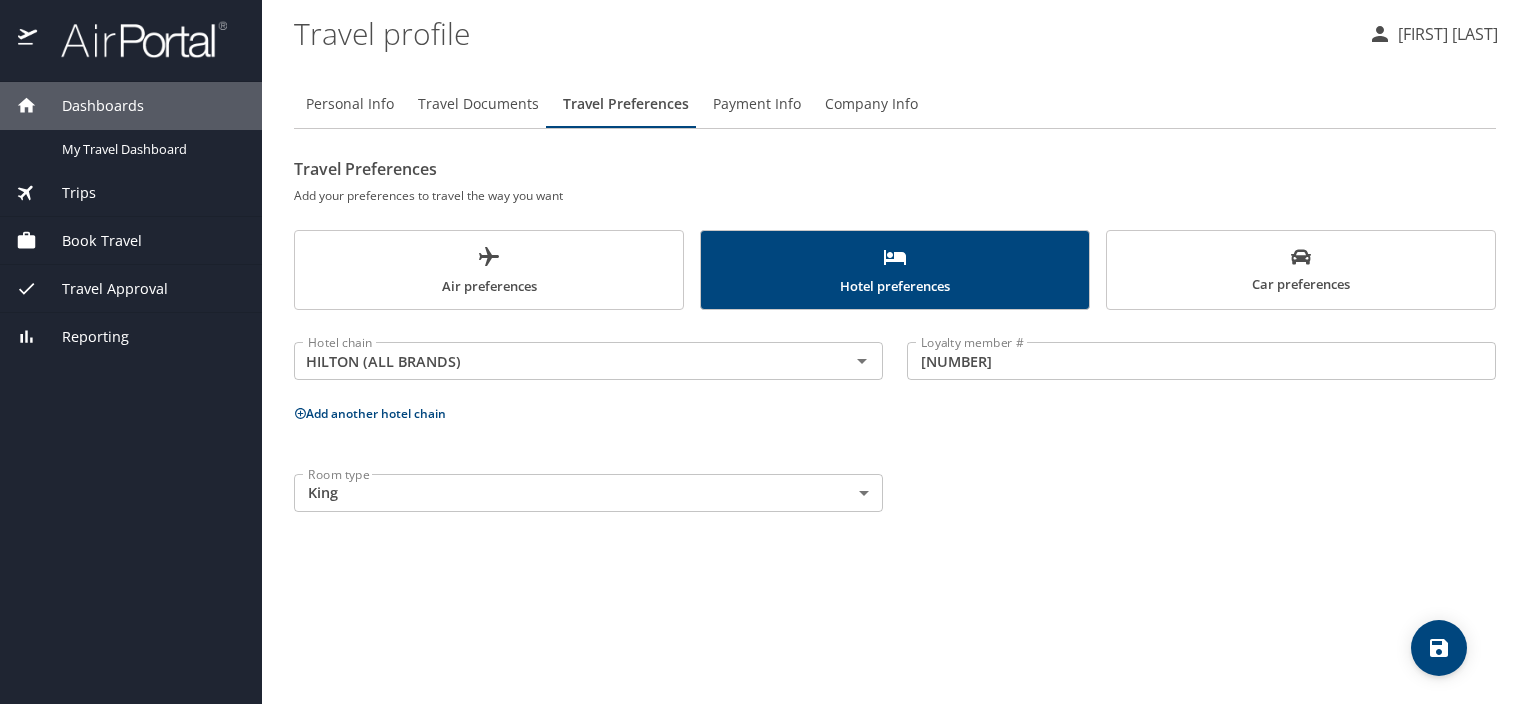 click at bounding box center (1439, 648) 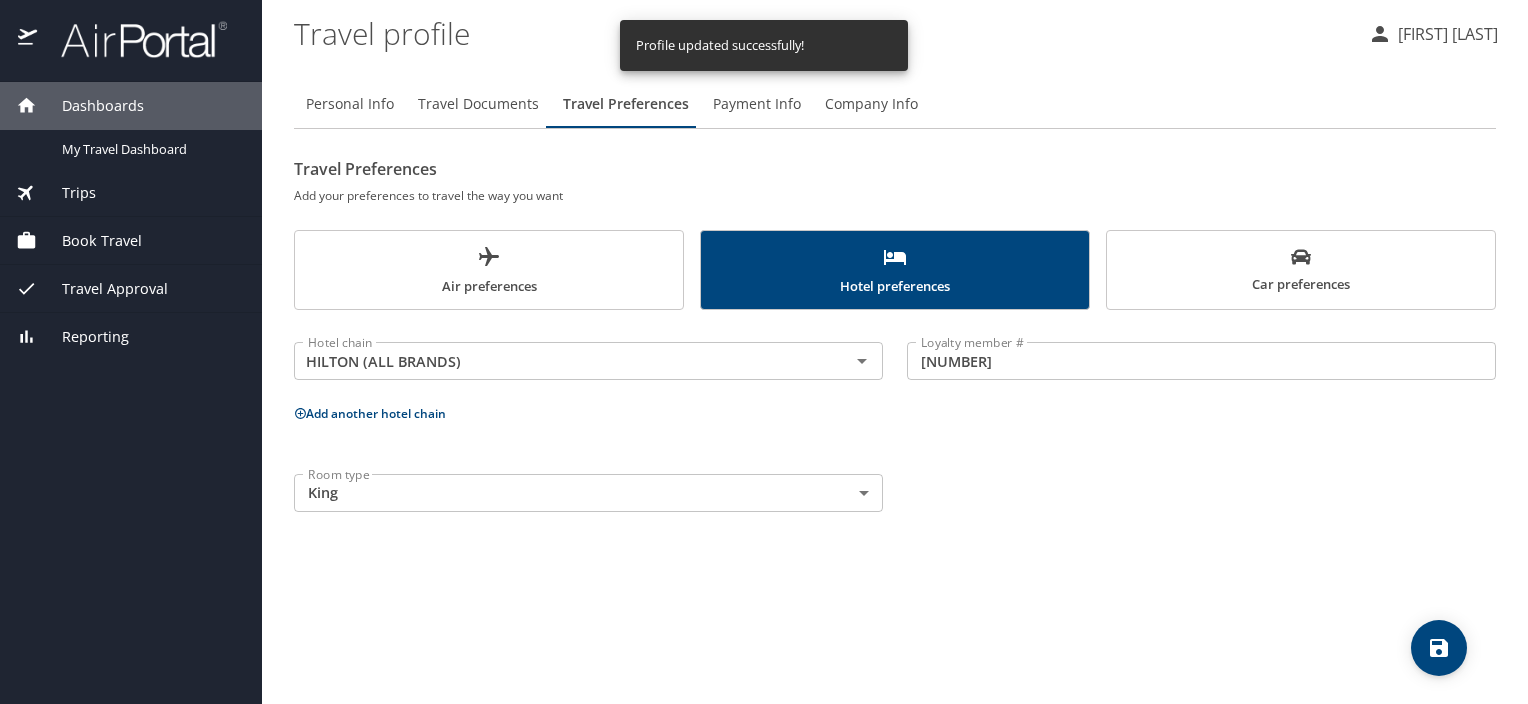 click on "Car preferences" at bounding box center [1301, 270] 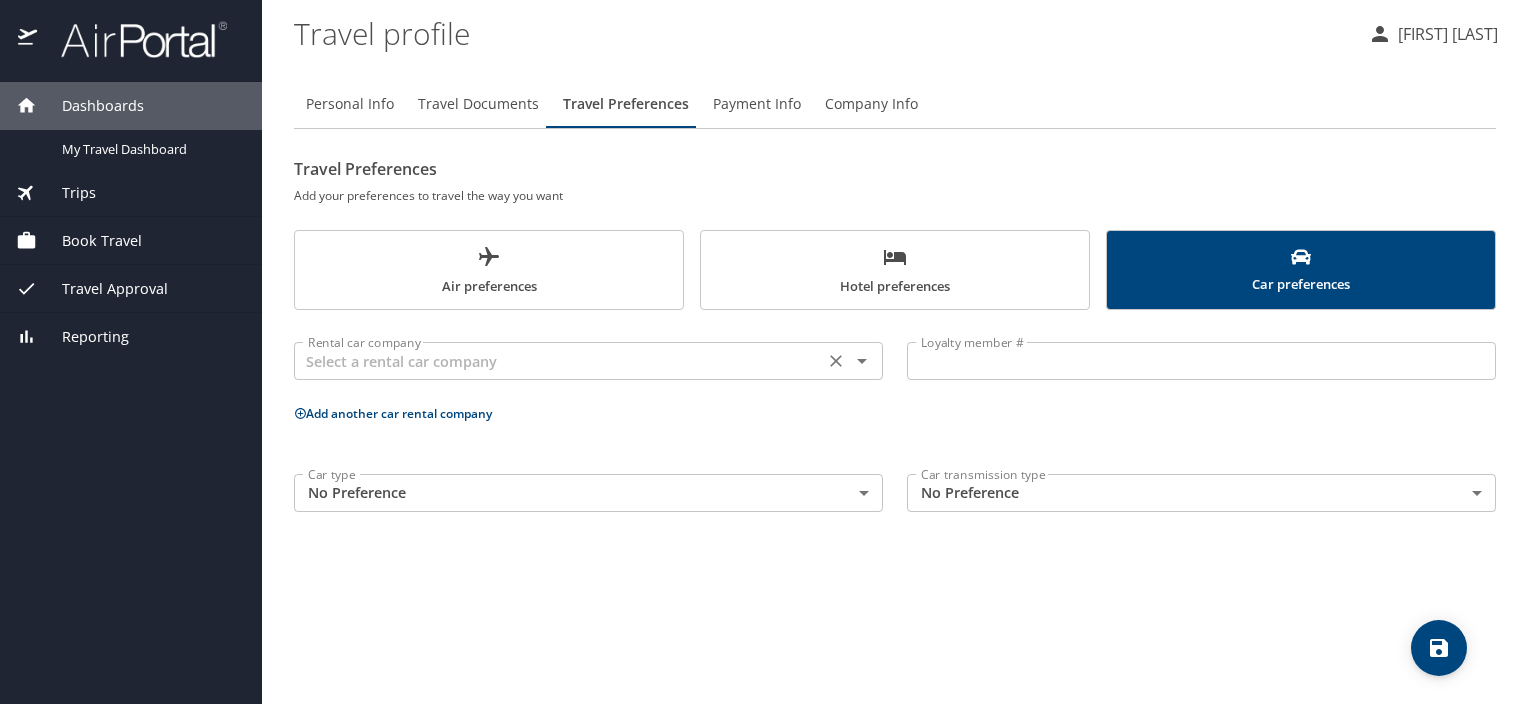 click at bounding box center (559, 361) 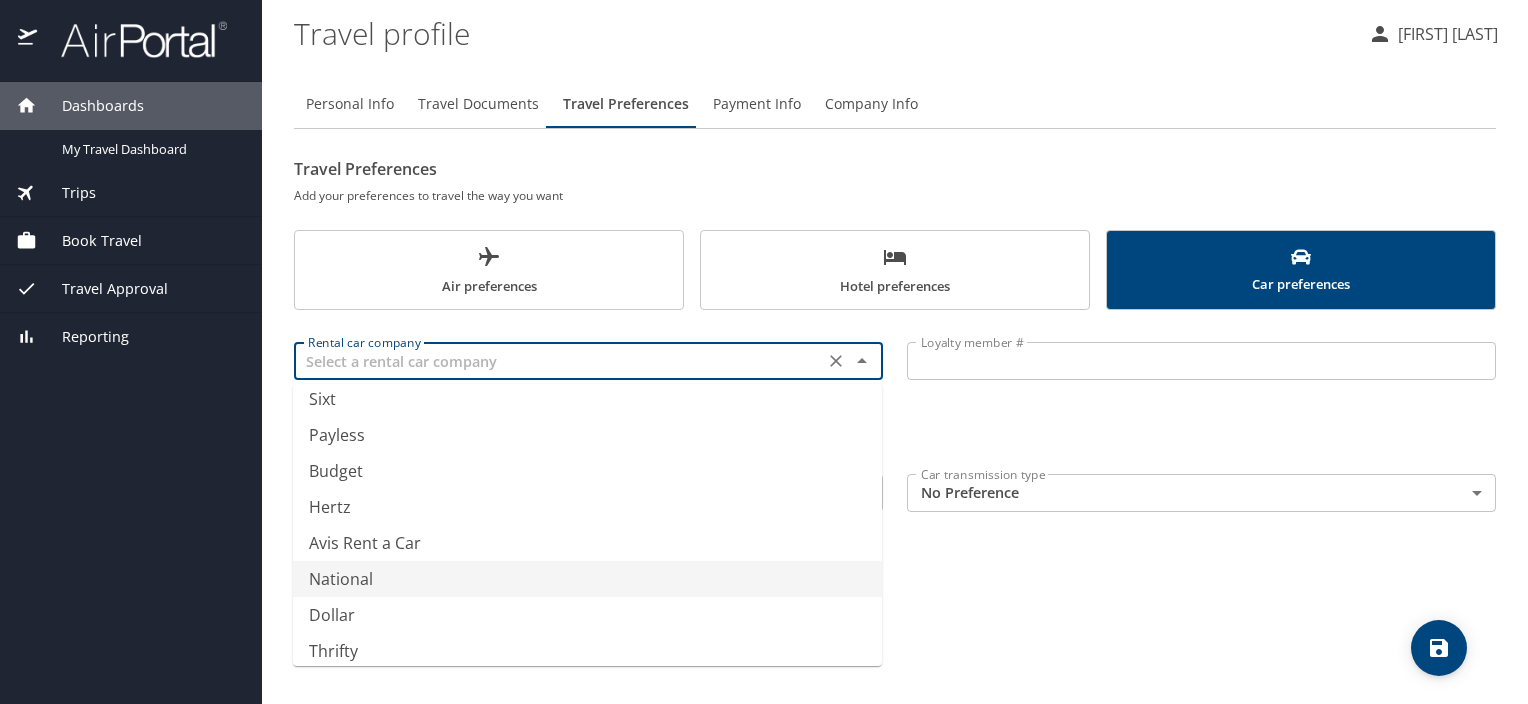 scroll, scrollTop: 334, scrollLeft: 0, axis: vertical 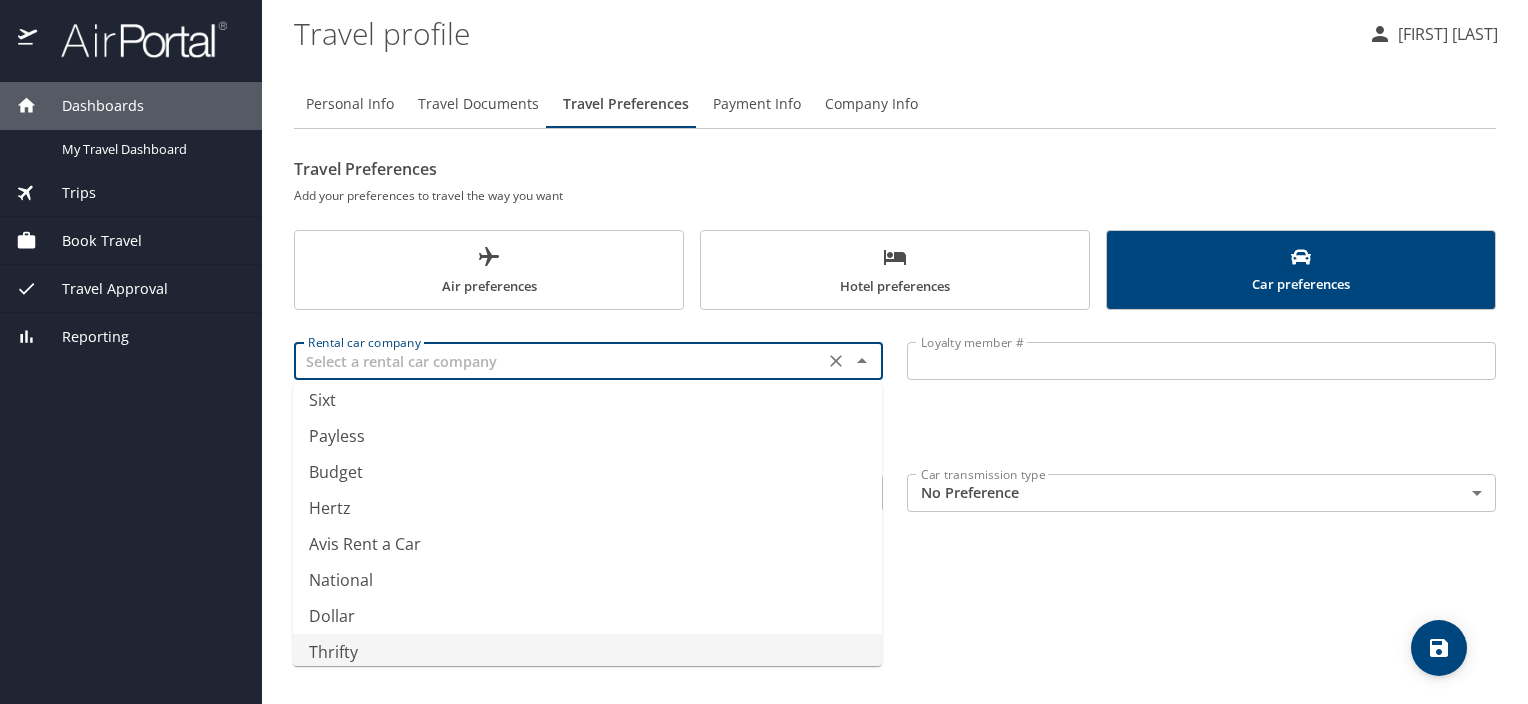 type on "Thrifty" 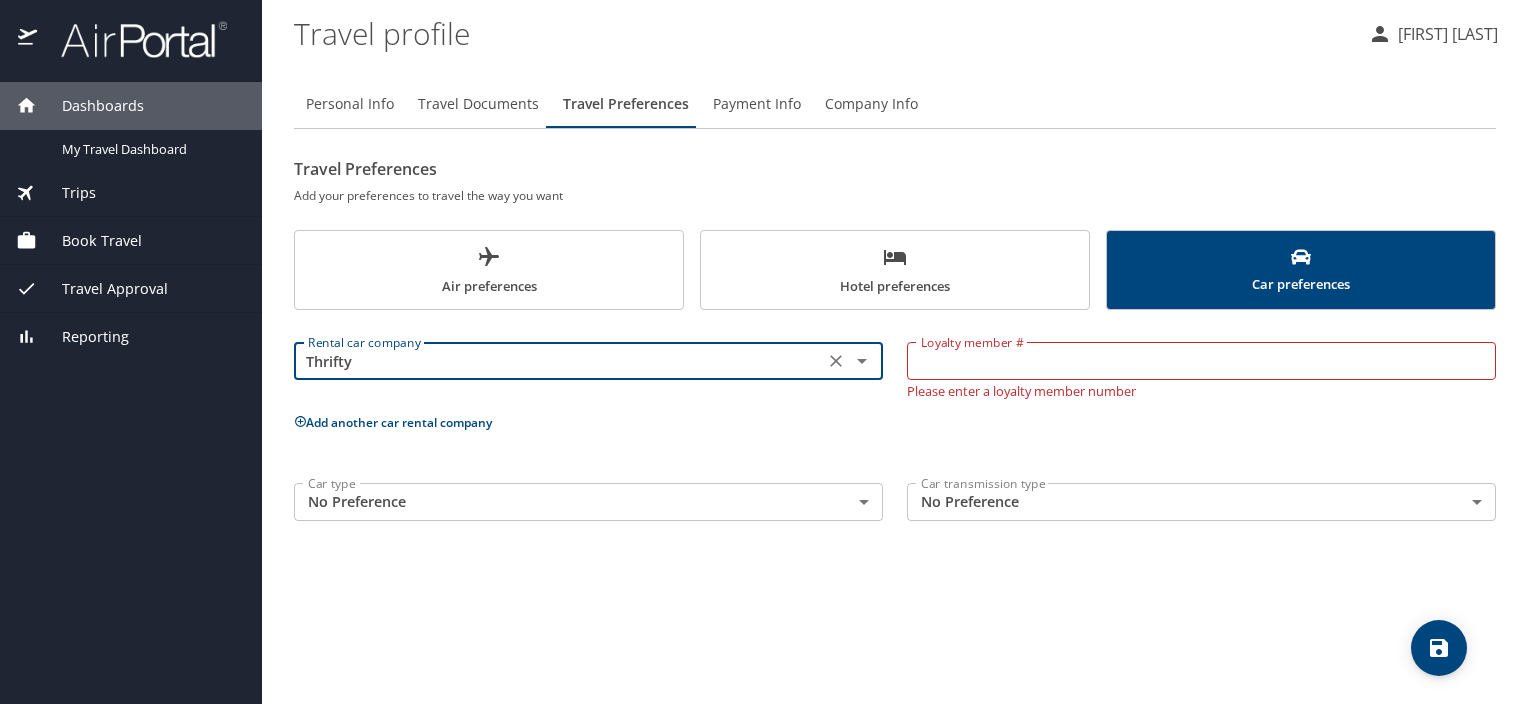 click on "Hotel preferences" at bounding box center (895, 271) 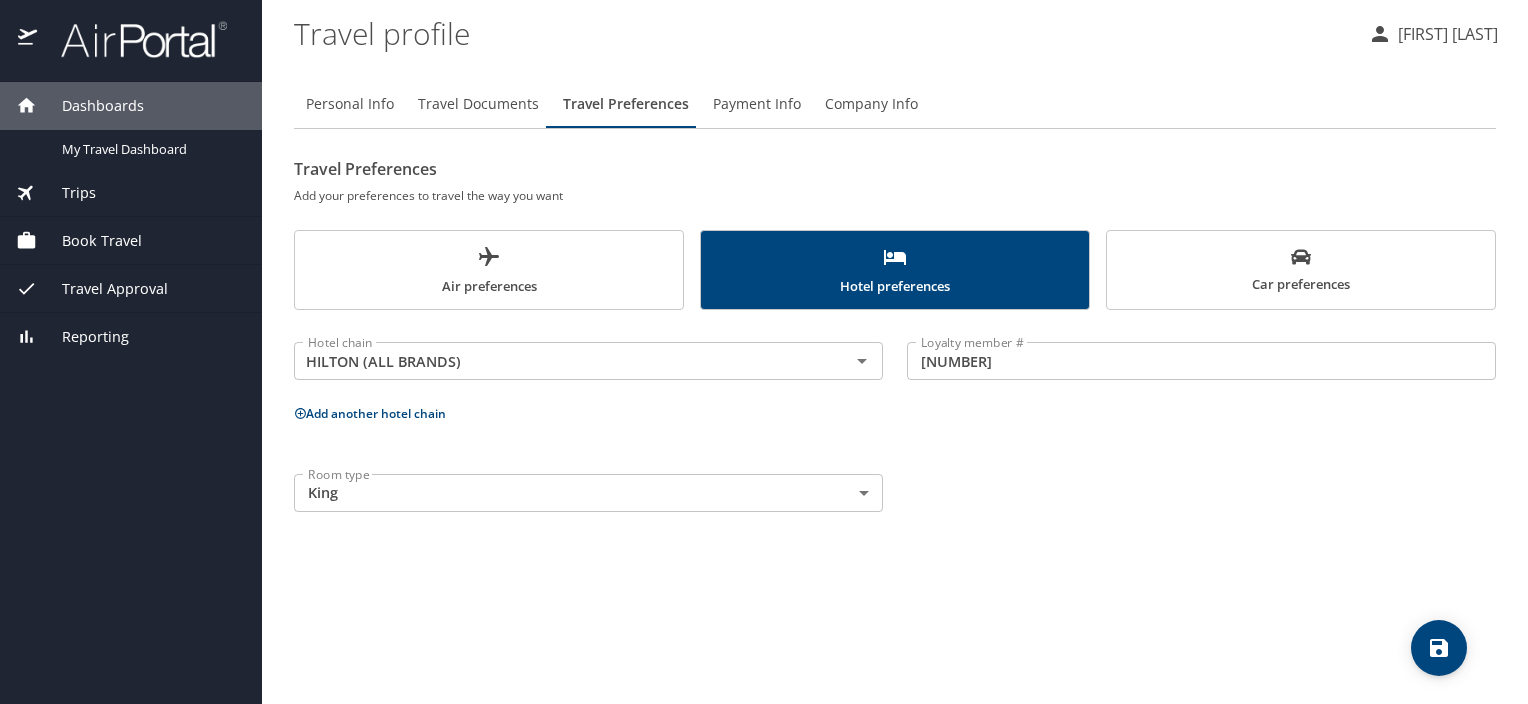 click on "Add another hotel chain" at bounding box center (370, 413) 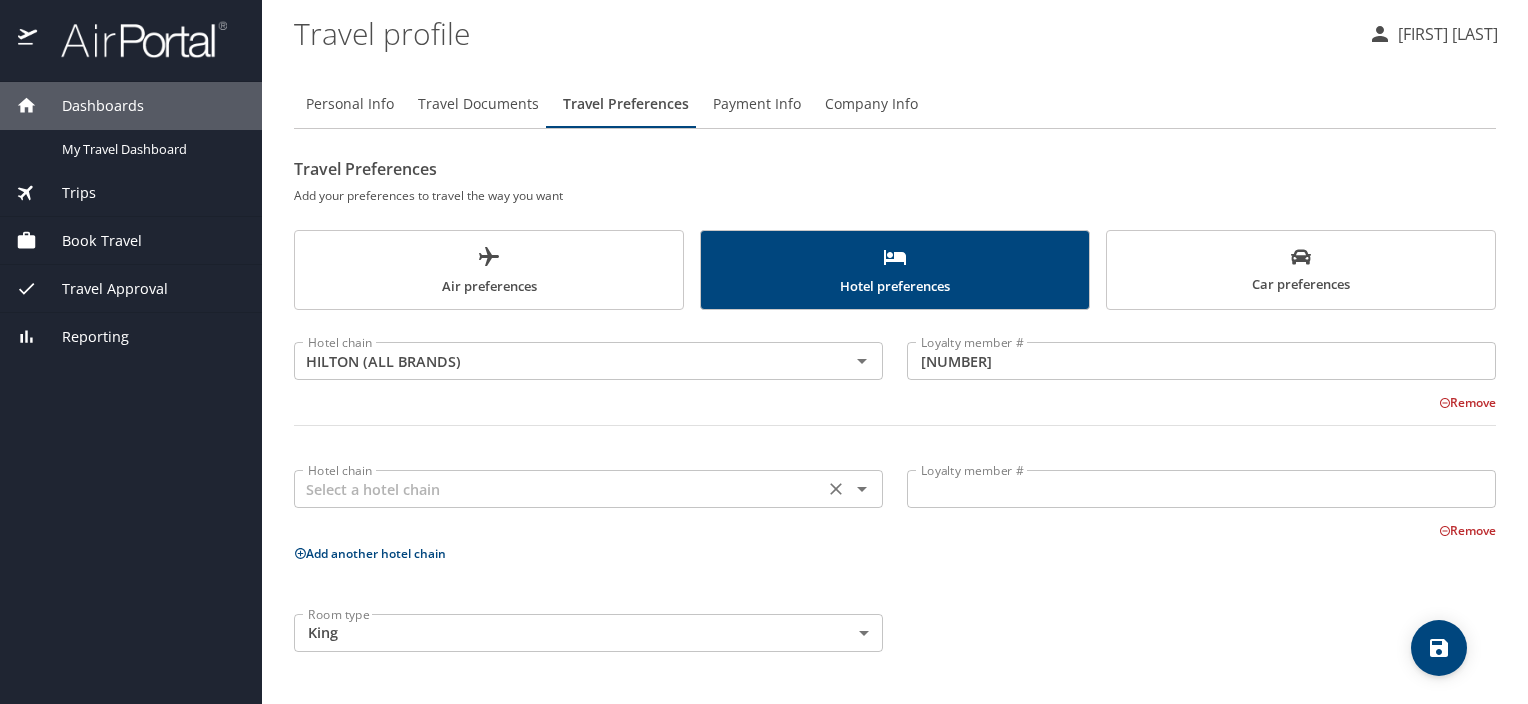 click on "Hotel chain" at bounding box center (588, 489) 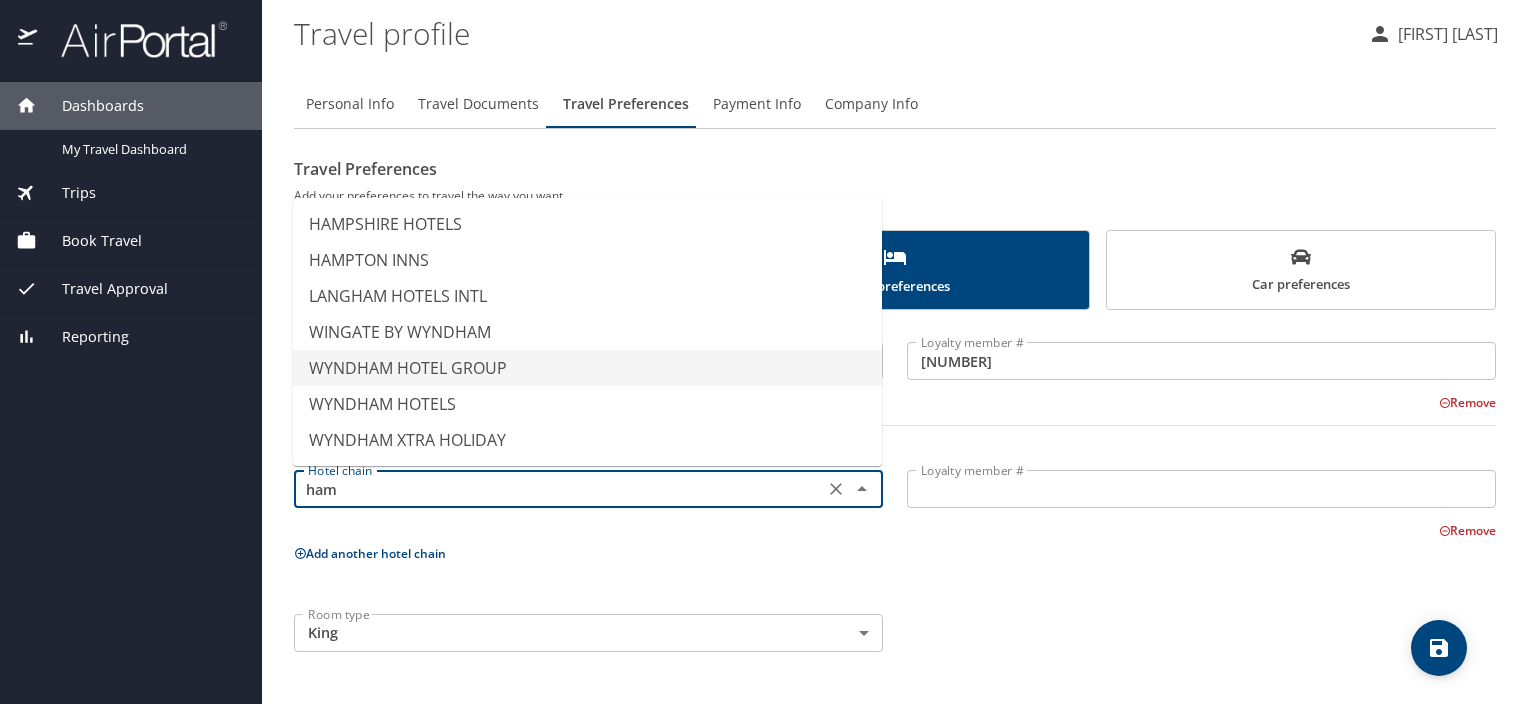 type on "WYNDHAM HOTEL GROUP" 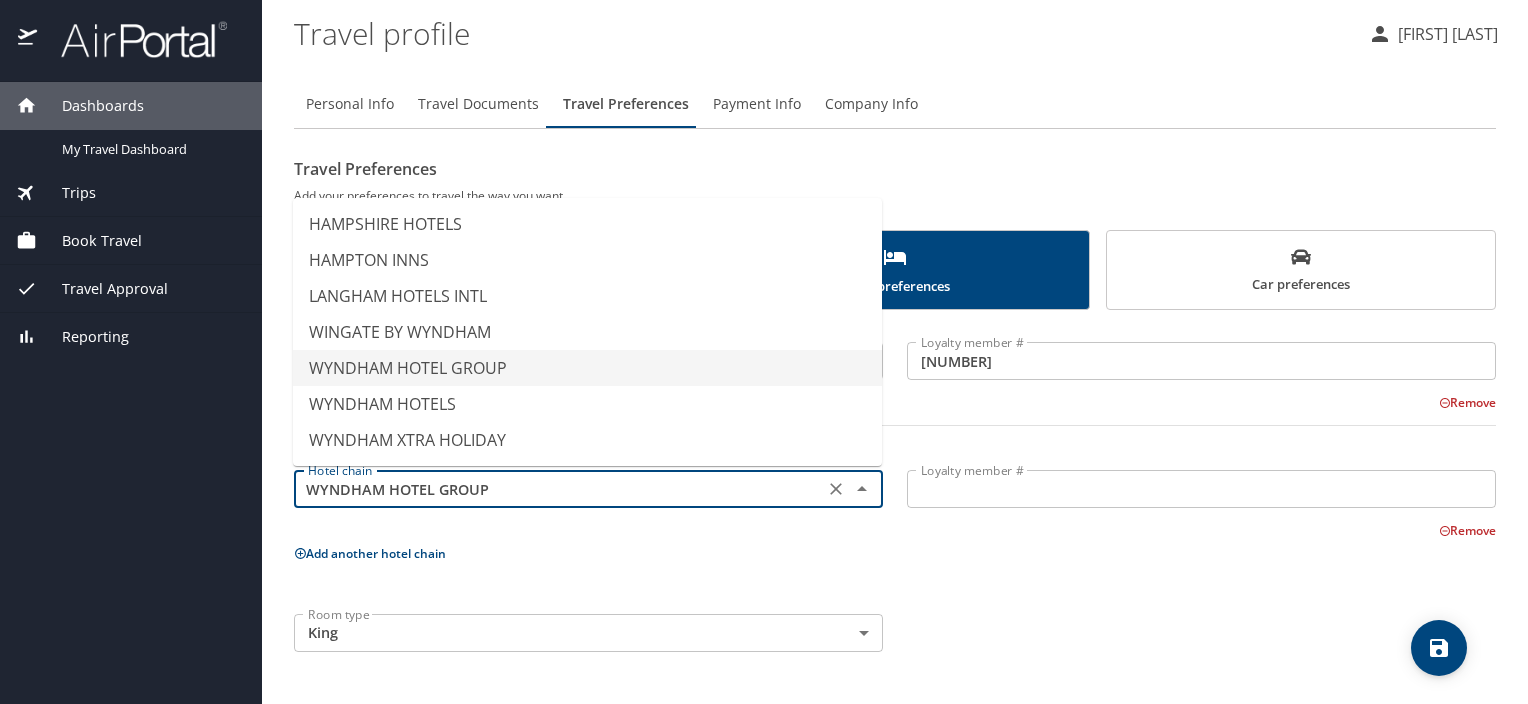 click on "Remove" at bounding box center [883, 401] 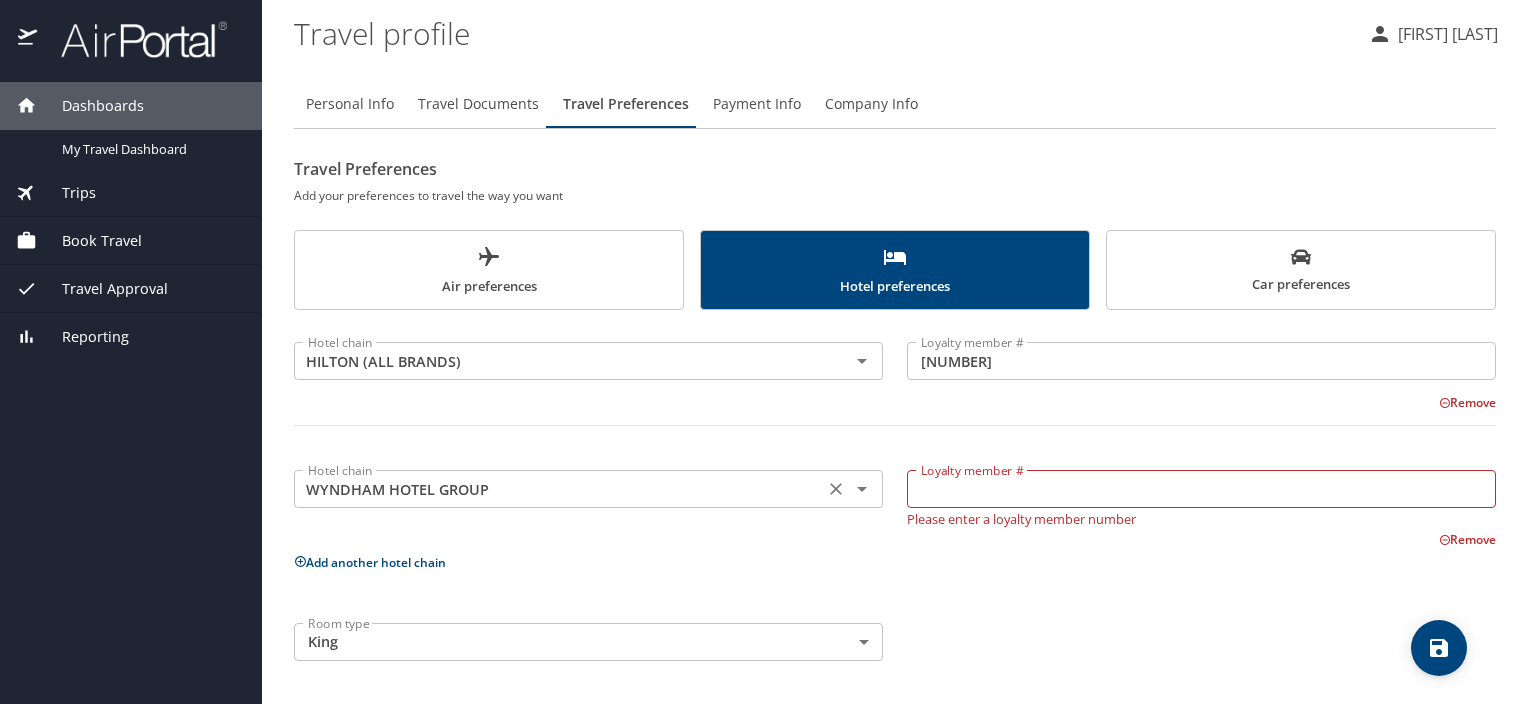 click on "WYNDHAM HOTEL GROUP" at bounding box center (559, 489) 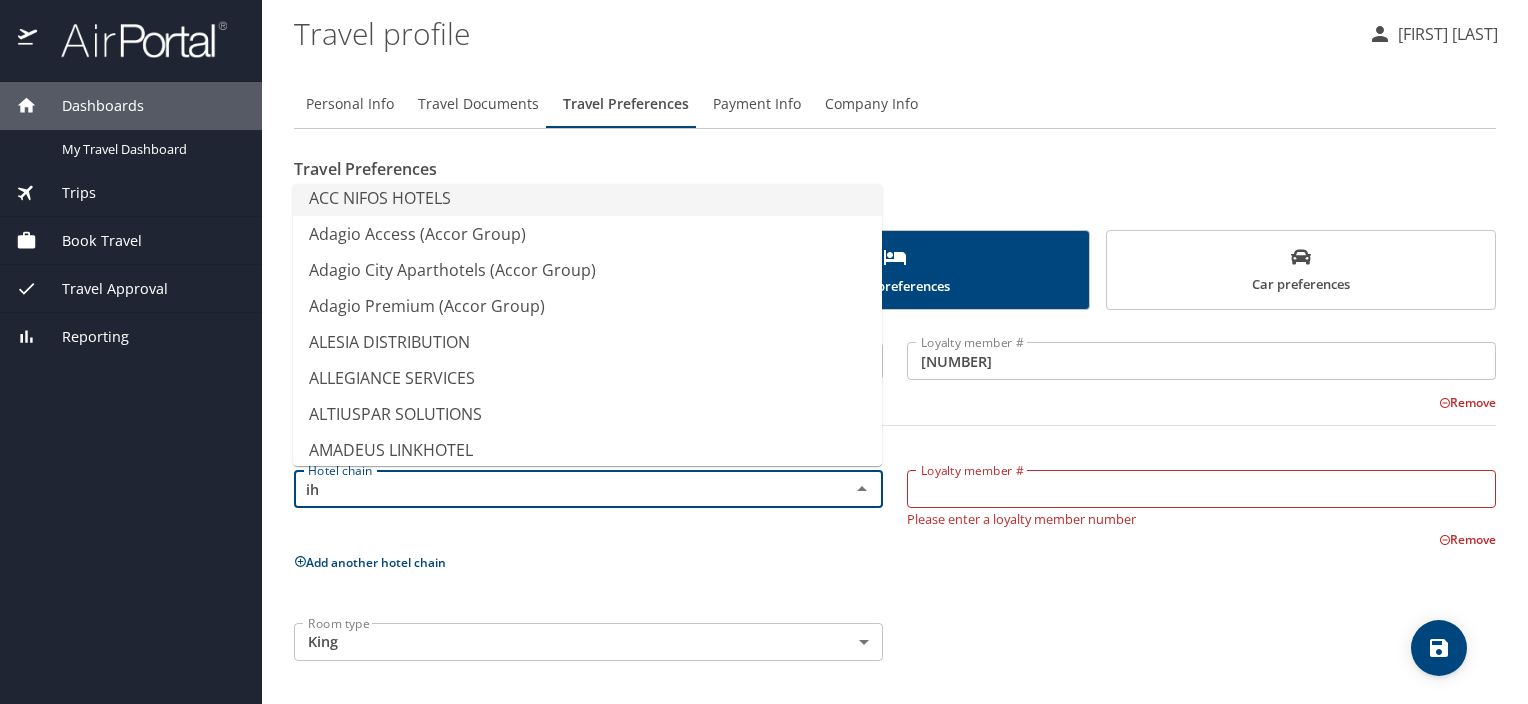 scroll, scrollTop: 0, scrollLeft: 0, axis: both 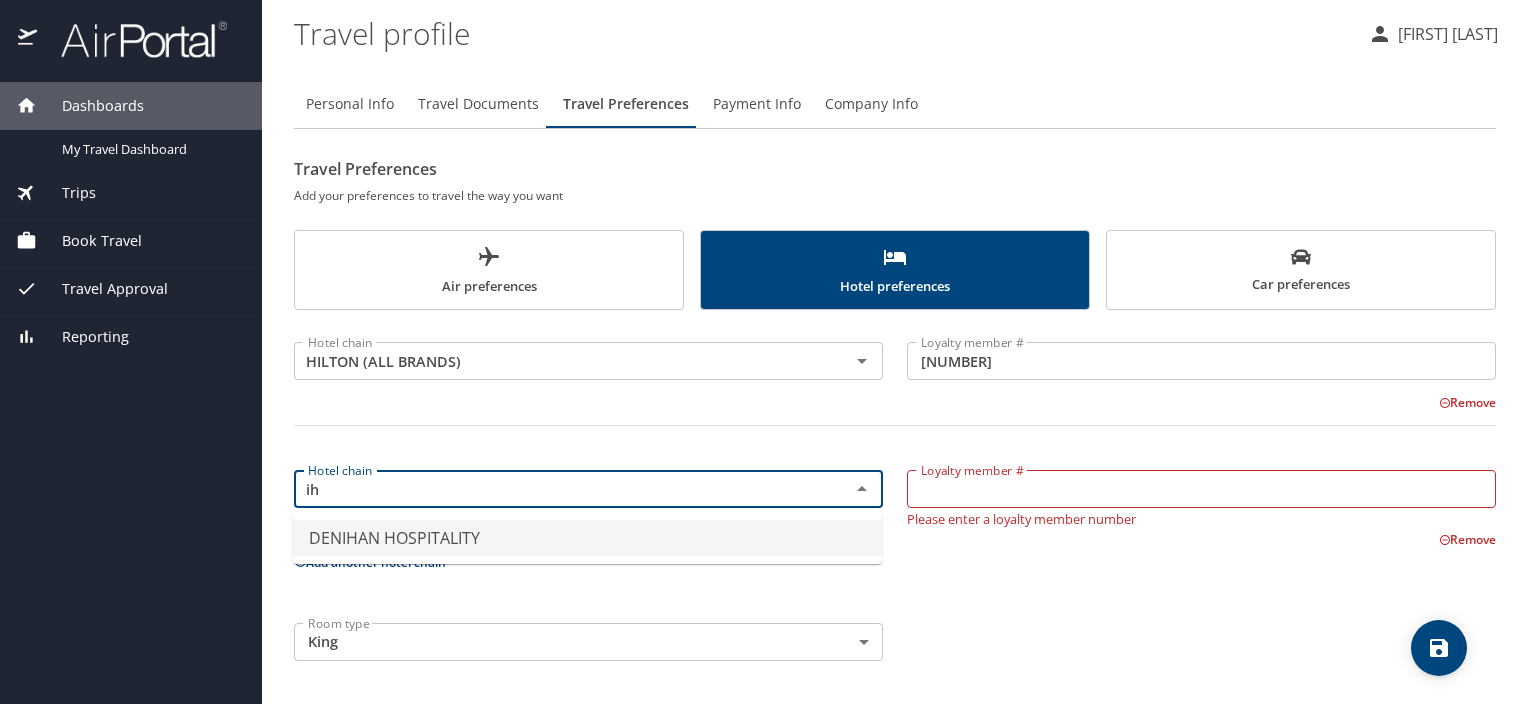 type on "i" 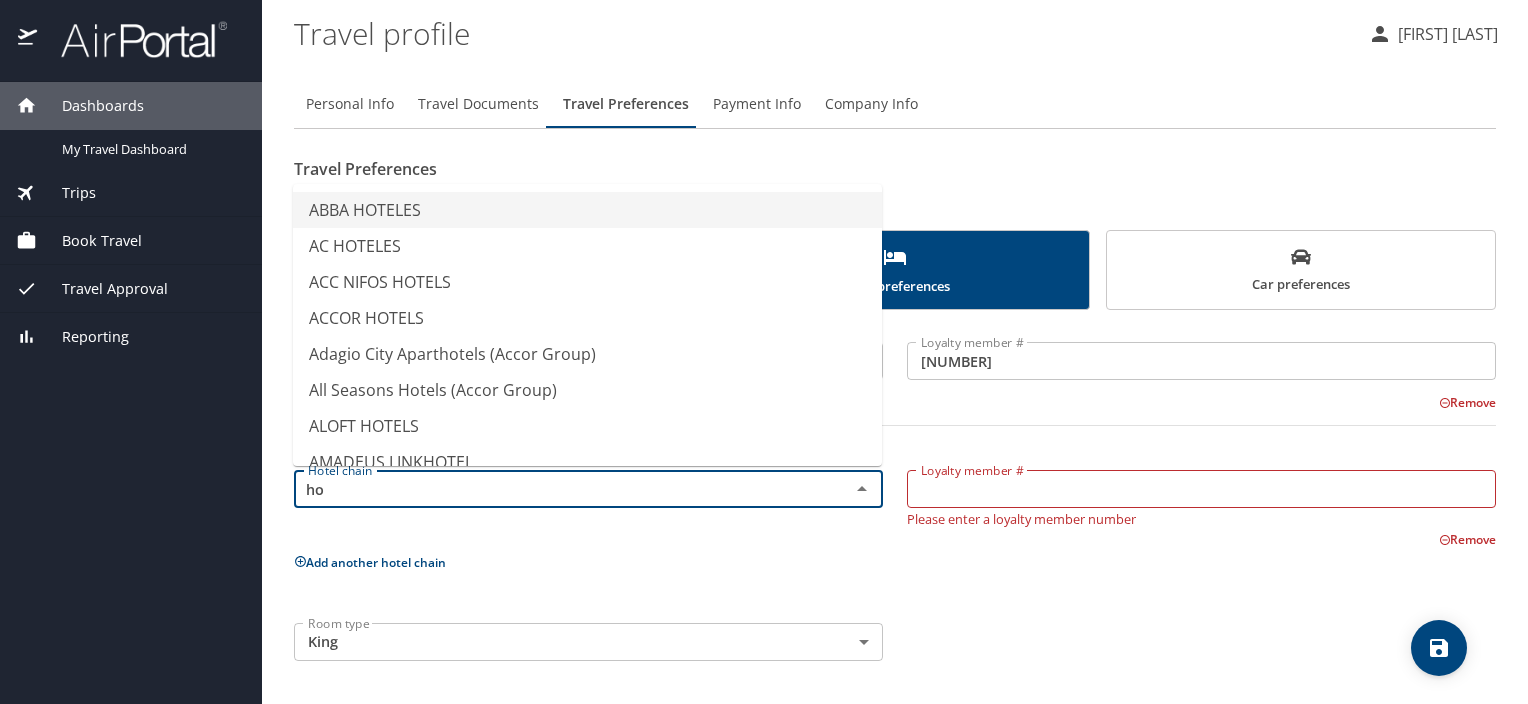 type on "h" 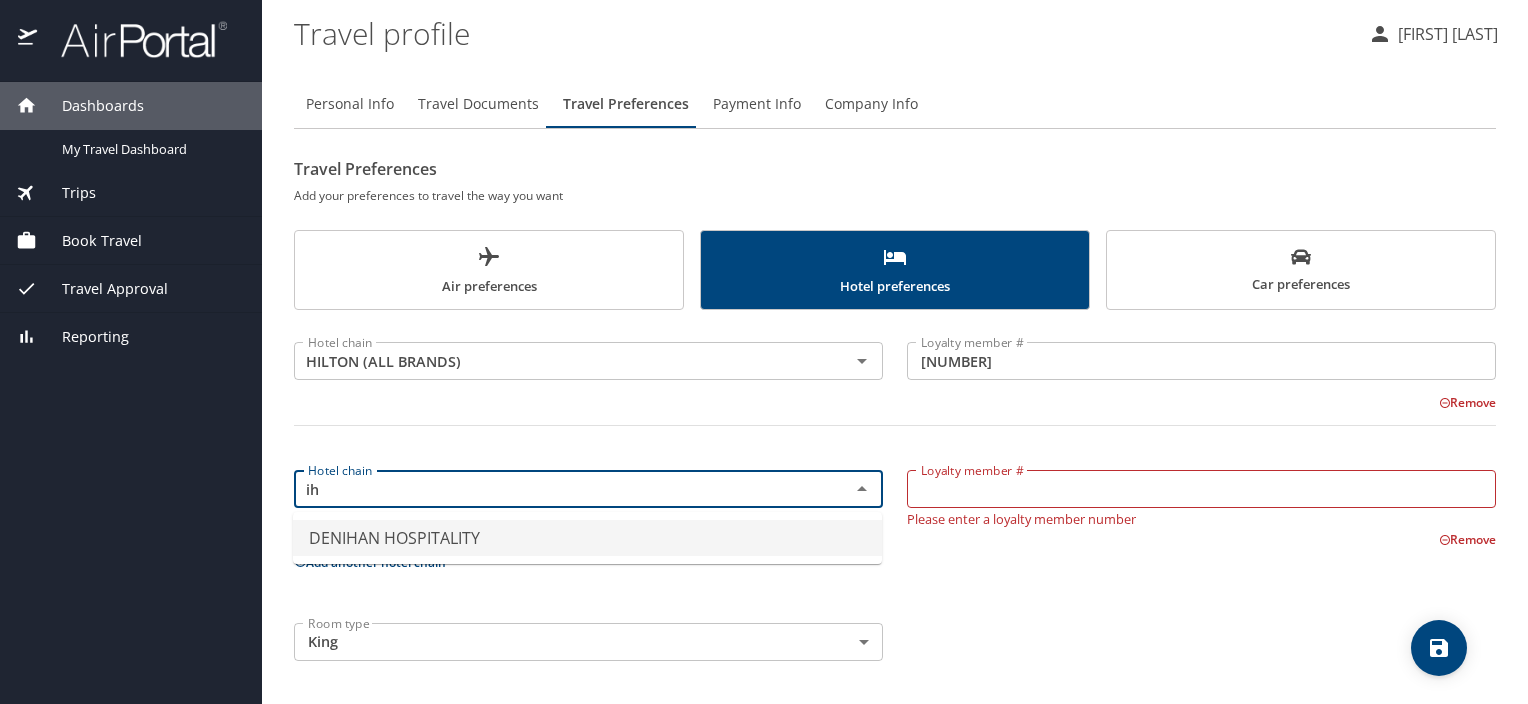 type on "i" 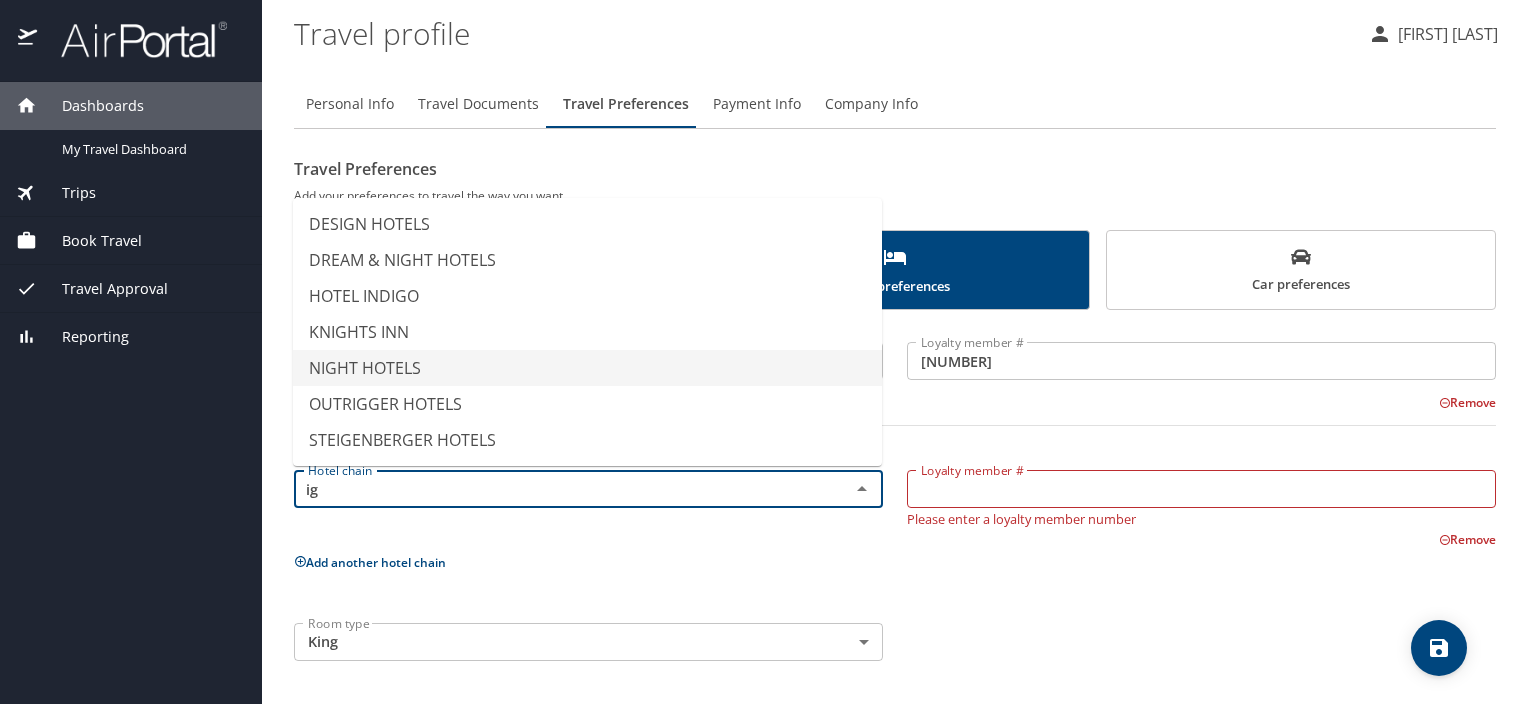 type on "i" 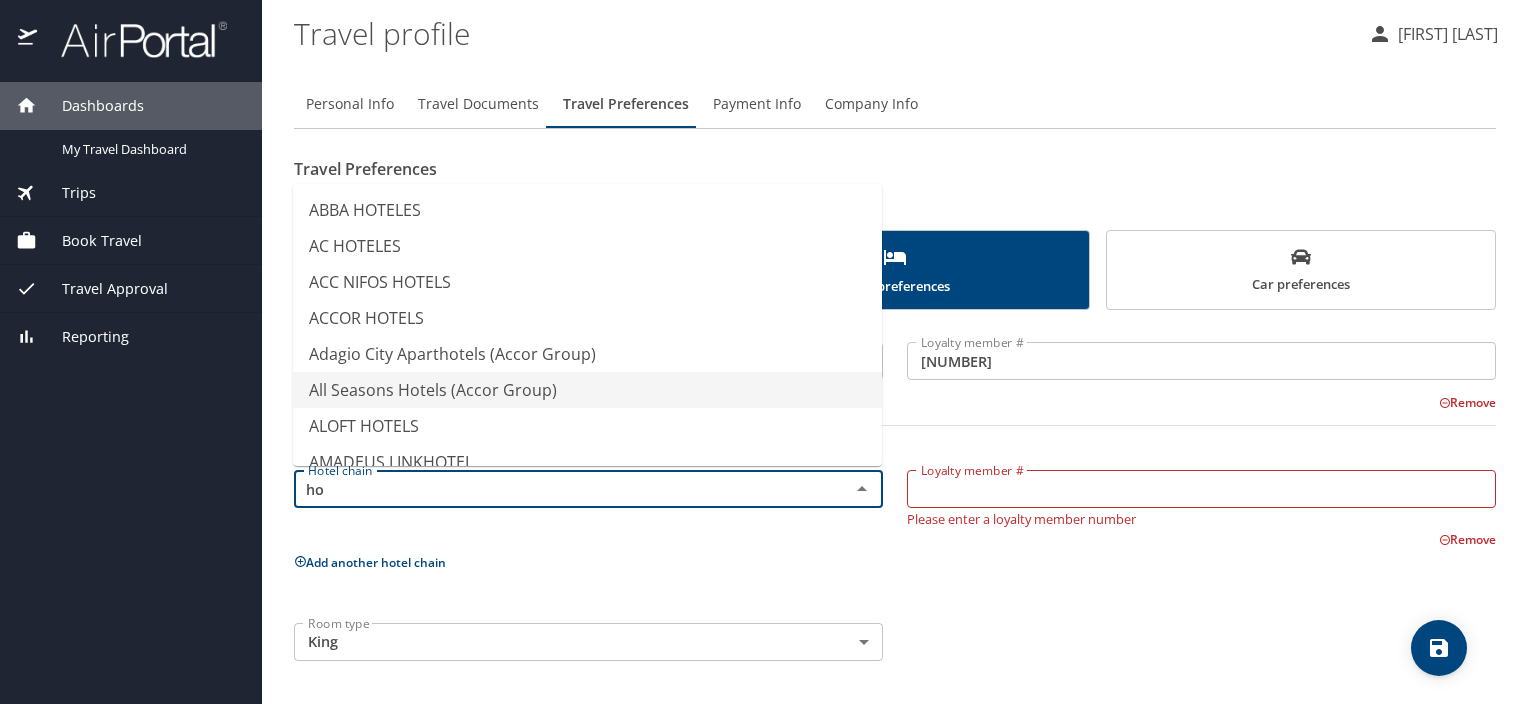 type on "h" 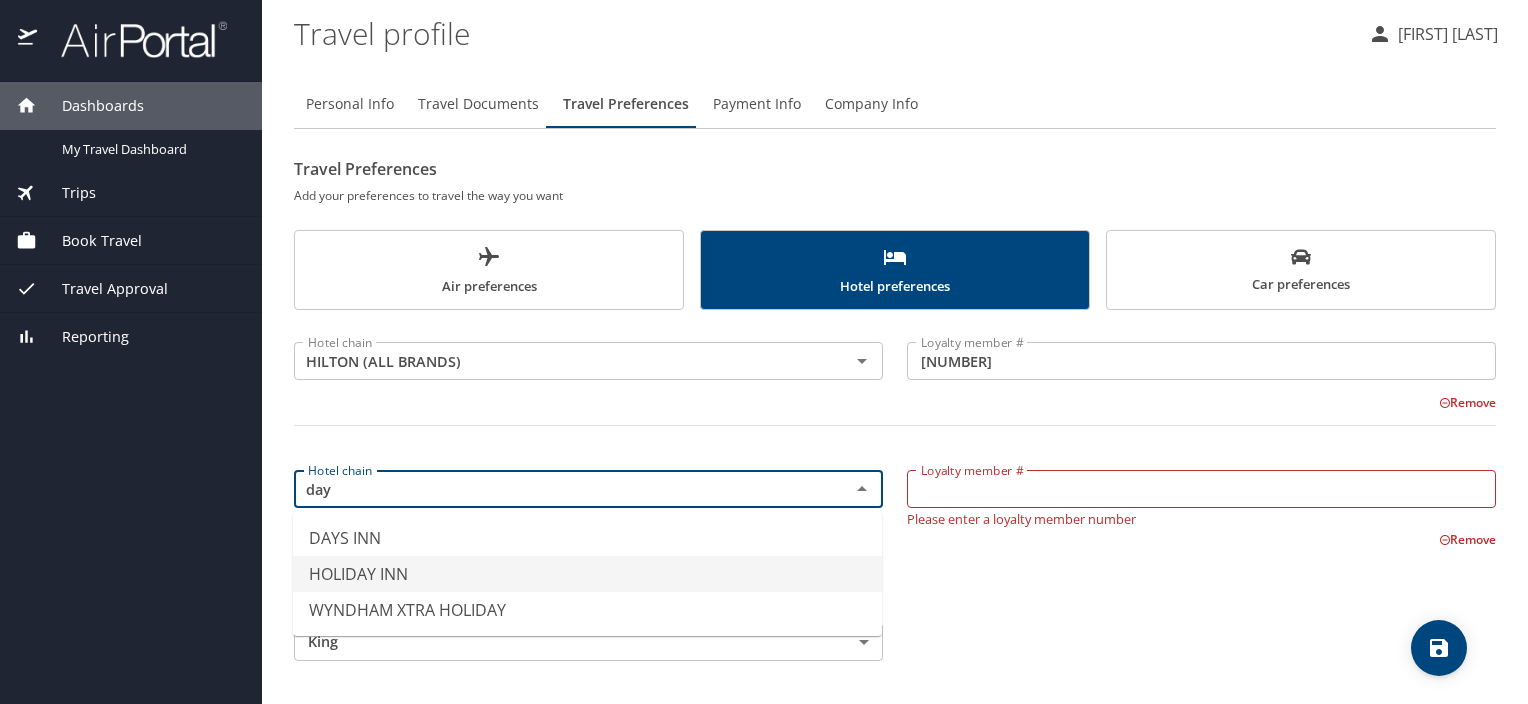 click on "HOLIDAY INN" at bounding box center (587, 574) 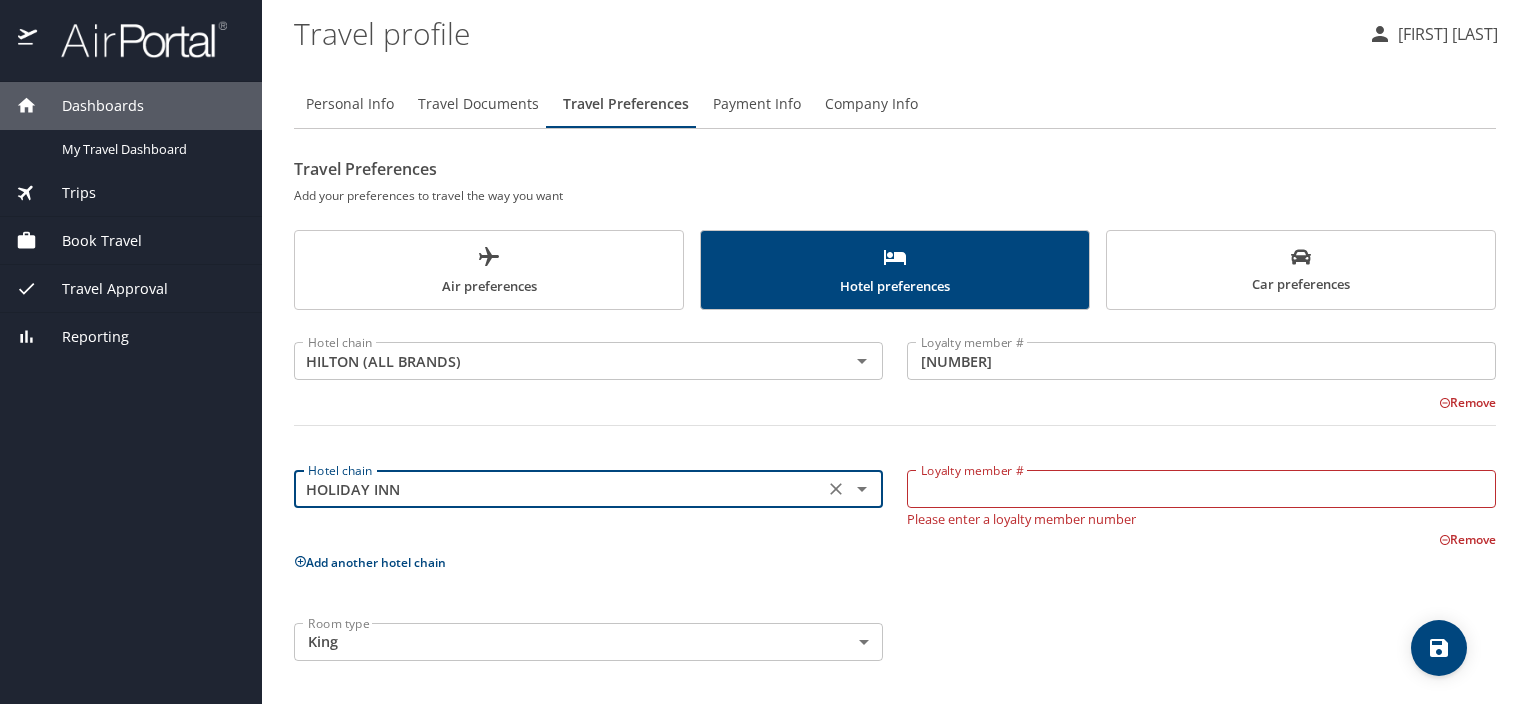 type on "HOLIDAY INN" 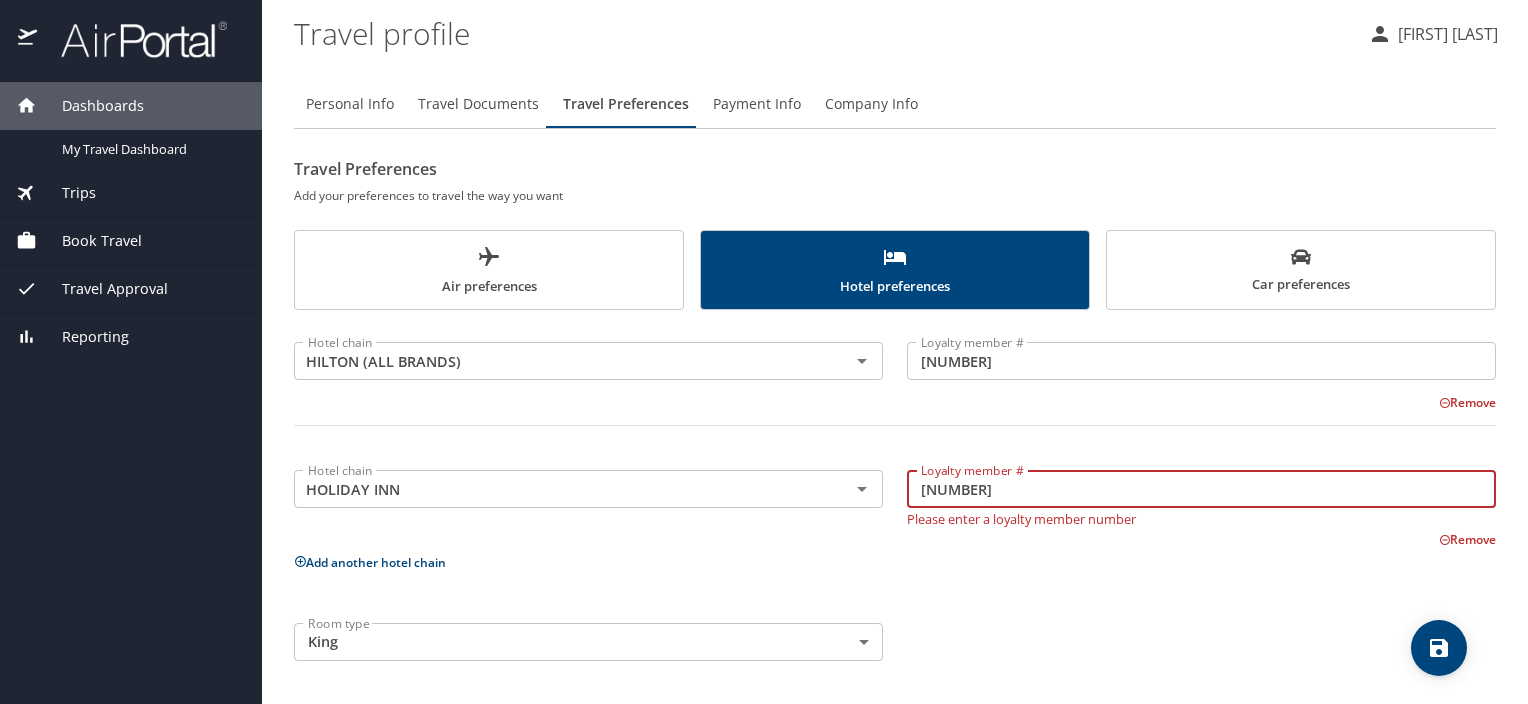 type on "[NUMBER]" 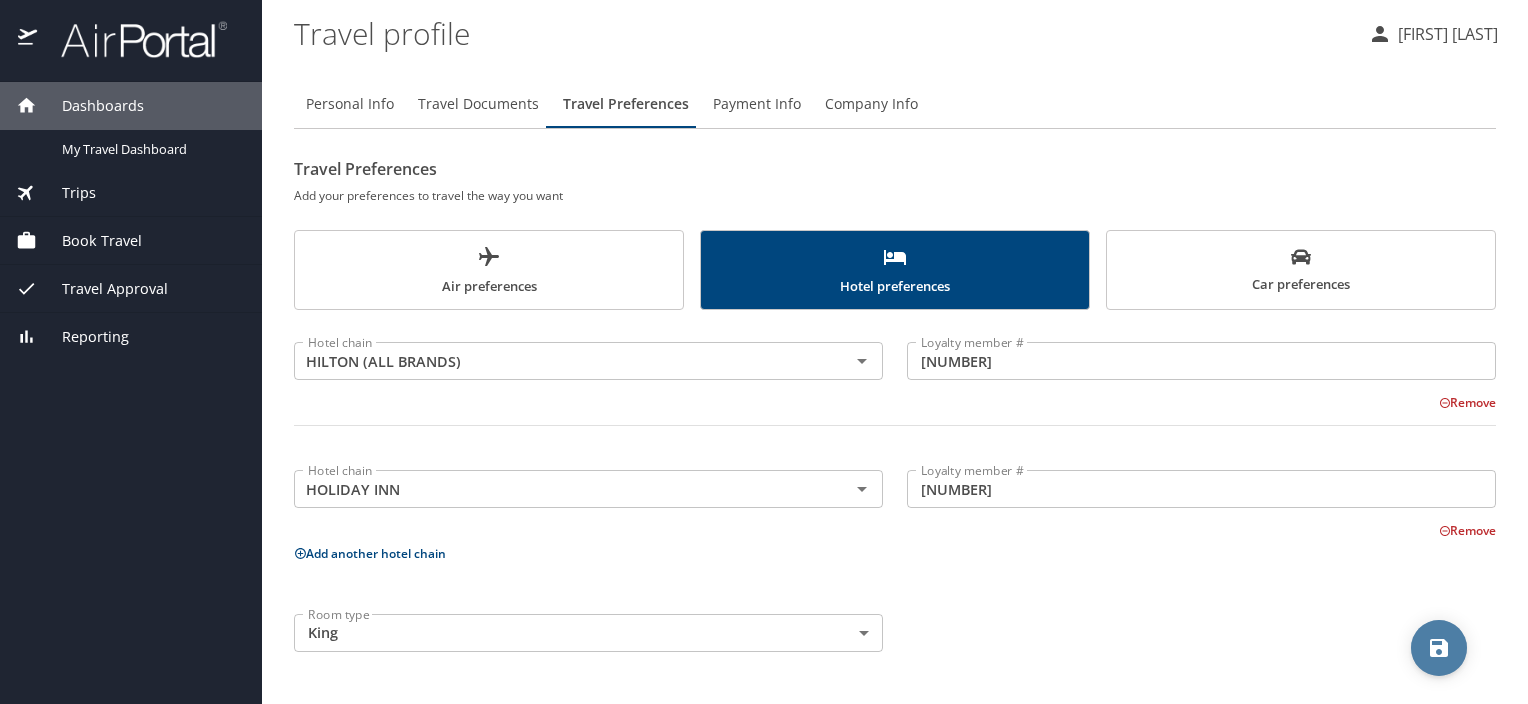 click 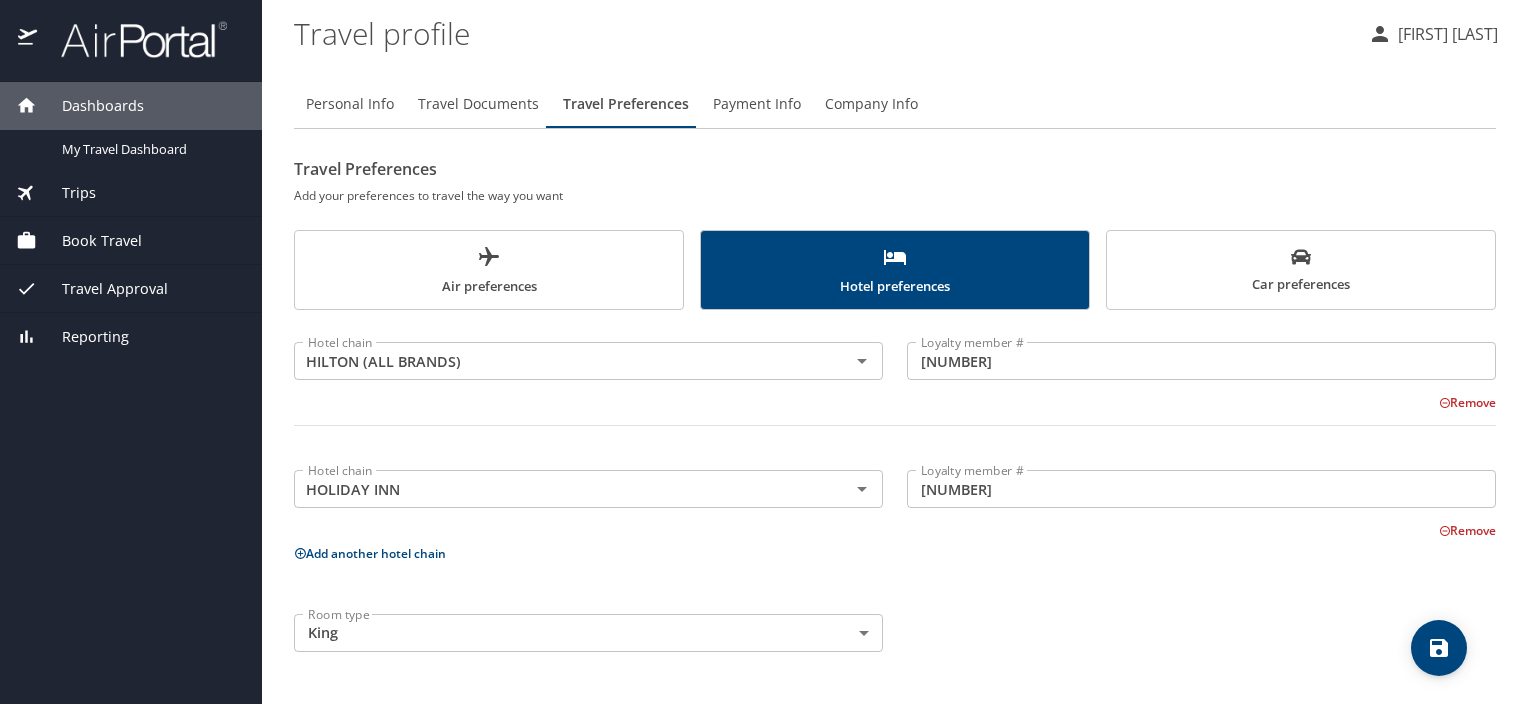 click on "Air preferences" at bounding box center (489, 271) 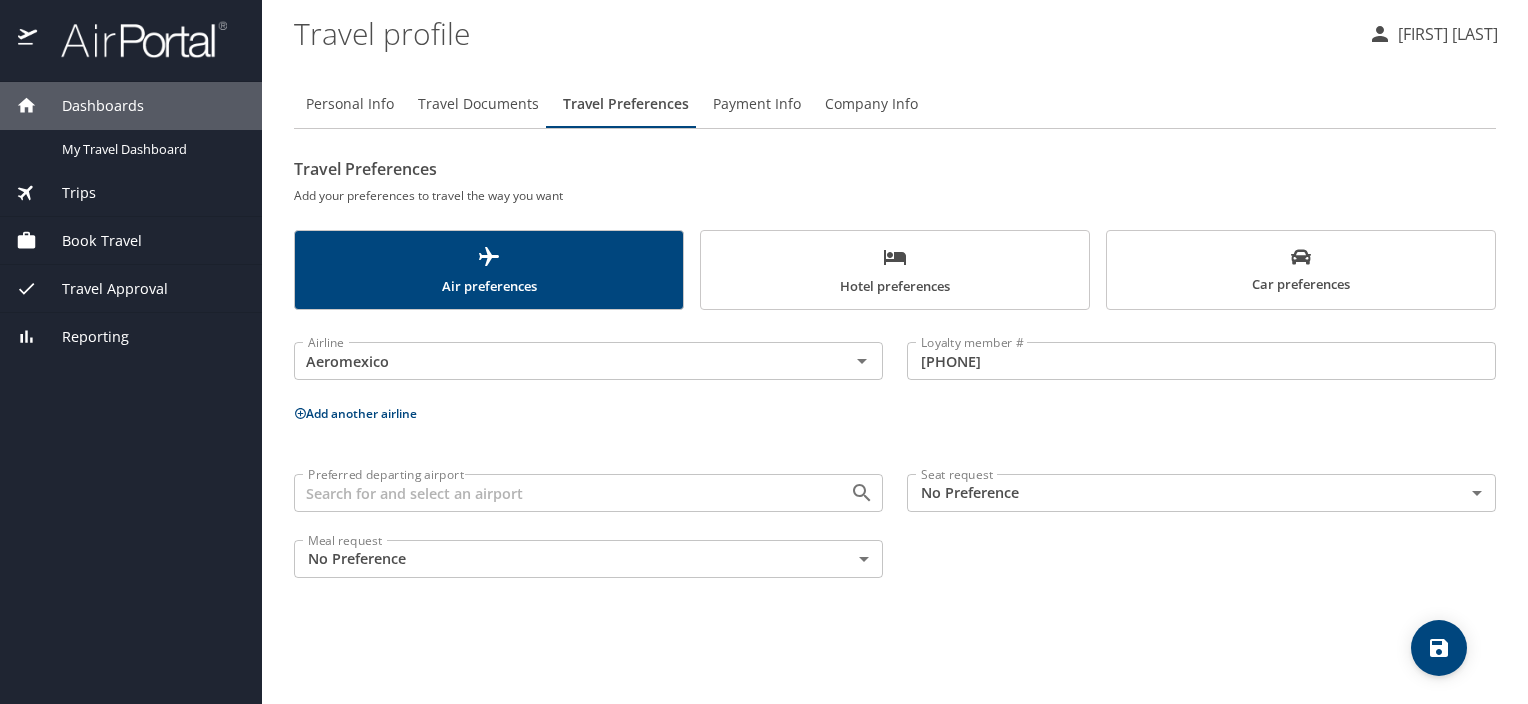 click on "Add another airline" at bounding box center [895, 413] 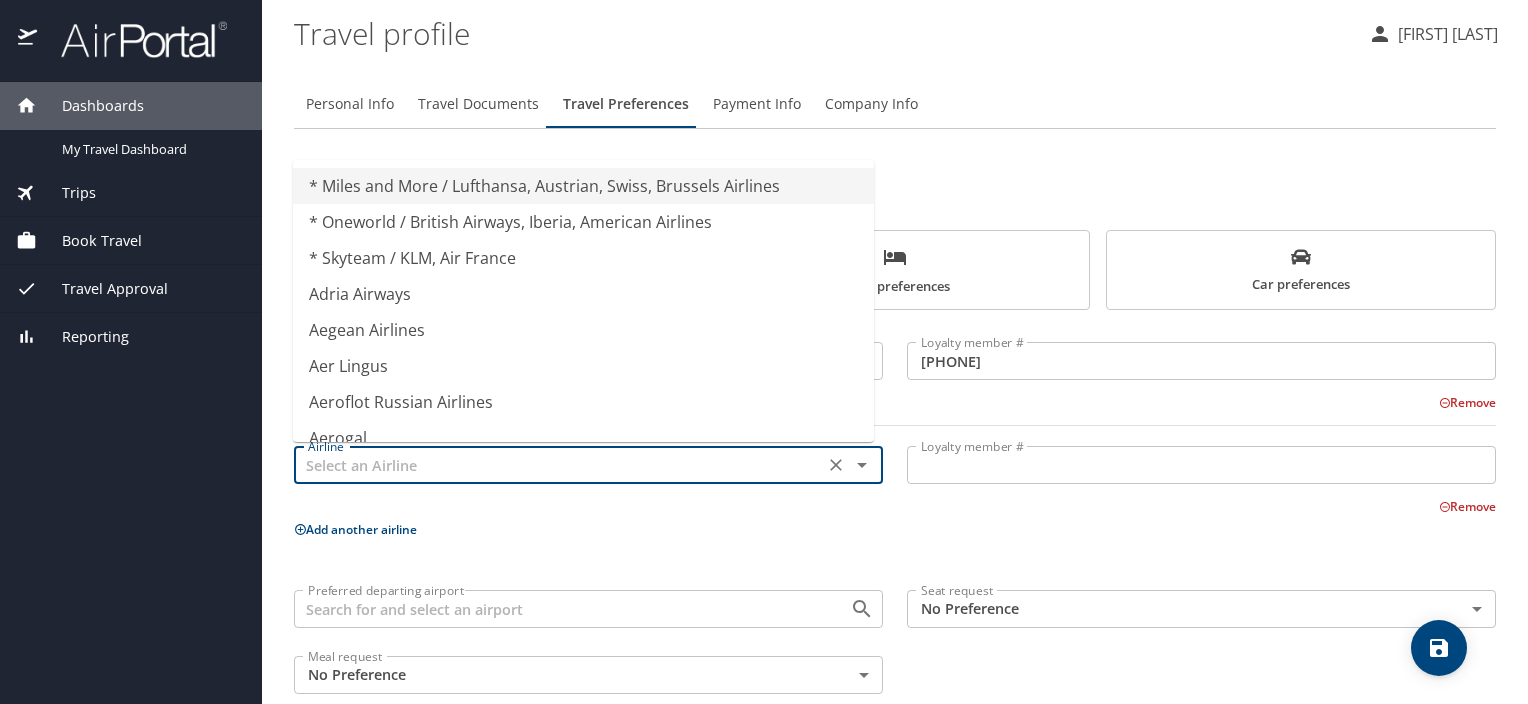 click at bounding box center [559, 465] 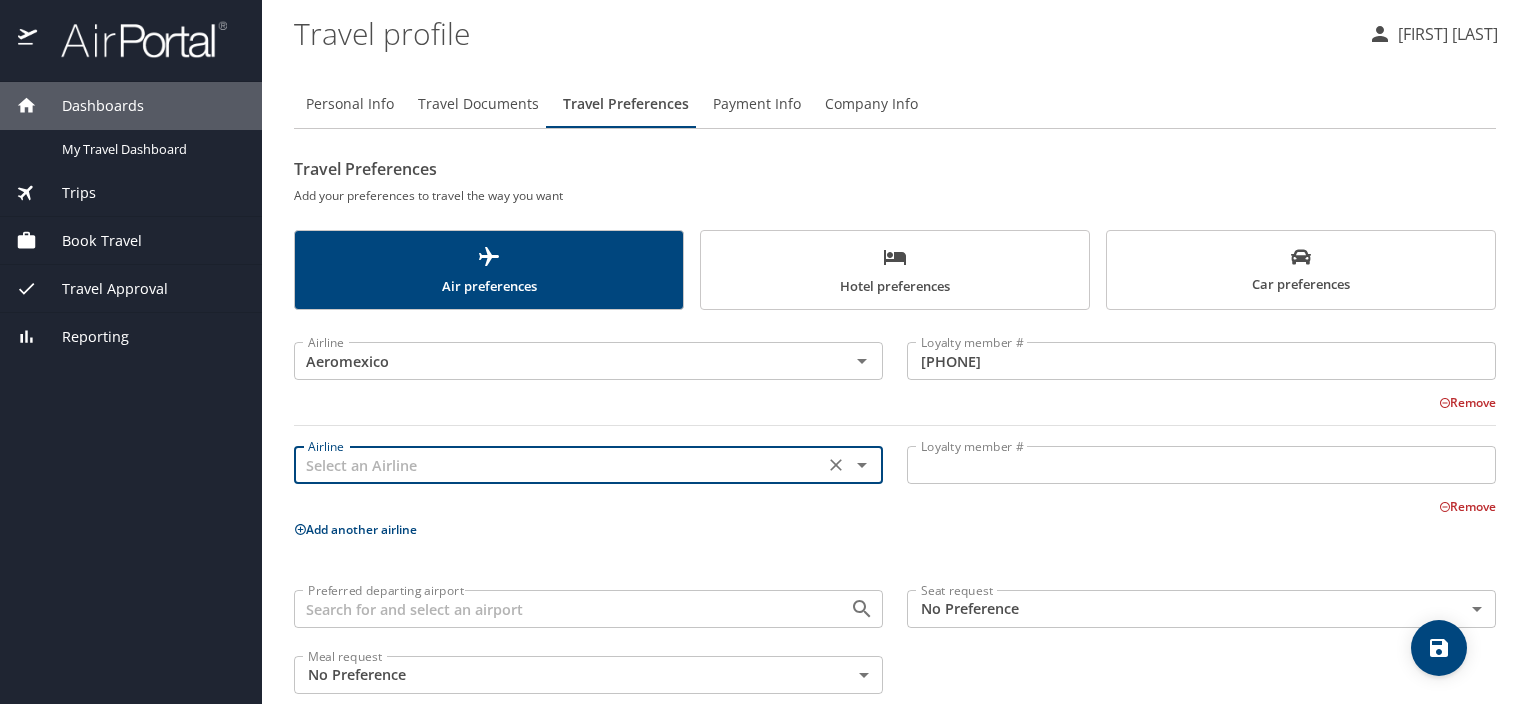 click at bounding box center (559, 465) 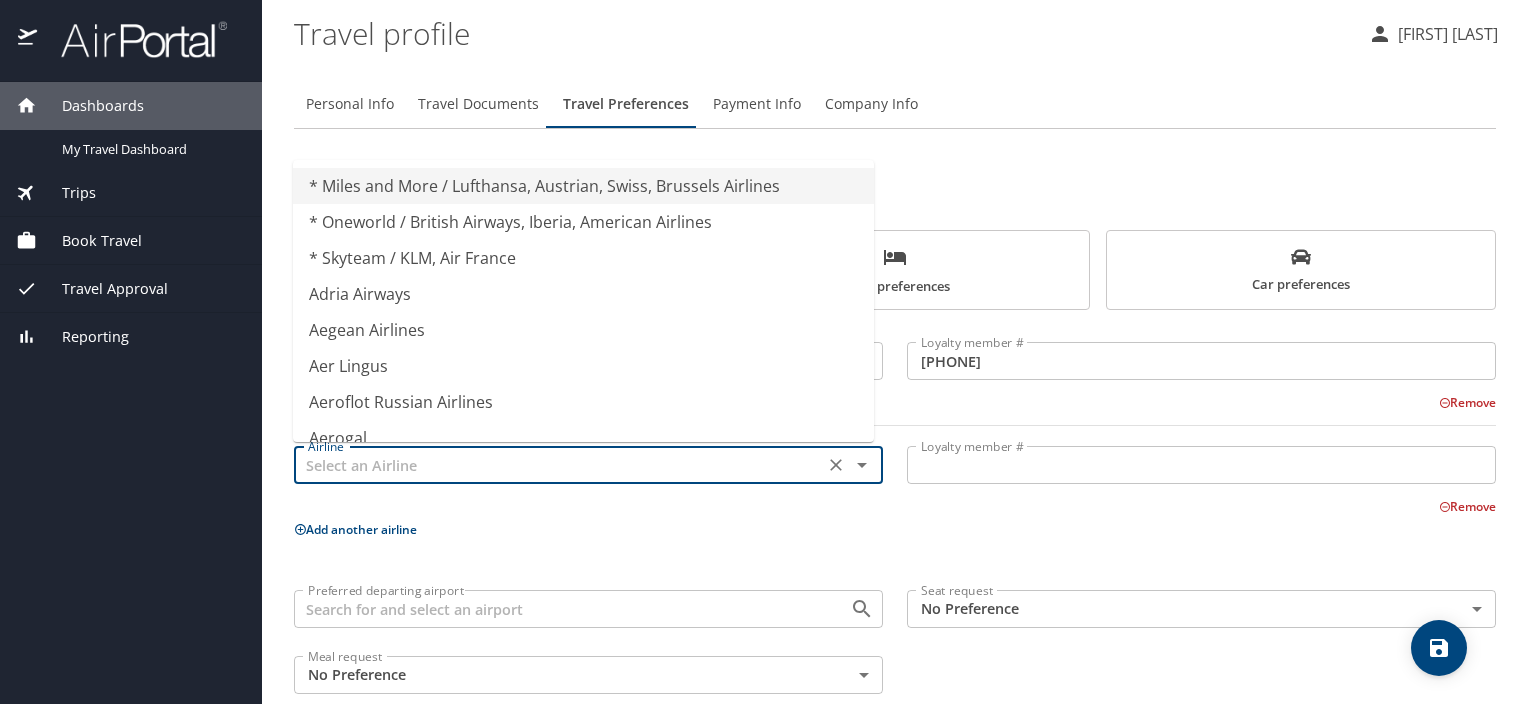 click at bounding box center (559, 465) 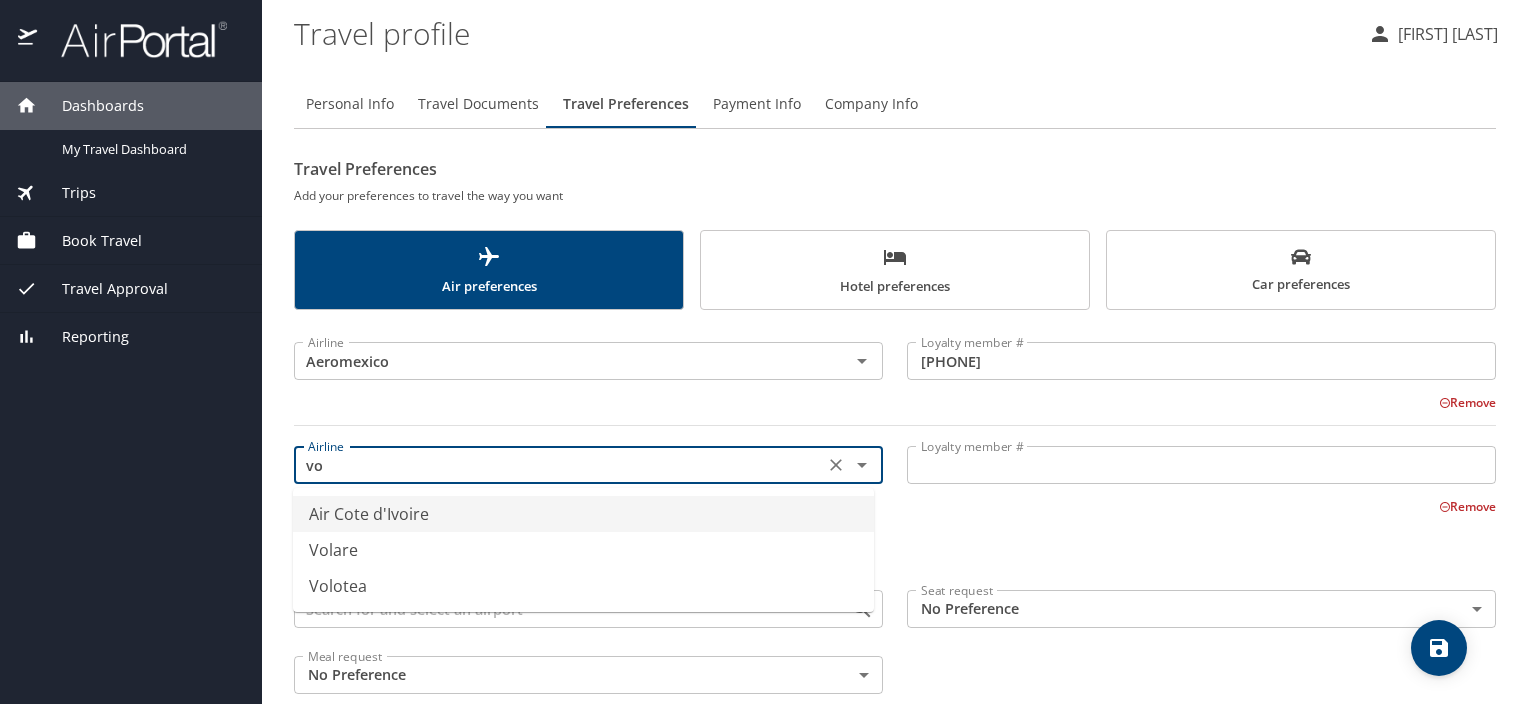 type on "v" 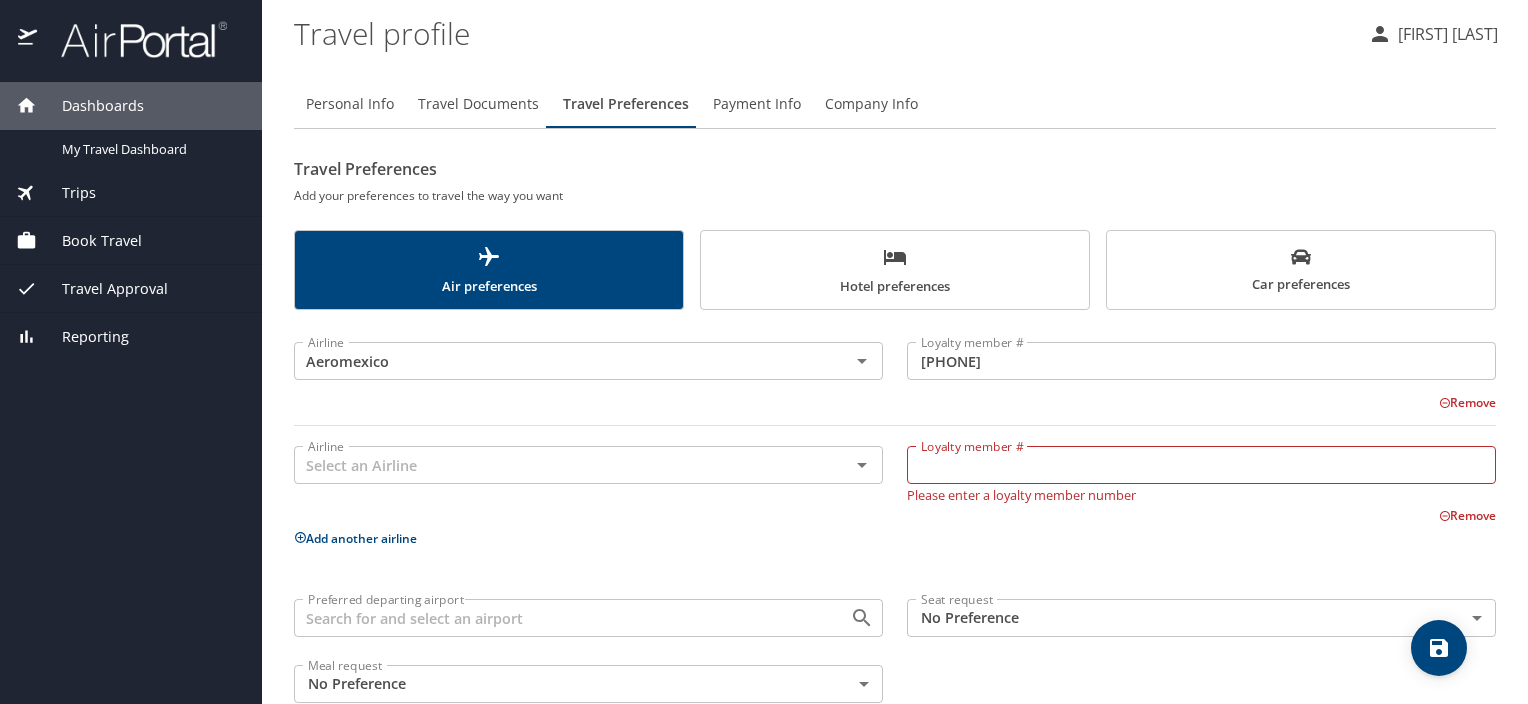 type on "* Oneworld / British Airways, Iberia, American Airlines" 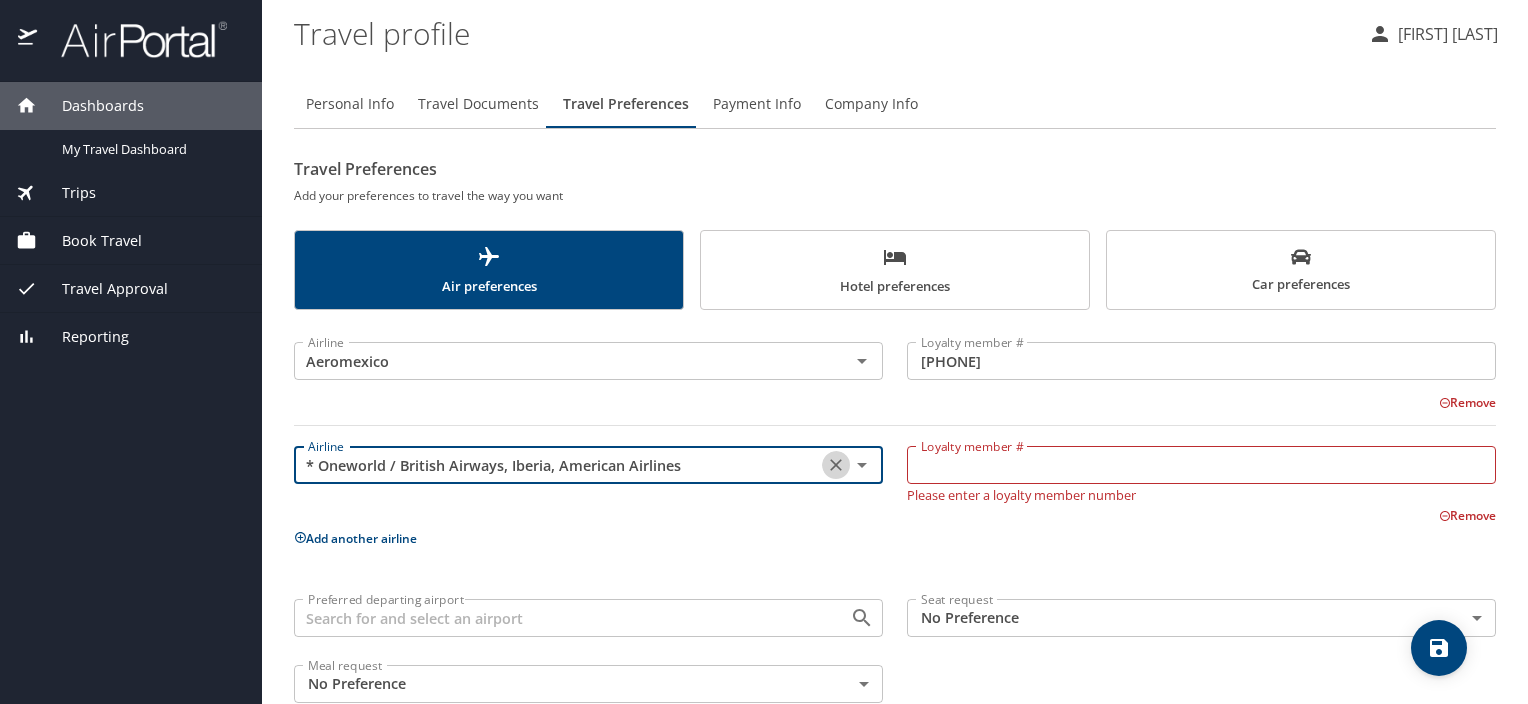 click 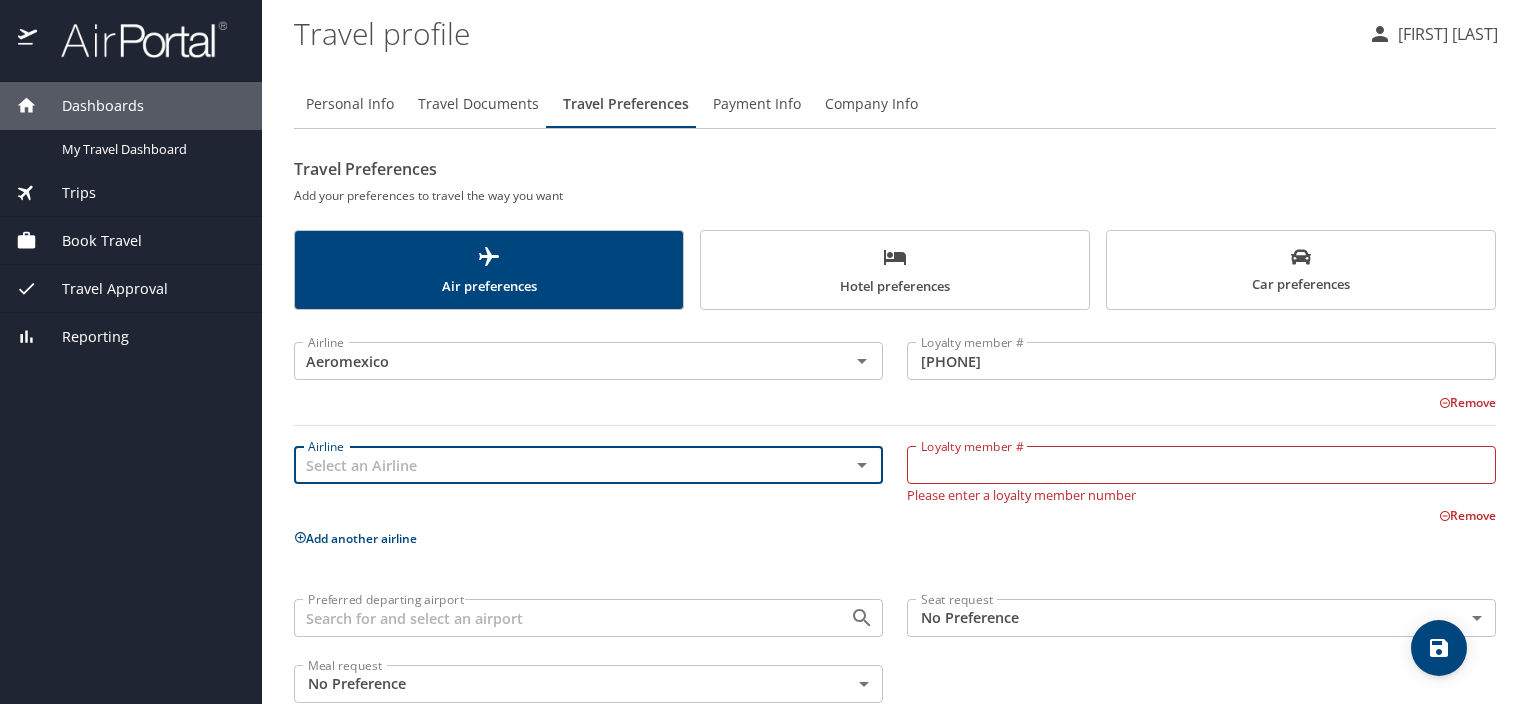 click 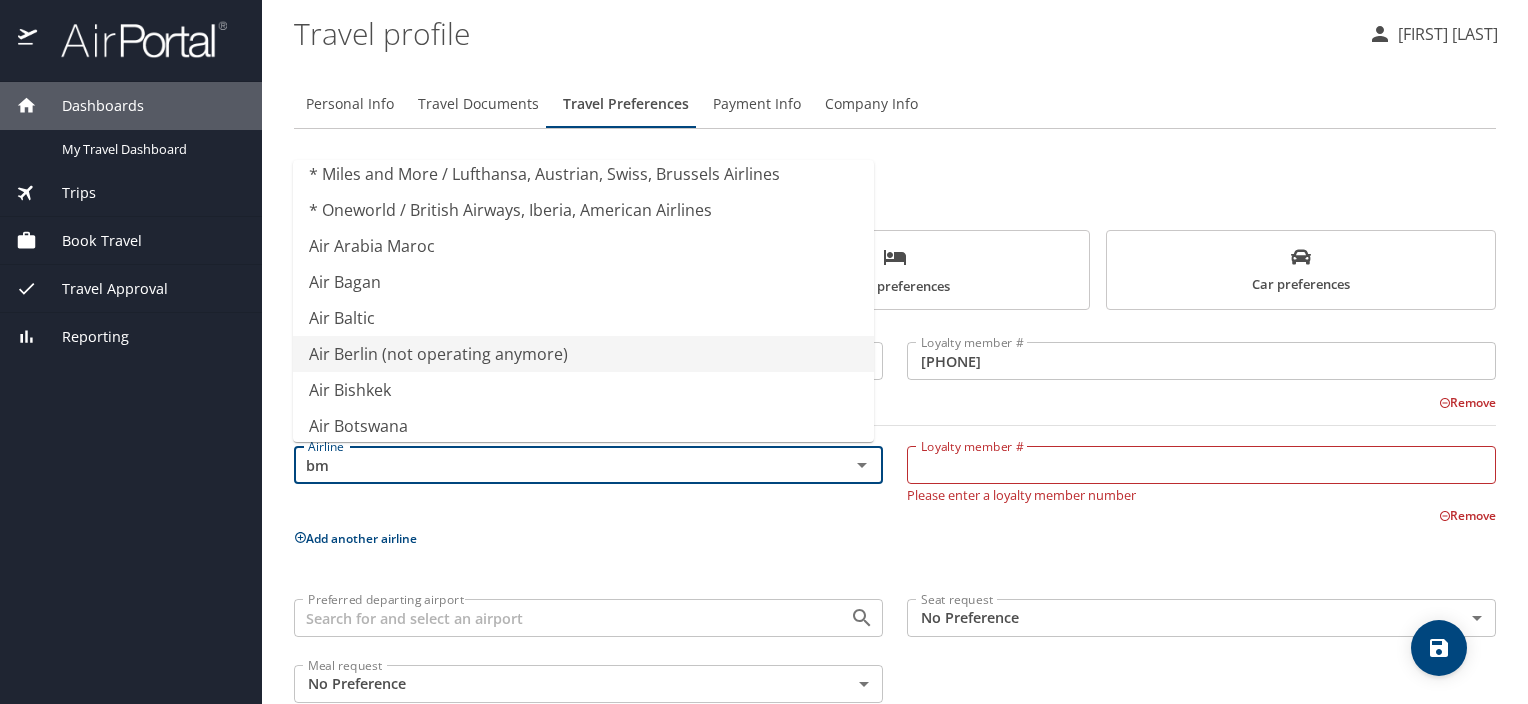 scroll, scrollTop: 0, scrollLeft: 0, axis: both 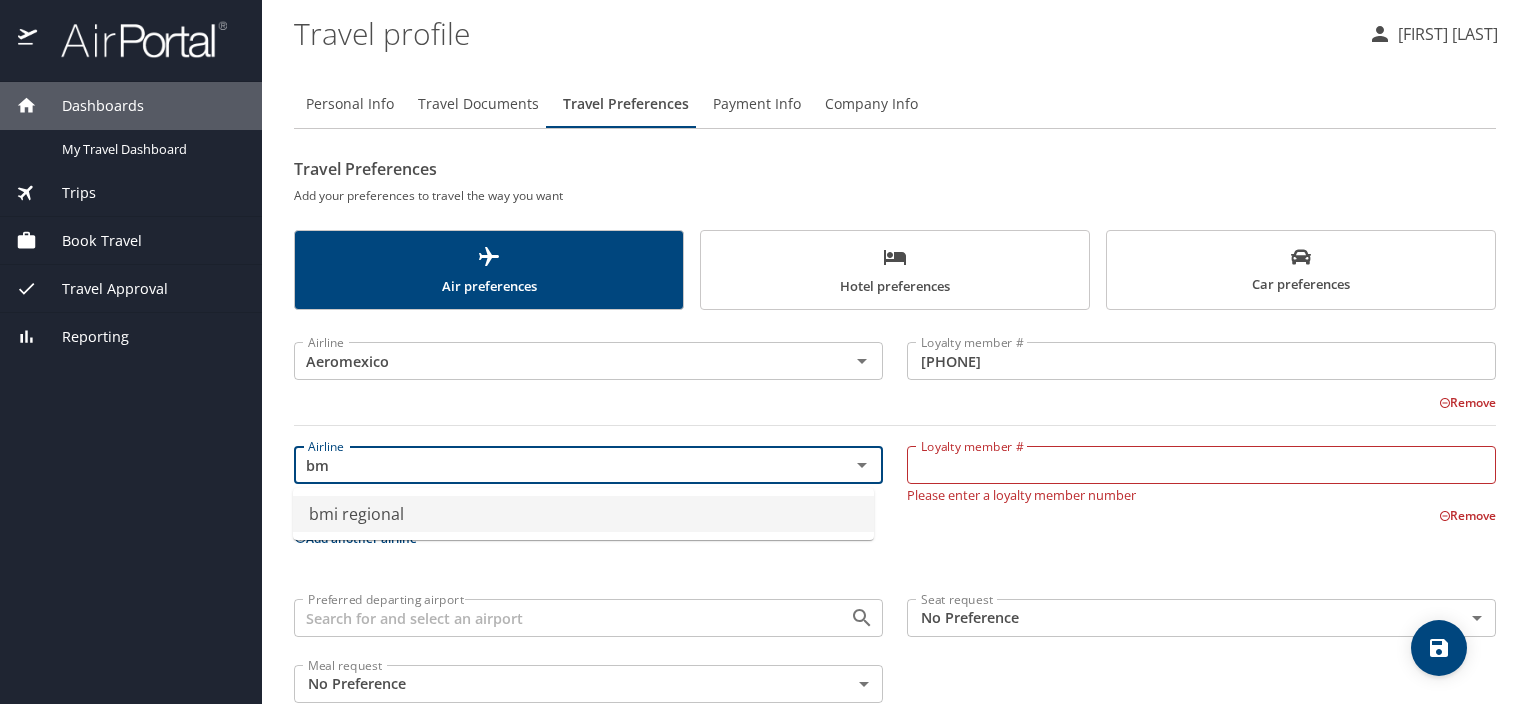 type on "b" 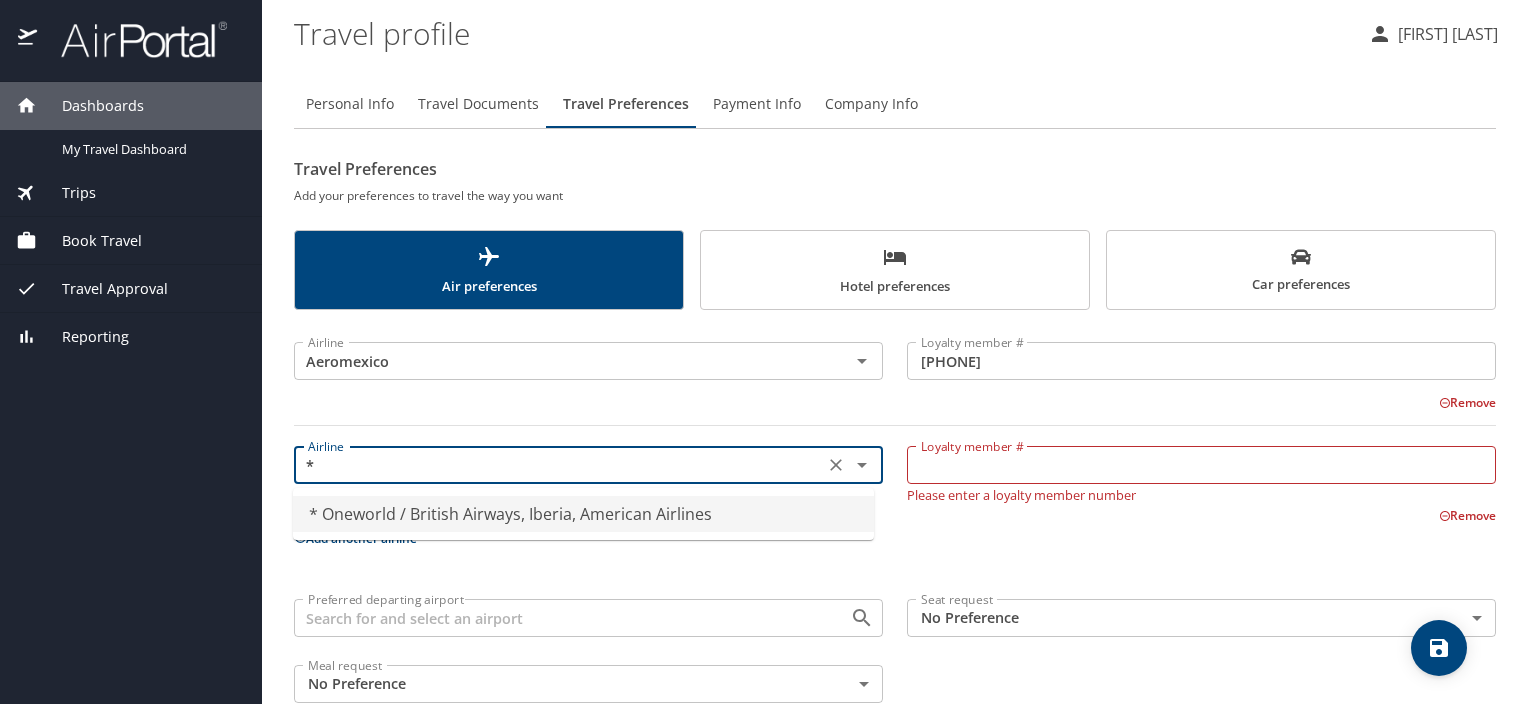 type on "*" 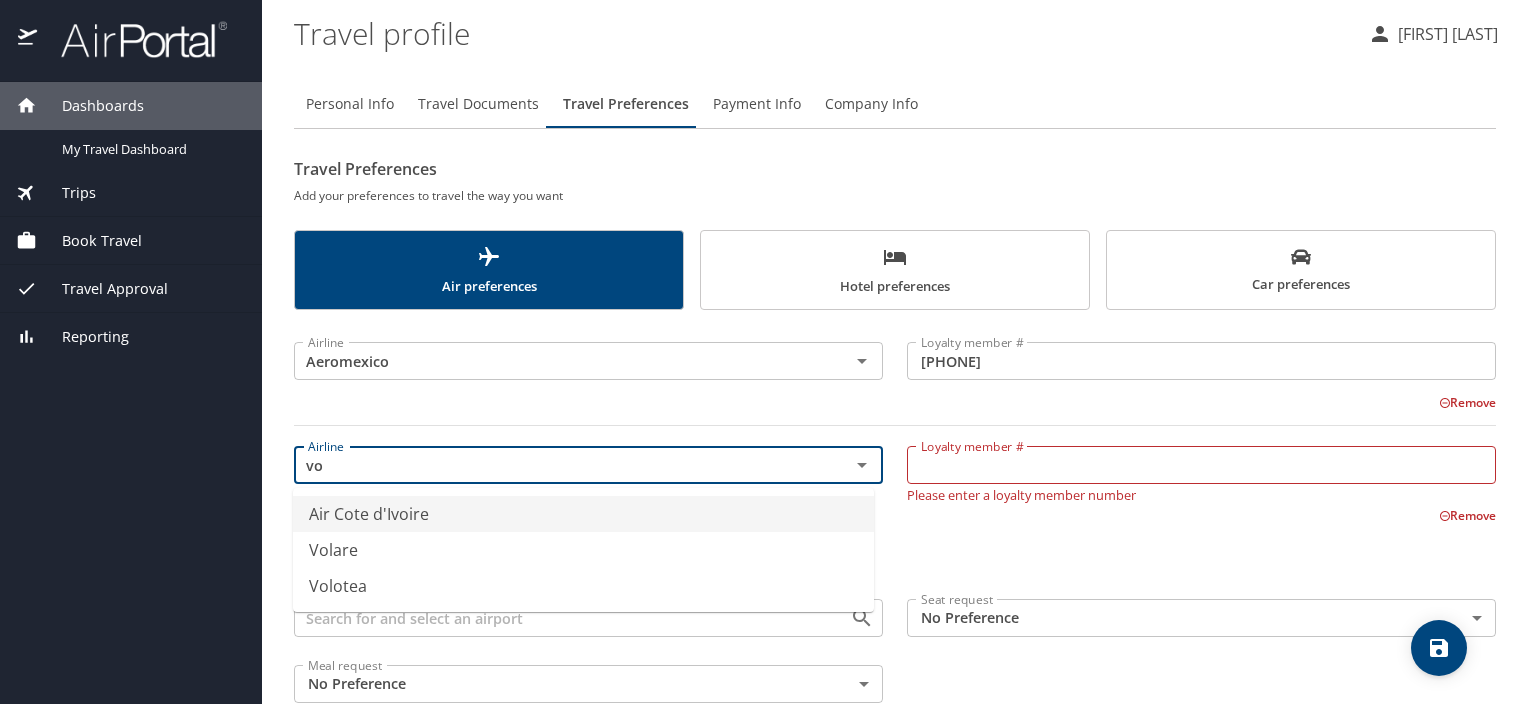 type on "v" 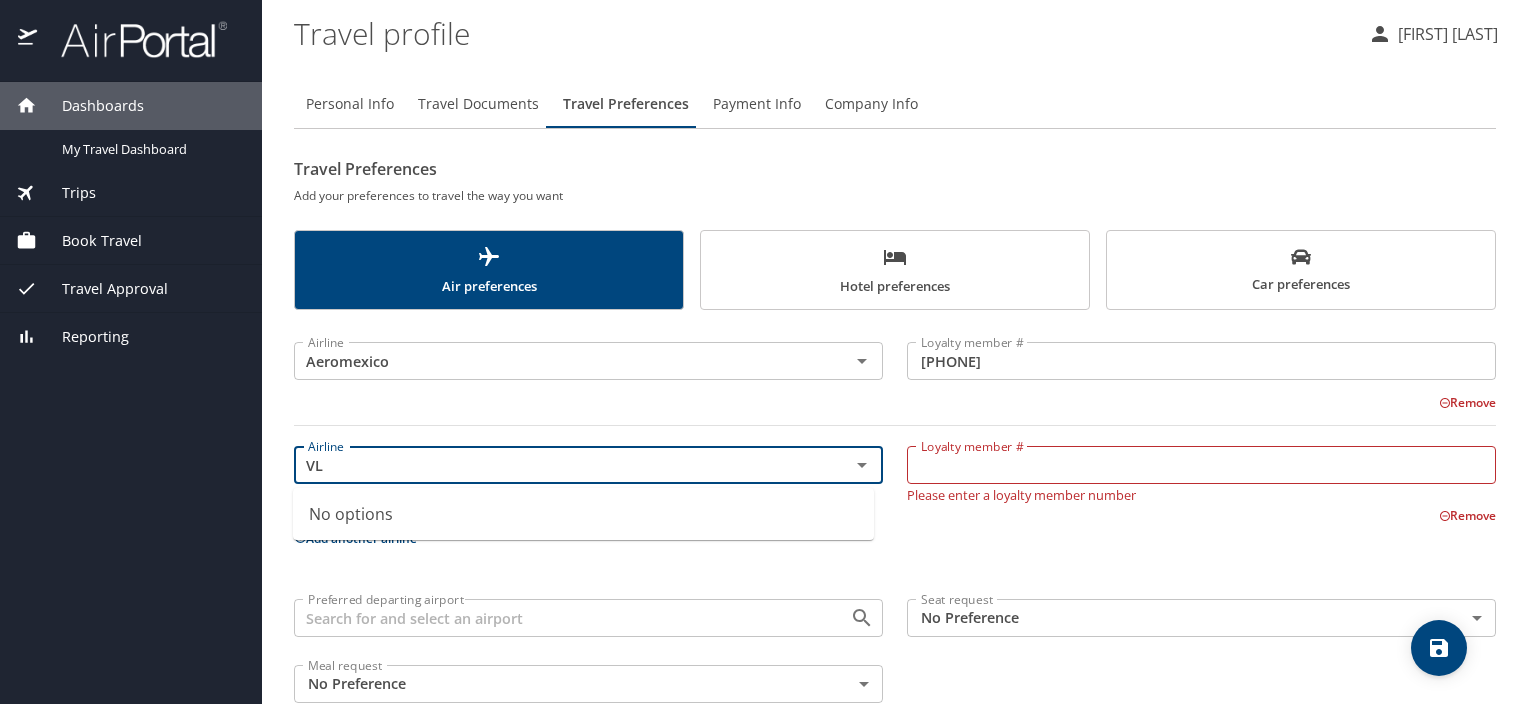 type on "V" 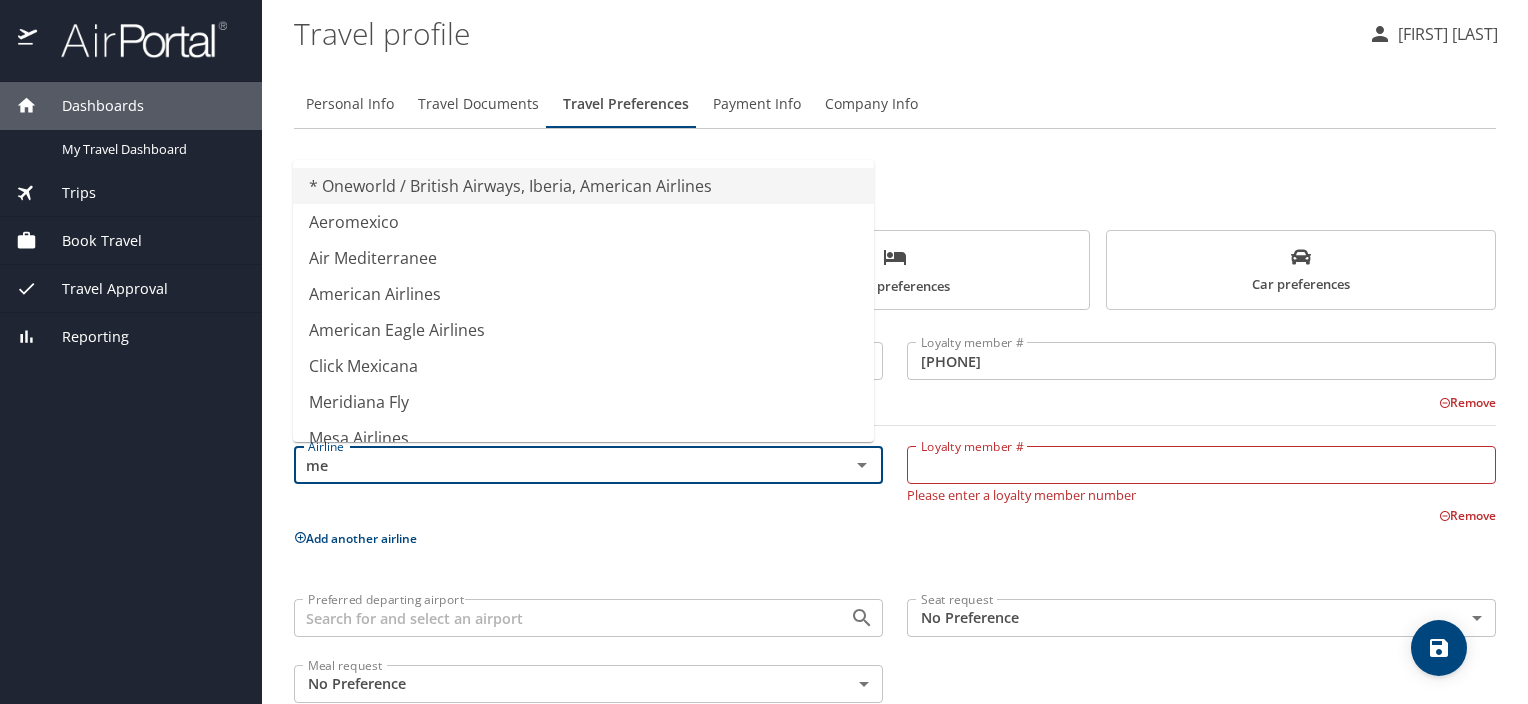 type on "m" 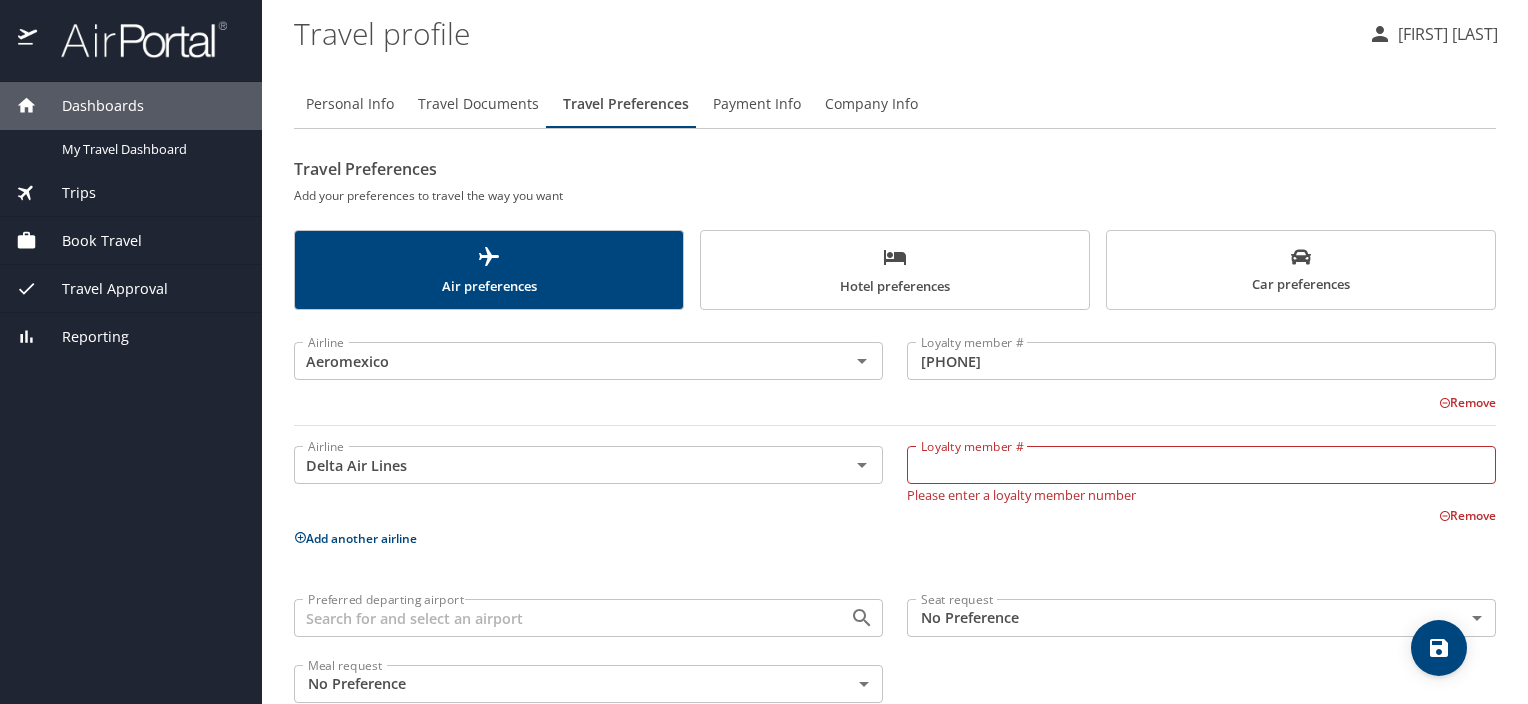 click on "Travel Preferences" at bounding box center (895, 169) 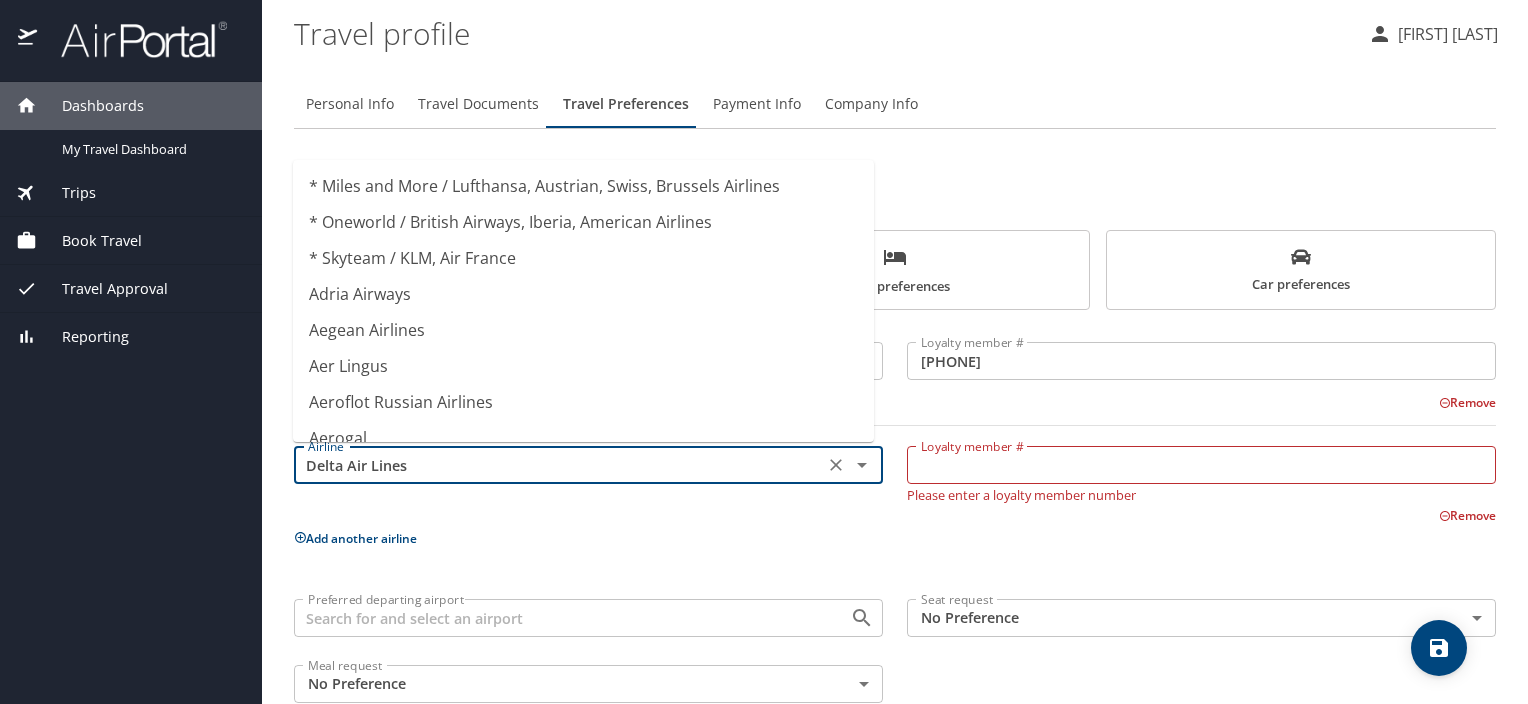 click on "Delta Air Lines" at bounding box center (559, 465) 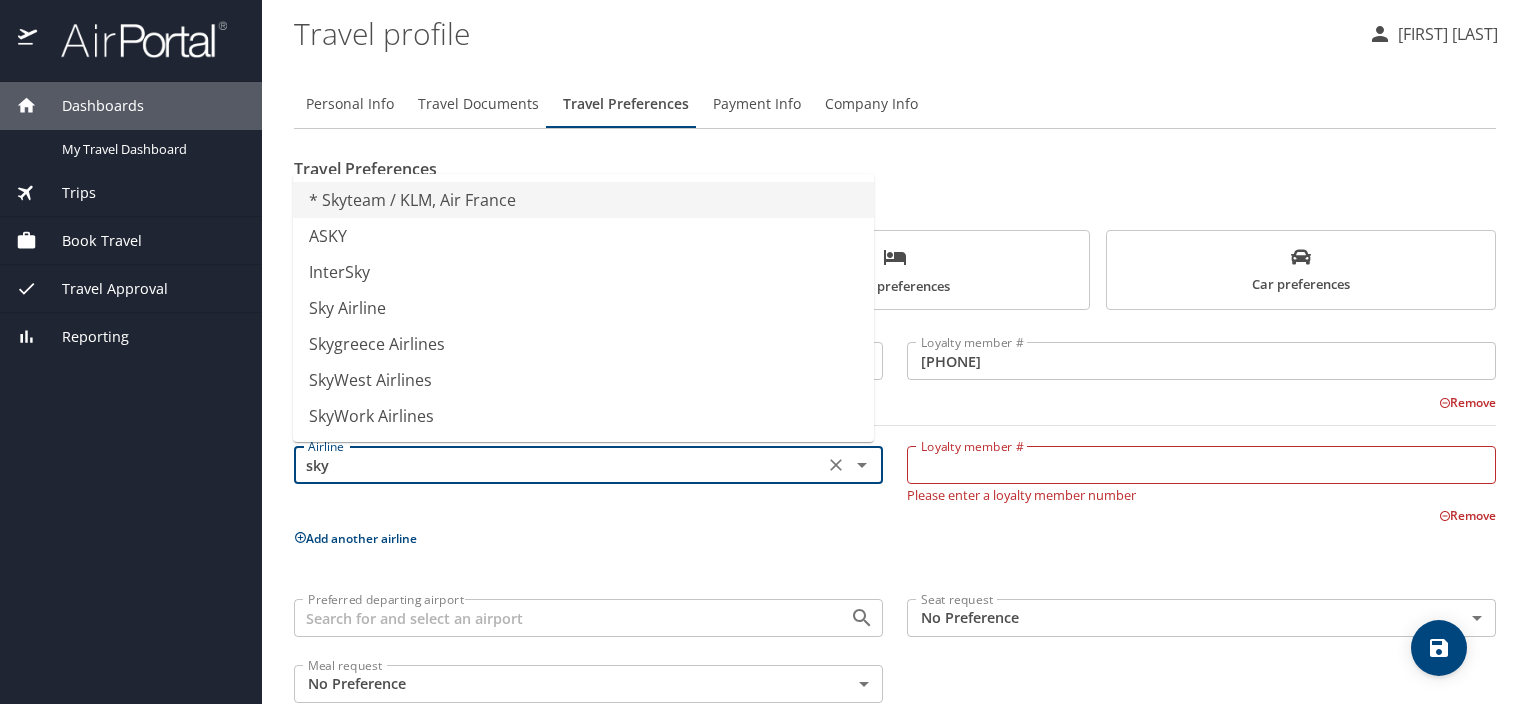 scroll, scrollTop: 0, scrollLeft: 0, axis: both 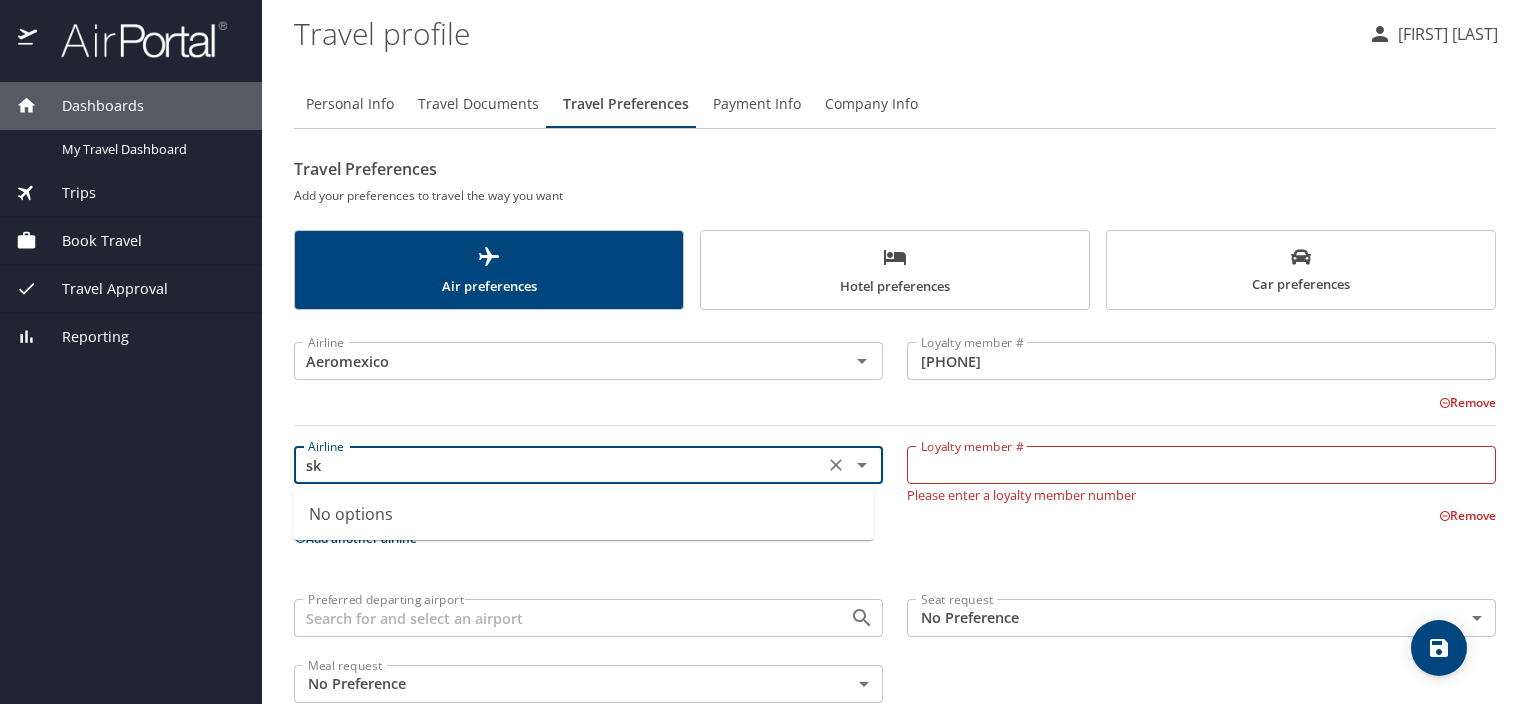 type on "s" 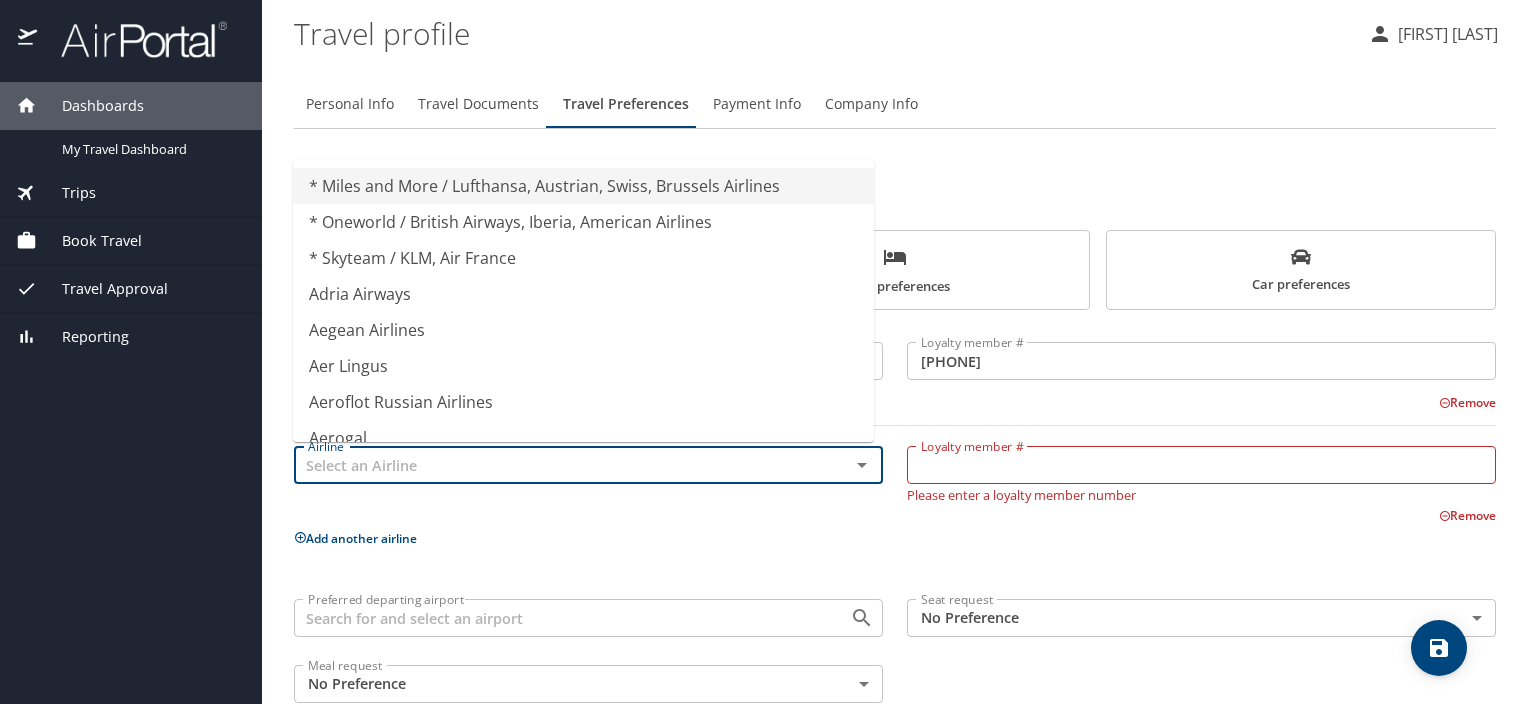 scroll, scrollTop: 12, scrollLeft: 0, axis: vertical 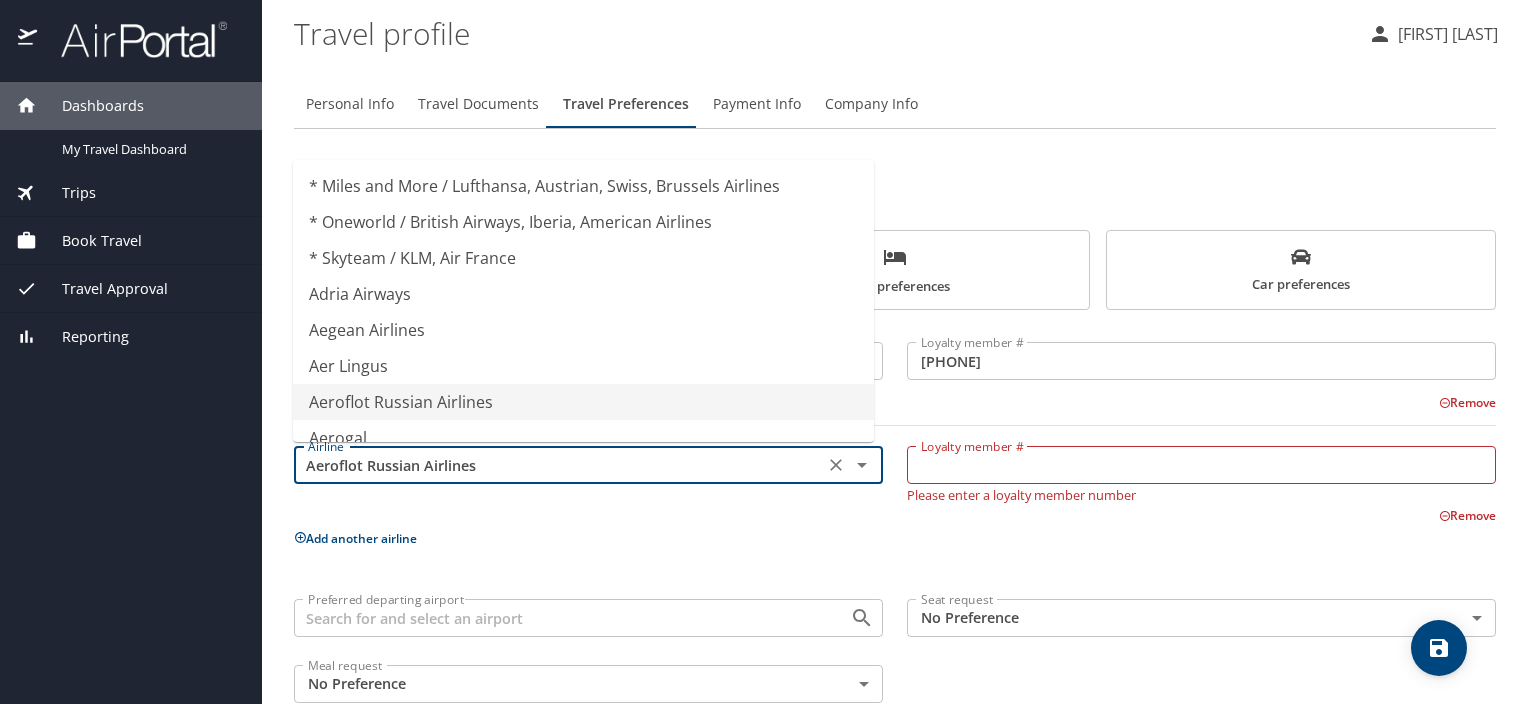 drag, startPoint x: 703, startPoint y: 466, endPoint x: 306, endPoint y: 480, distance: 397.24677 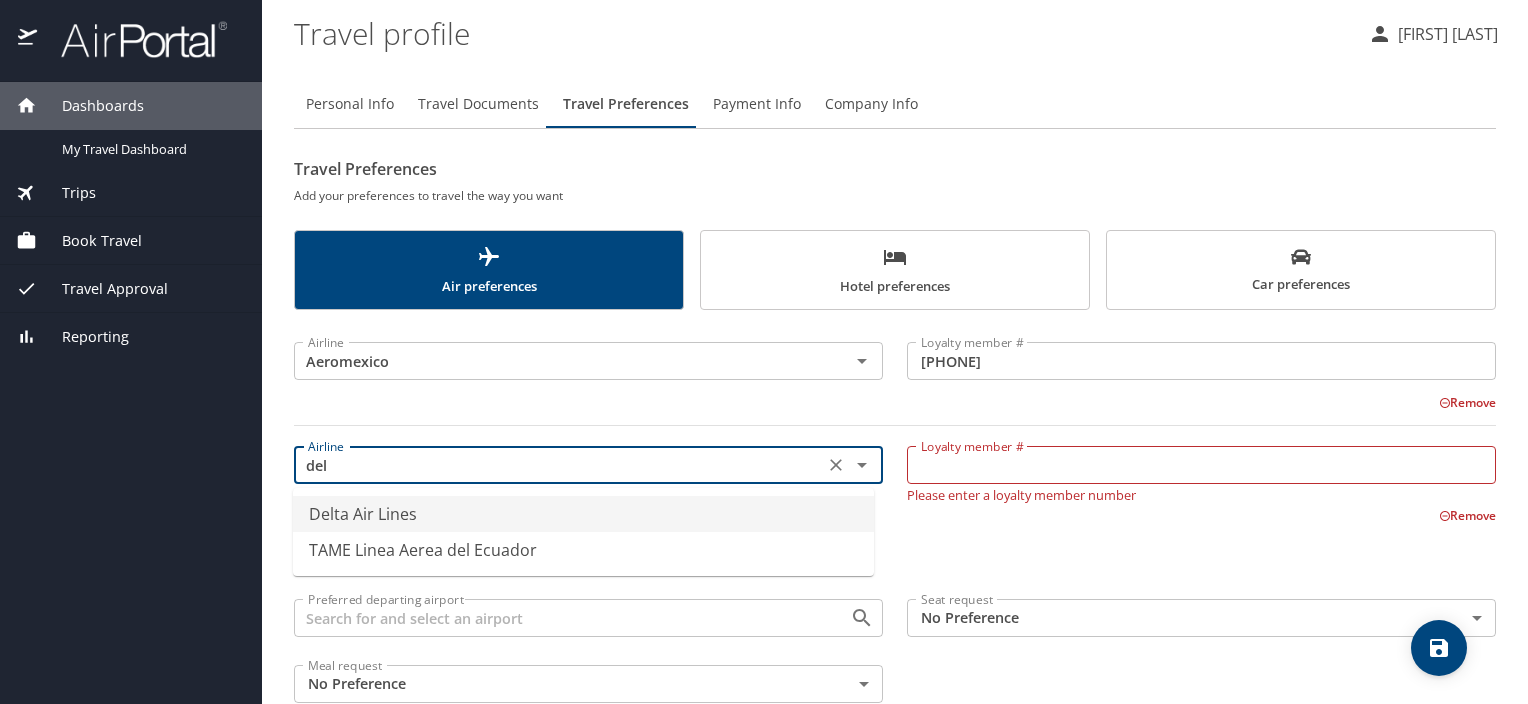 click on "Delta Air Lines" at bounding box center (583, 514) 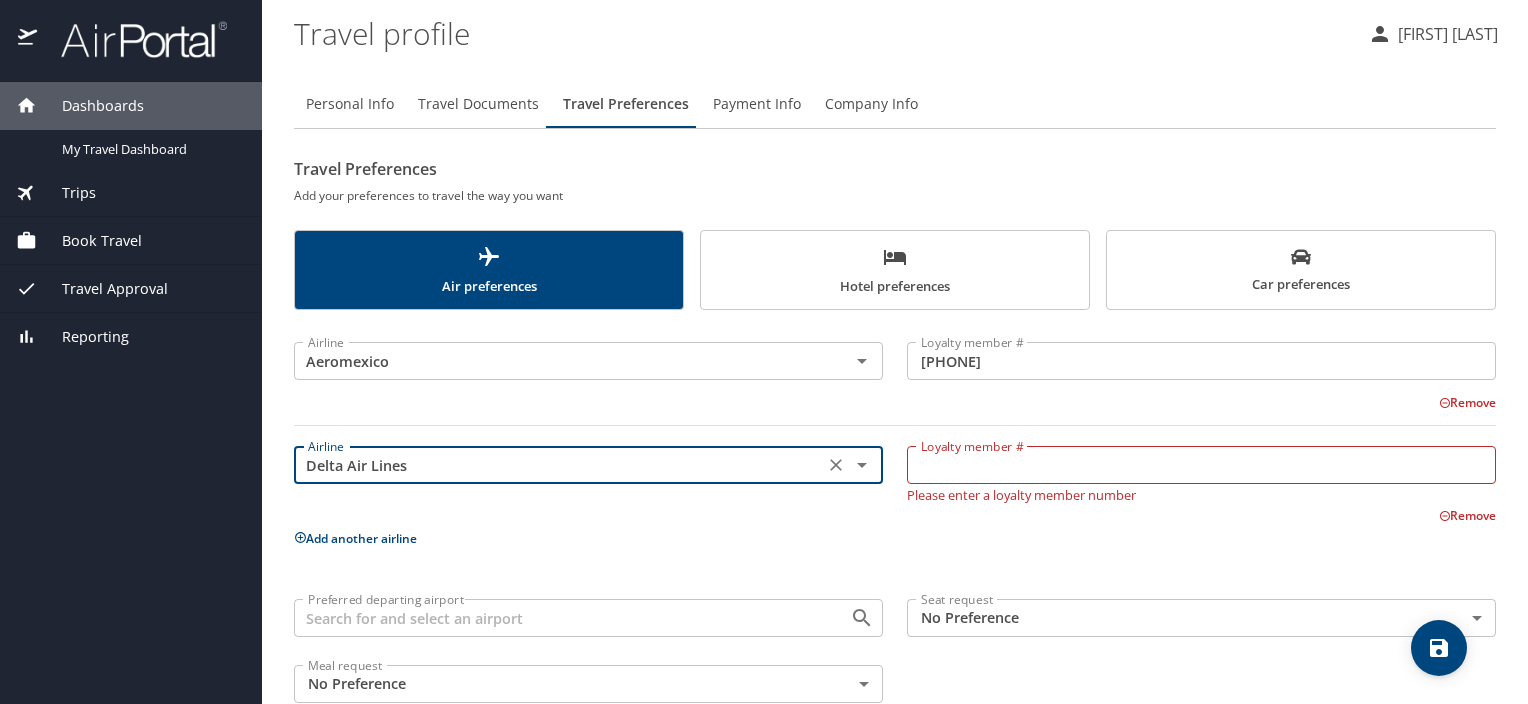 type on "Delta Air Lines" 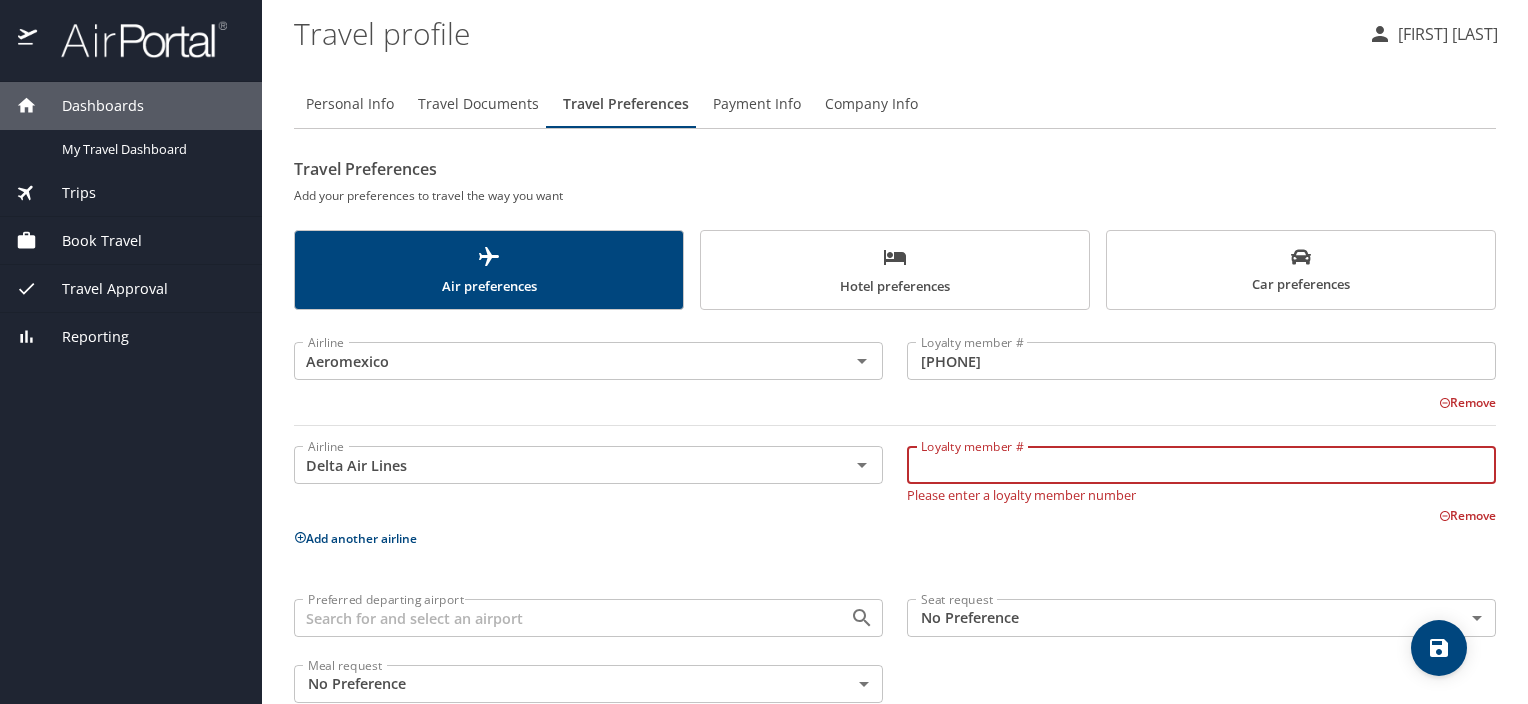 paste on "[NUMBER]" 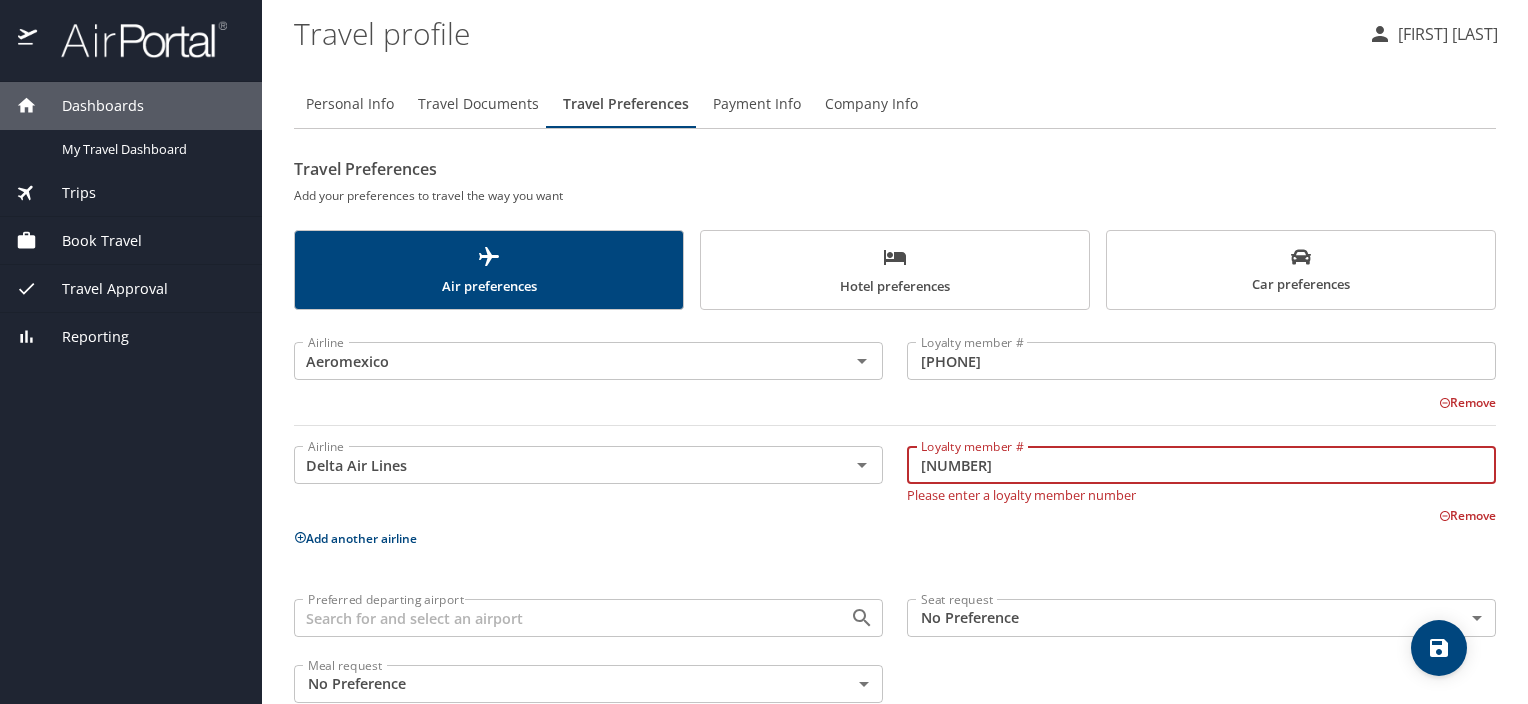scroll, scrollTop: 41, scrollLeft: 0, axis: vertical 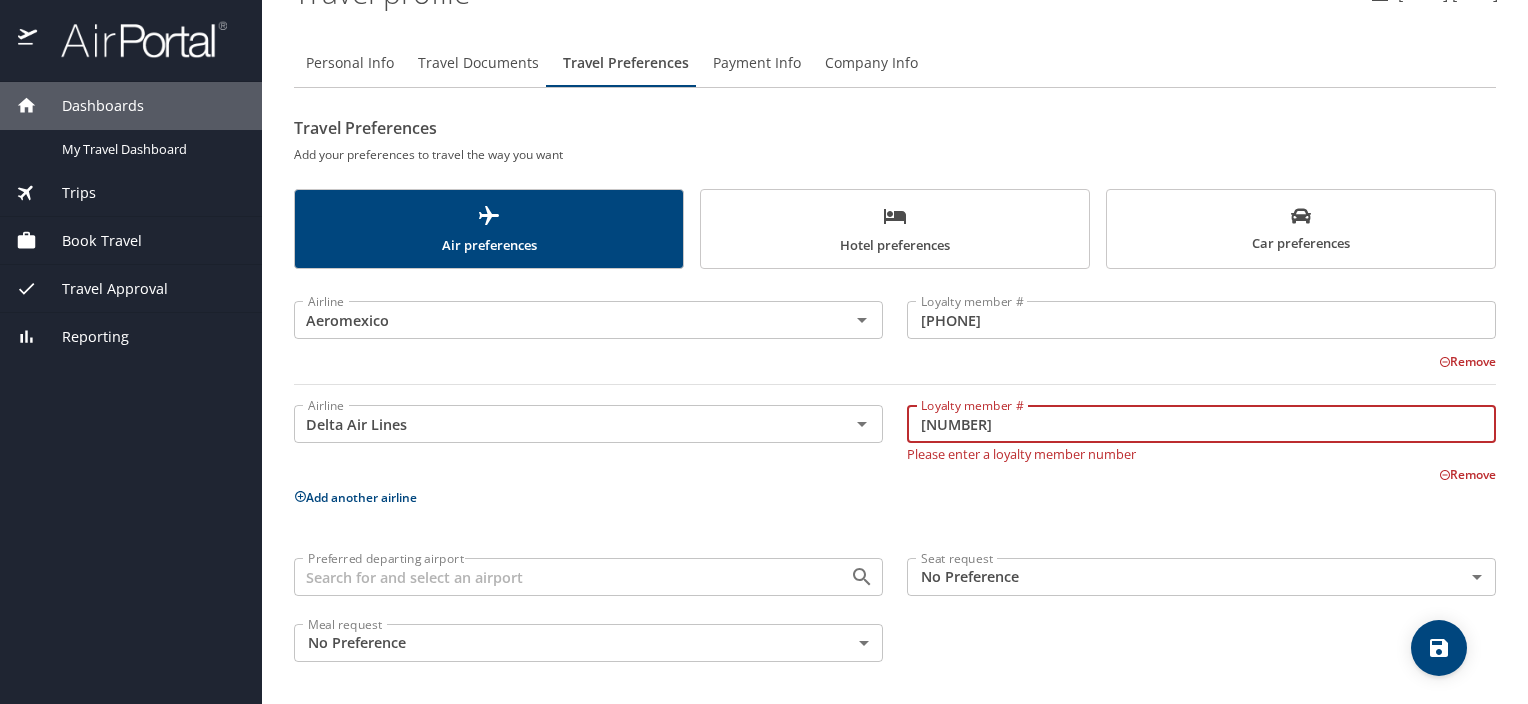 type on "[NUMBER]" 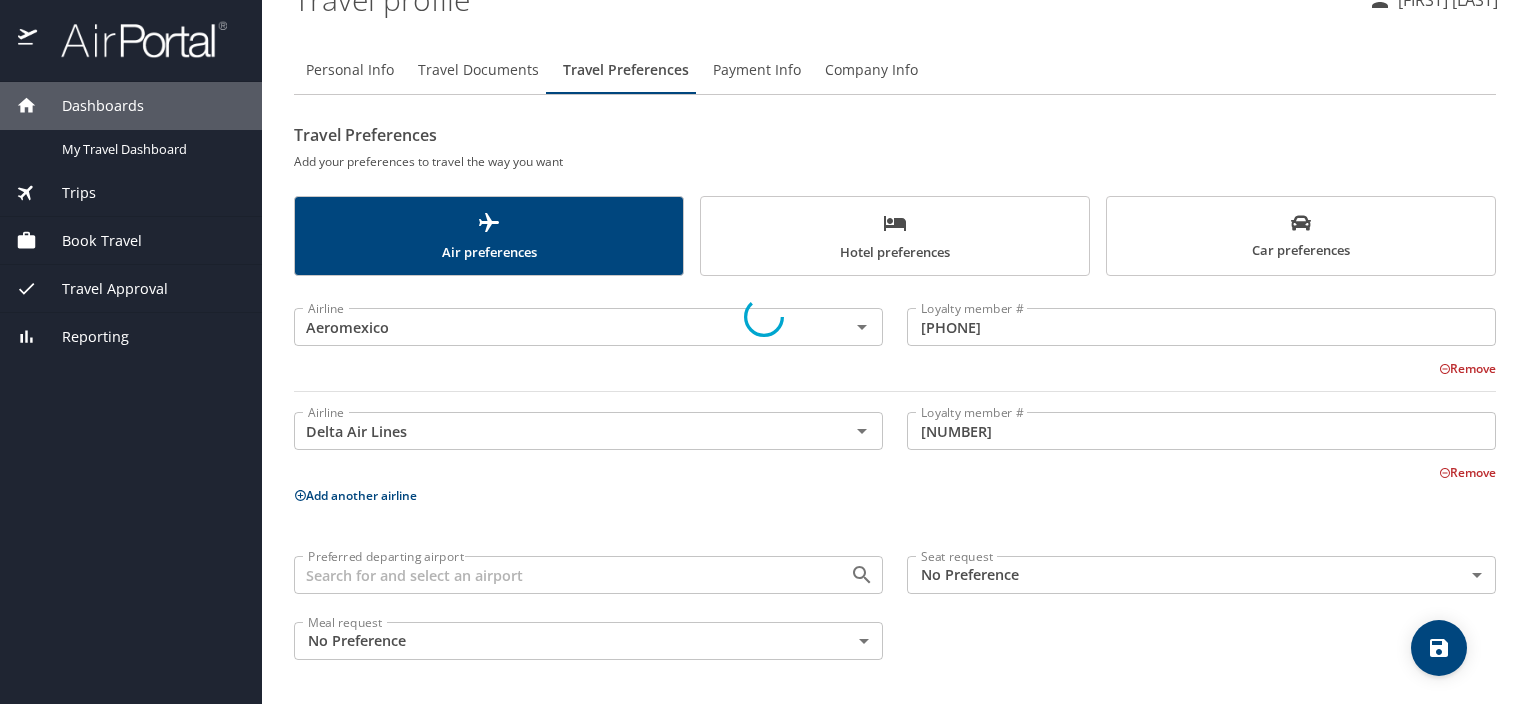 scroll, scrollTop: 32, scrollLeft: 0, axis: vertical 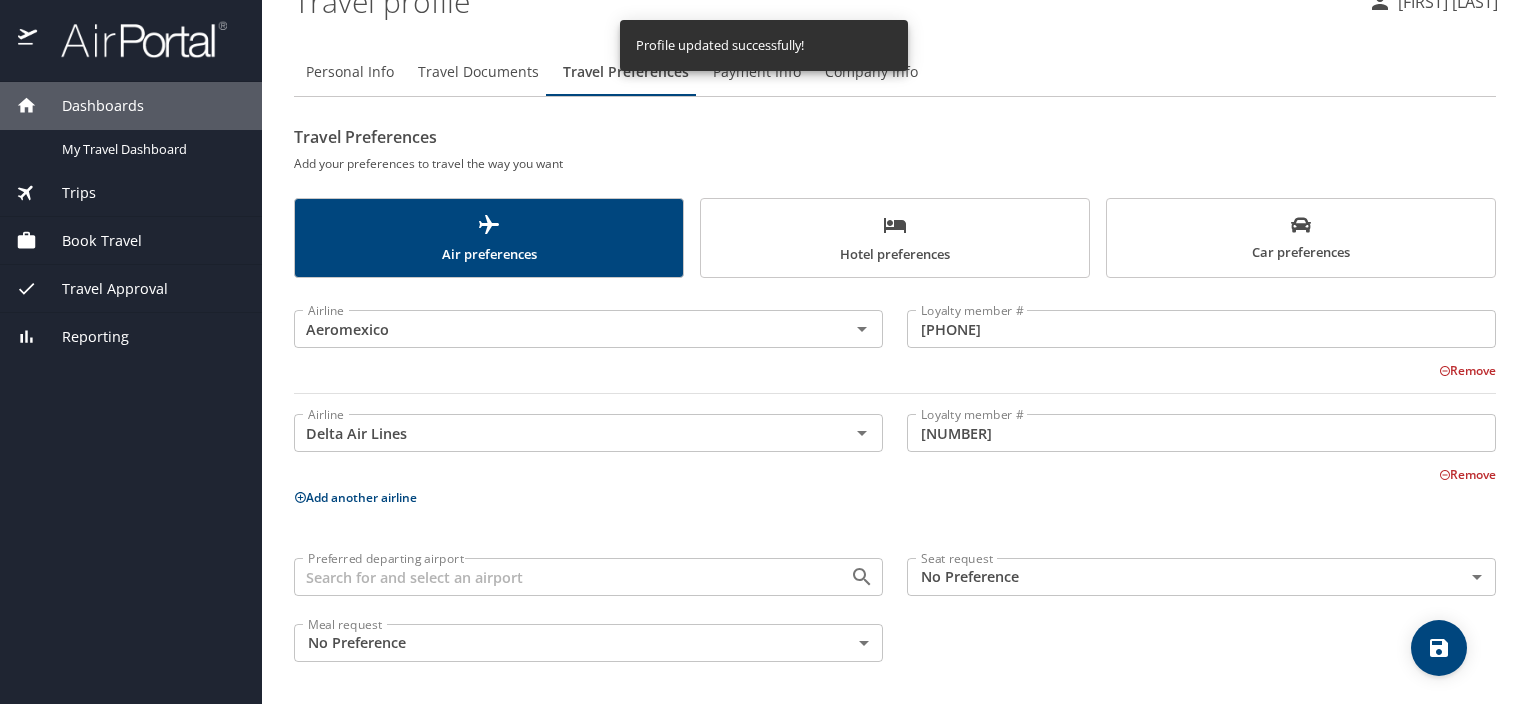 click on "Preferred departing airport" at bounding box center (559, 577) 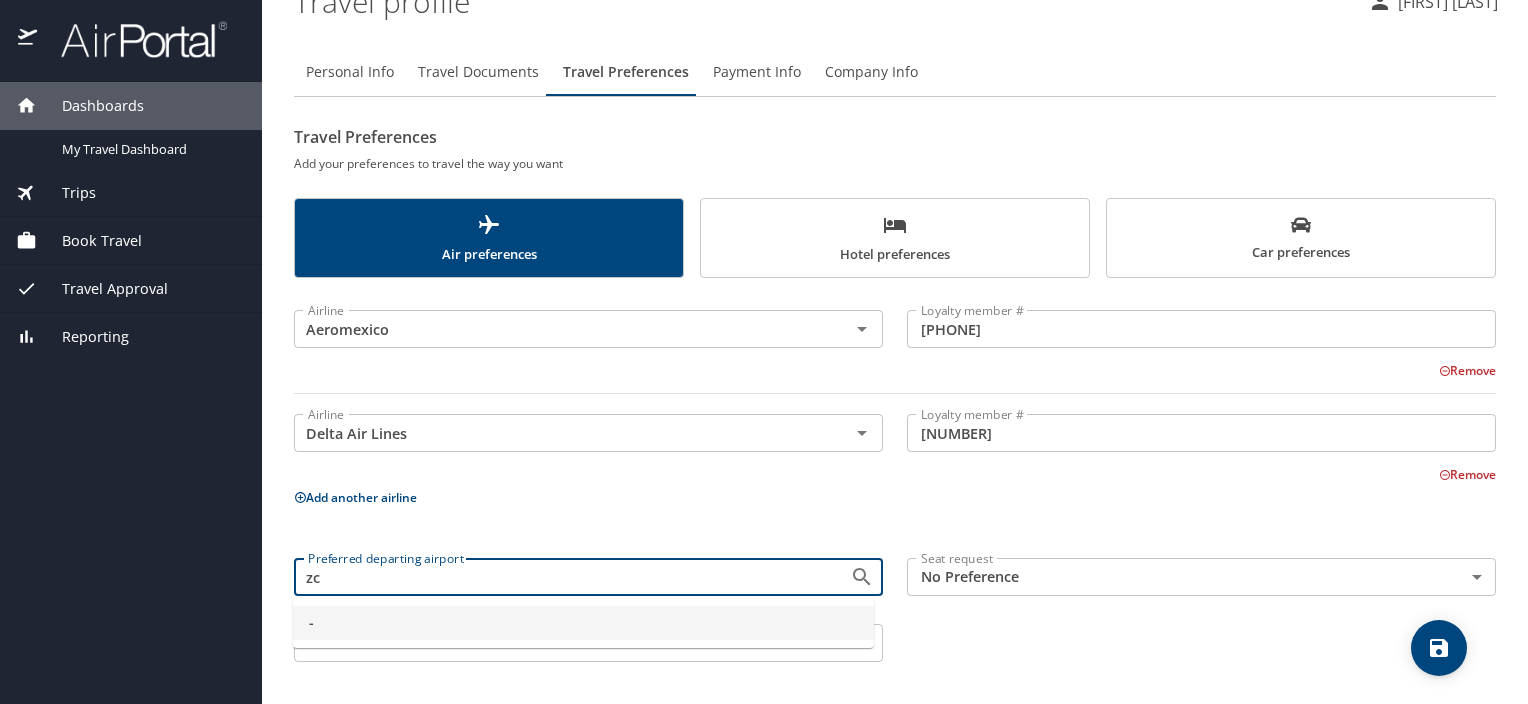type on "z" 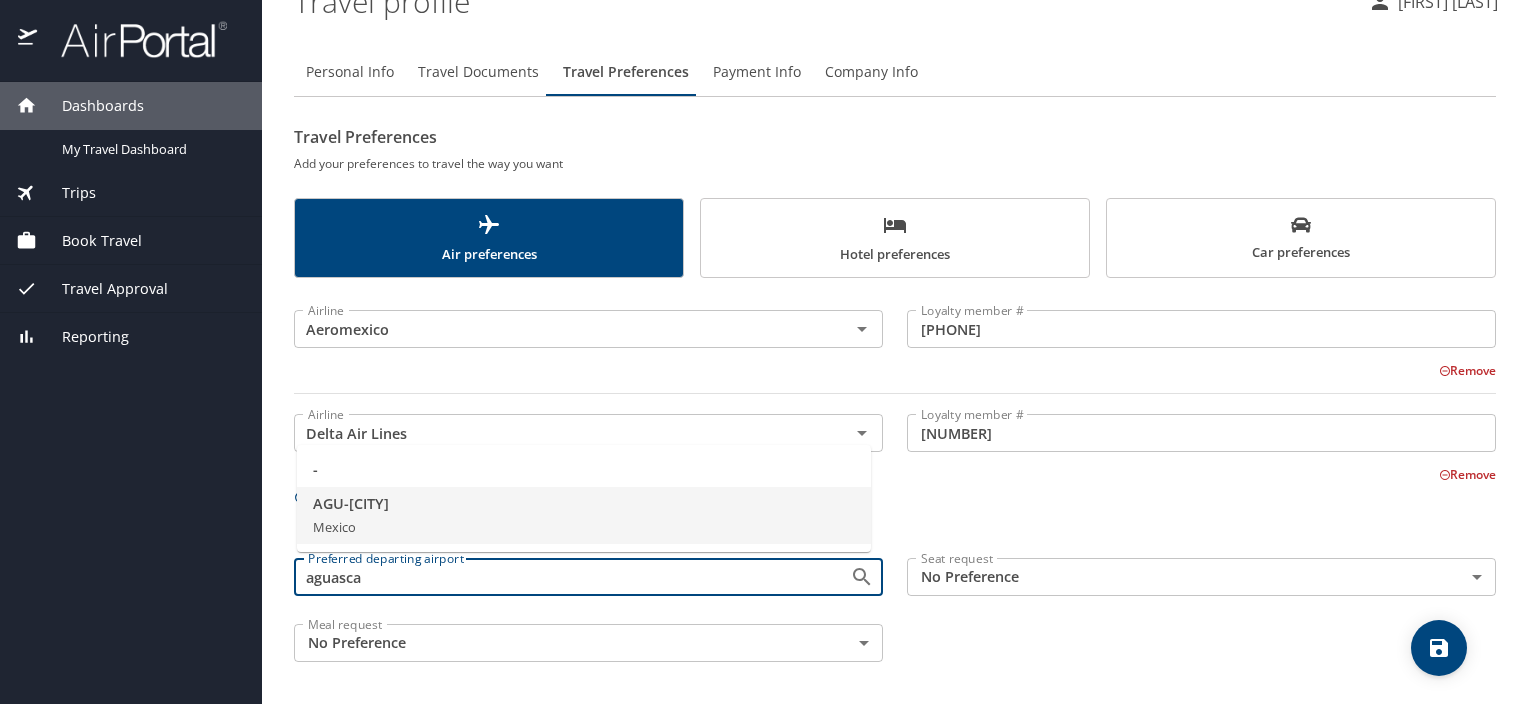 click on "[CITY_CODE] - [CITY]" at bounding box center [584, 504] 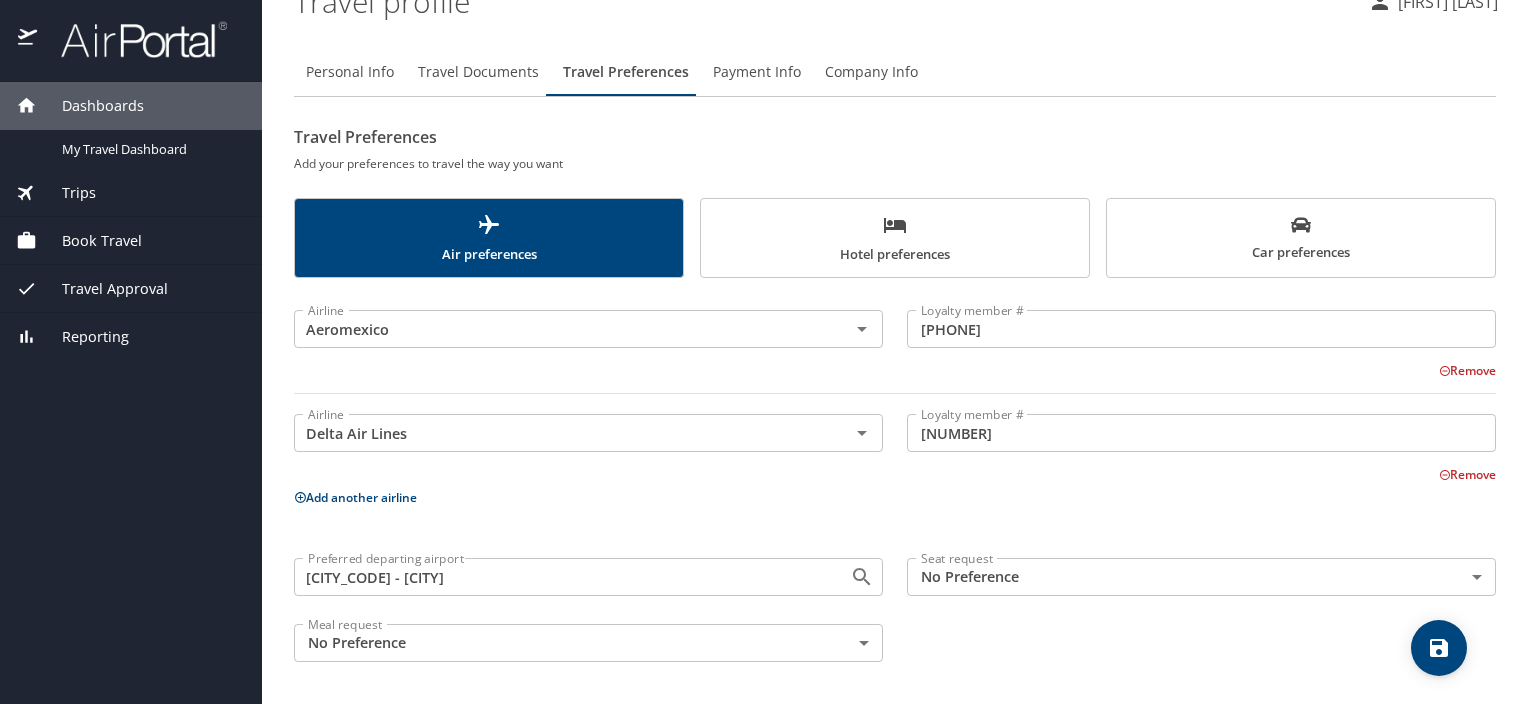 click on "Dashboards My Travel Dashboard Trips Current / Future Trips Past Trips Trips Missing Hotel Book Travel Approval Request (Beta) Travel Approval Pending Trip Approvals Approved Trips Canceled Trips Approvals (Beta) Reporting Travel profile [FIRST] [LAST] Personal Info Travel Documents Travel Preferences Payment Info Company Info Travel Preferences Add your preferences to travel the way you want Air preferences Hotel preferences Car preferences Airline Aeromexico Airline   Loyalty member # [NUMBER] Loyalty member #  Remove Airline Delta Air Lines Airline   Loyalty member # [NUMBER] Loyalty member #  Remove  Add another airline Preferred departing airport AGU - Aguascalientes Preferred departing airport   Seat request No Preference NotApplicable Seat request   Meal request No Preference NotApplicable Meal request My settings Travel agency contacts View travel profile Give feedback Sign out" at bounding box center [764, 352] 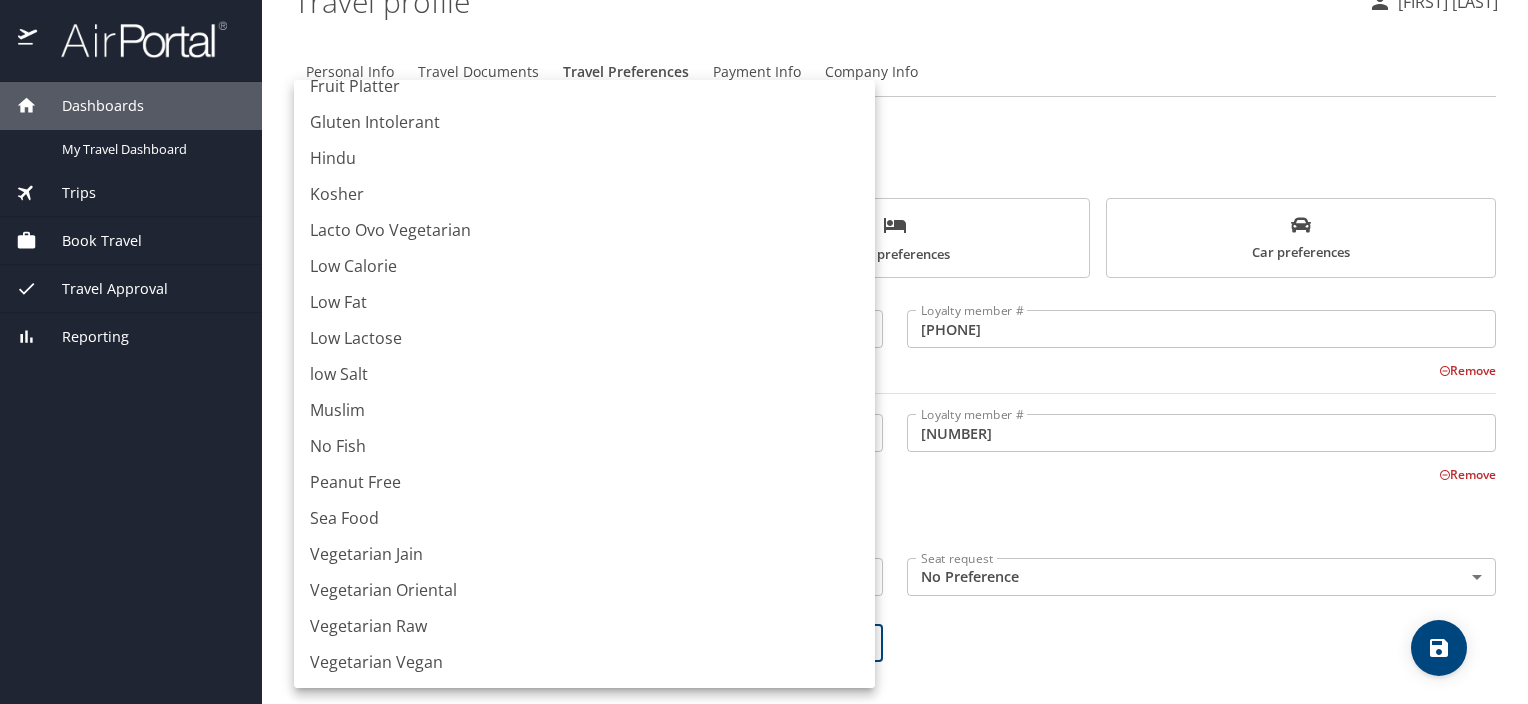 scroll, scrollTop: 0, scrollLeft: 0, axis: both 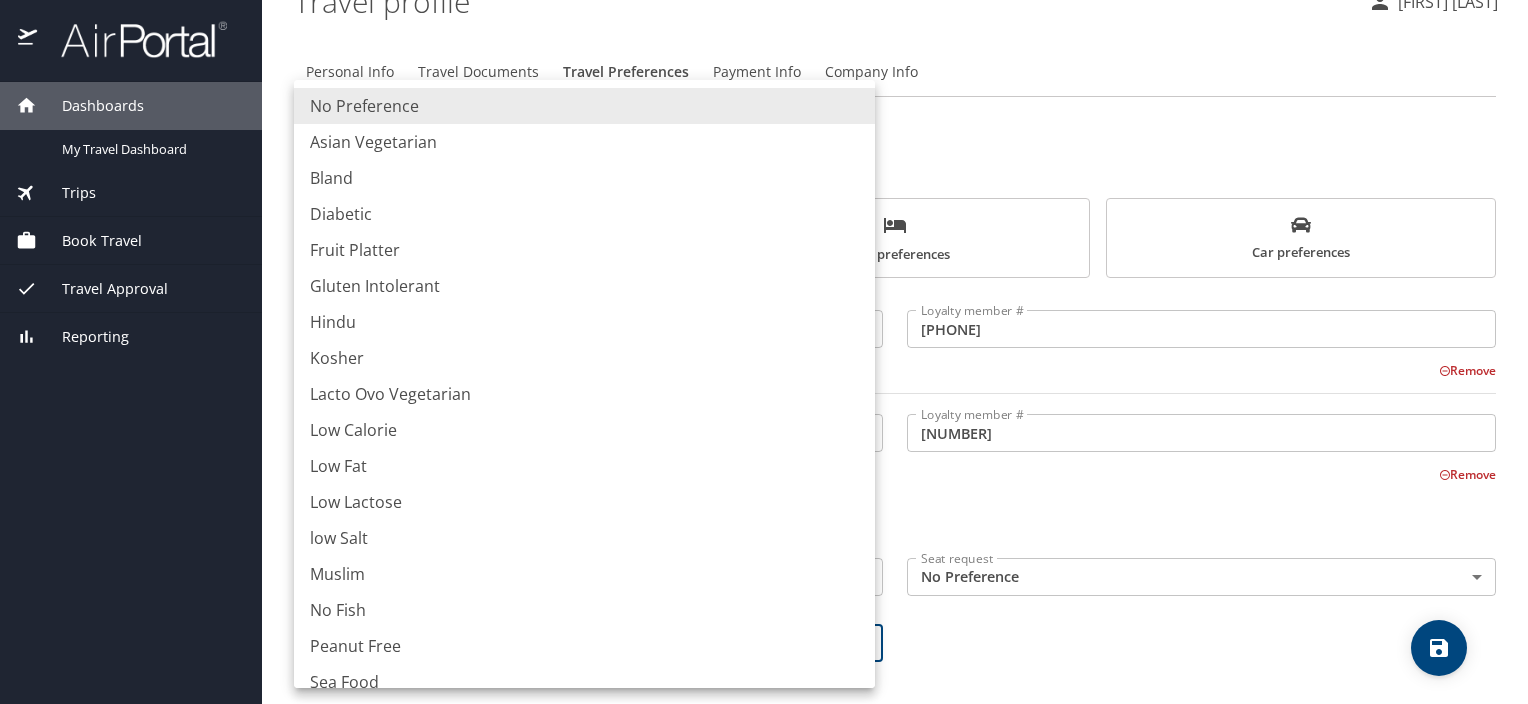 click on "No Preference" at bounding box center [584, 106] 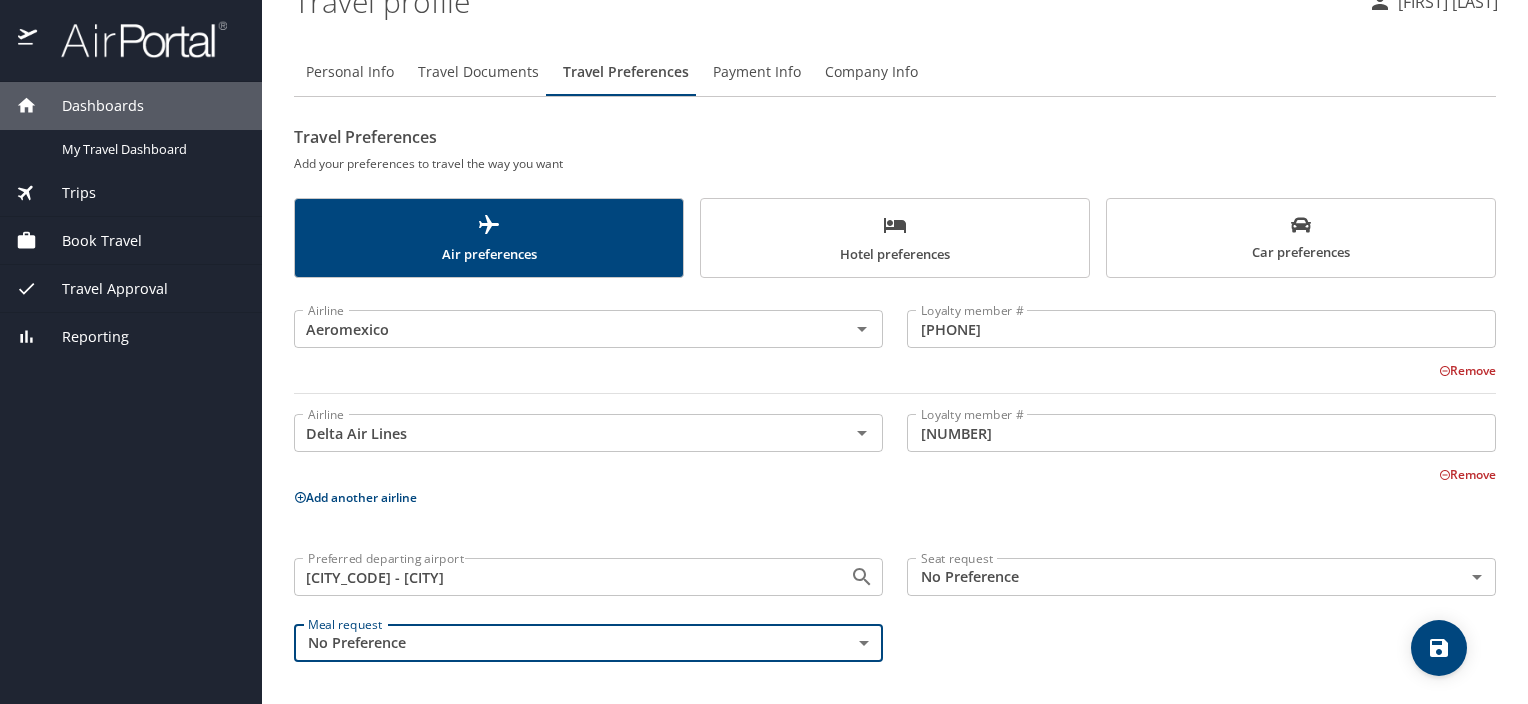 click on "Dashboards My Travel Dashboard Trips Current / Future Trips Past Trips Trips Missing Hotel Book Travel Approval Request (Beta) Travel Approval Pending Trip Approvals Approved Trips Canceled Trips Approvals (Beta) Reporting Travel profile [FIRST] [LAST] Personal Info Travel Documents Travel Preferences Payment Info Company Info Travel Preferences Add your preferences to travel the way you want Air preferences Hotel preferences Car preferences Airline Aeromexico Airline   Loyalty member # [NUMBER] Loyalty member #  Remove Airline Delta Air Lines Airline   Loyalty member # [NUMBER] Loyalty member #  Remove  Add another airline Preferred departing airport AGU - Aguascalientes Preferred departing airport   Seat request No Preference NotApplicable Seat request   Meal request No Preference NotApplicable Meal request My settings Travel agency contacts View travel profile Give feedback Sign out" at bounding box center [764, 352] 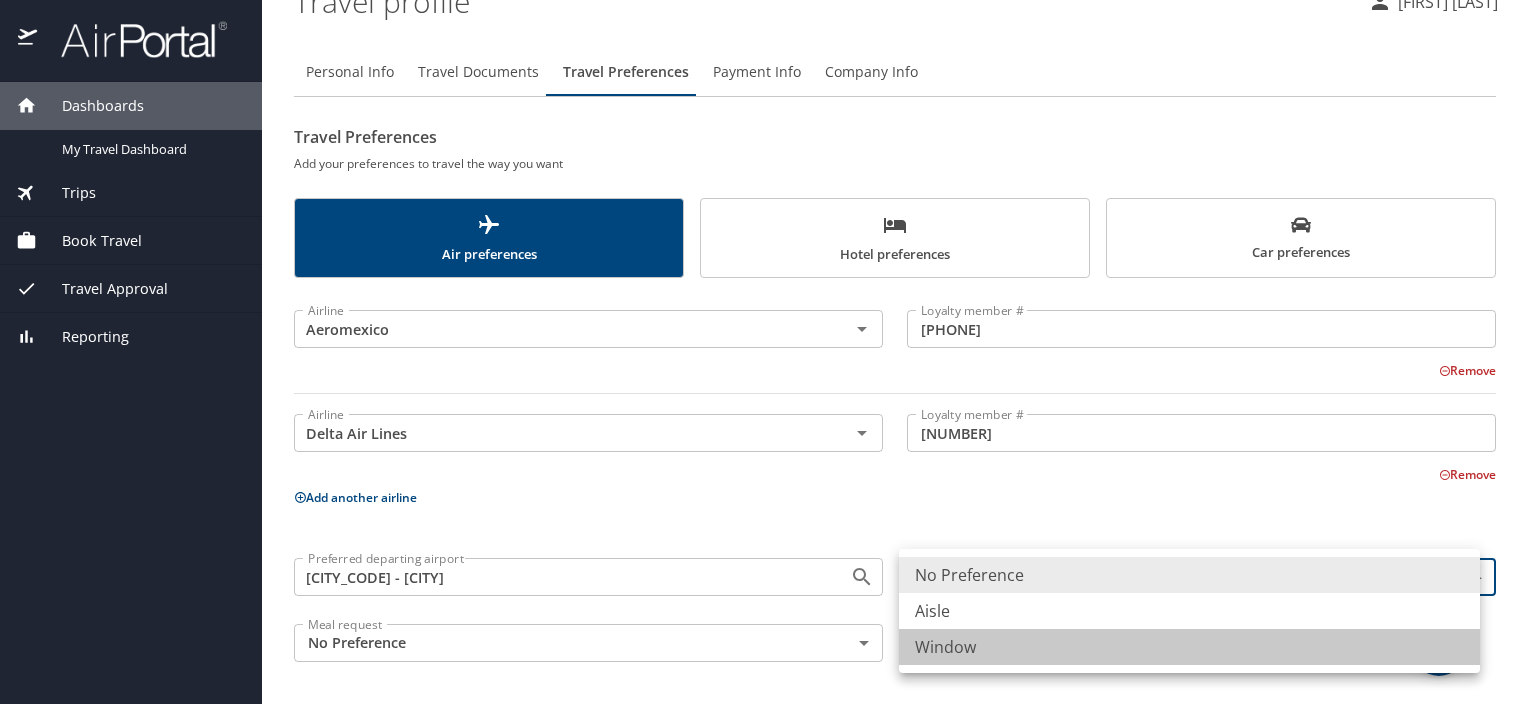 click on "Window" at bounding box center [1189, 647] 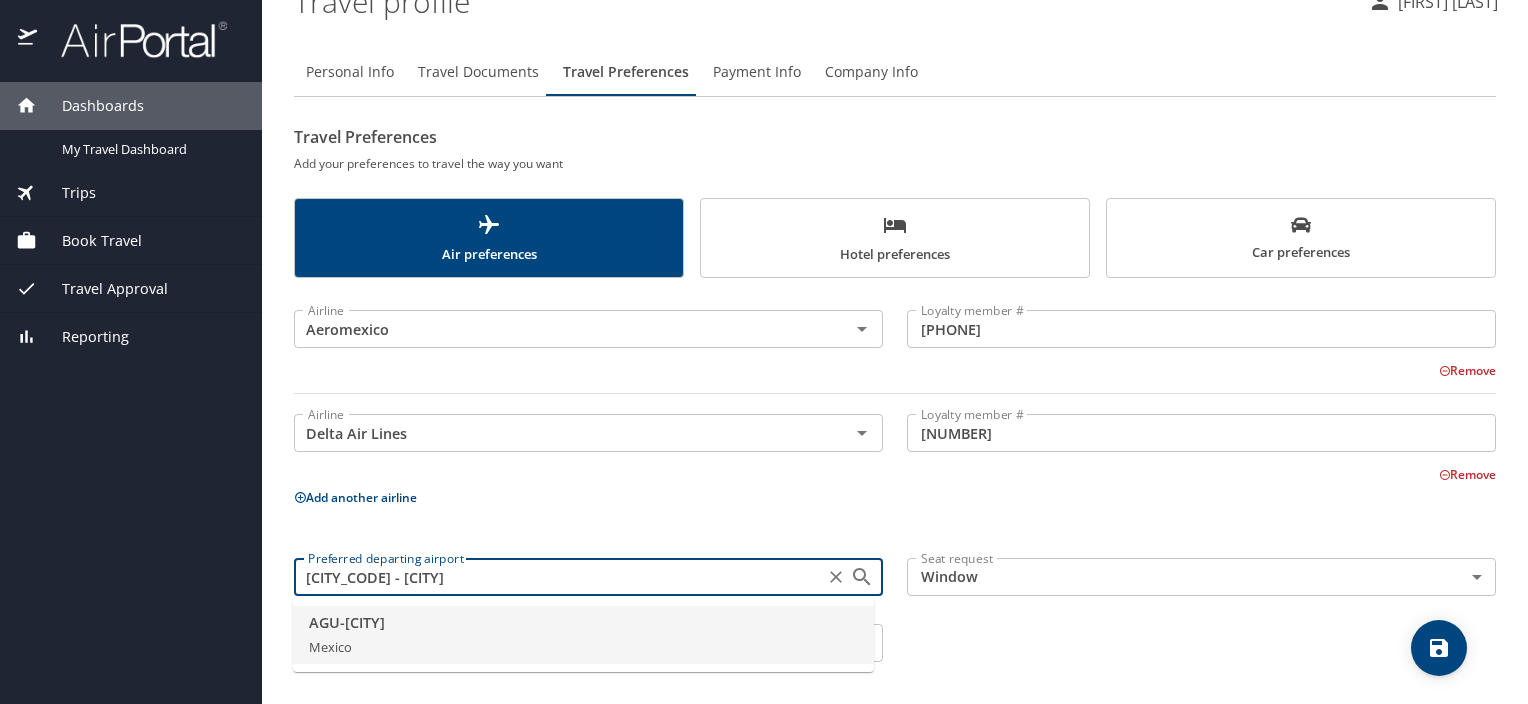 click on "[CITY_CODE] - [CITY]" at bounding box center [559, 577] 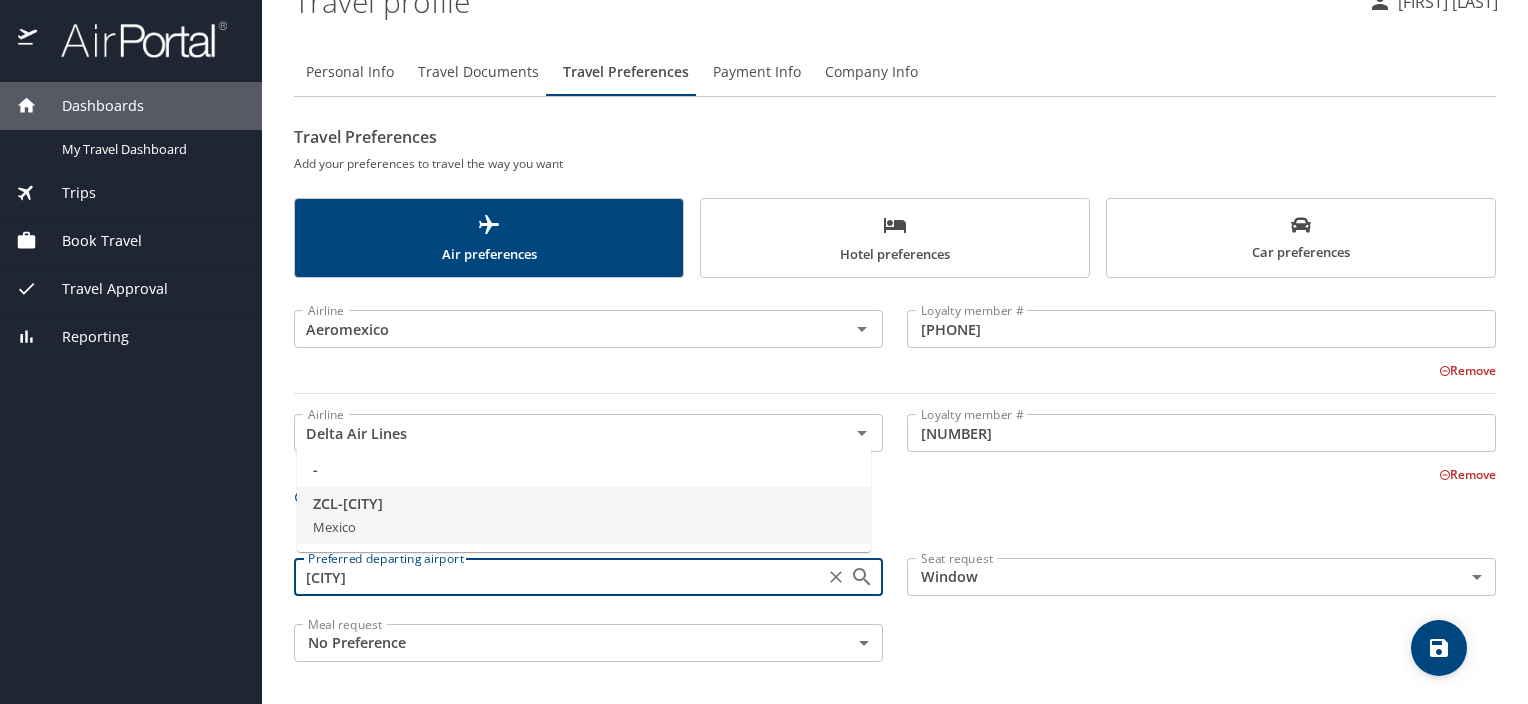 click on "[CITY_CODE] - [CITY] [COUNTRY]" at bounding box center [584, 516] 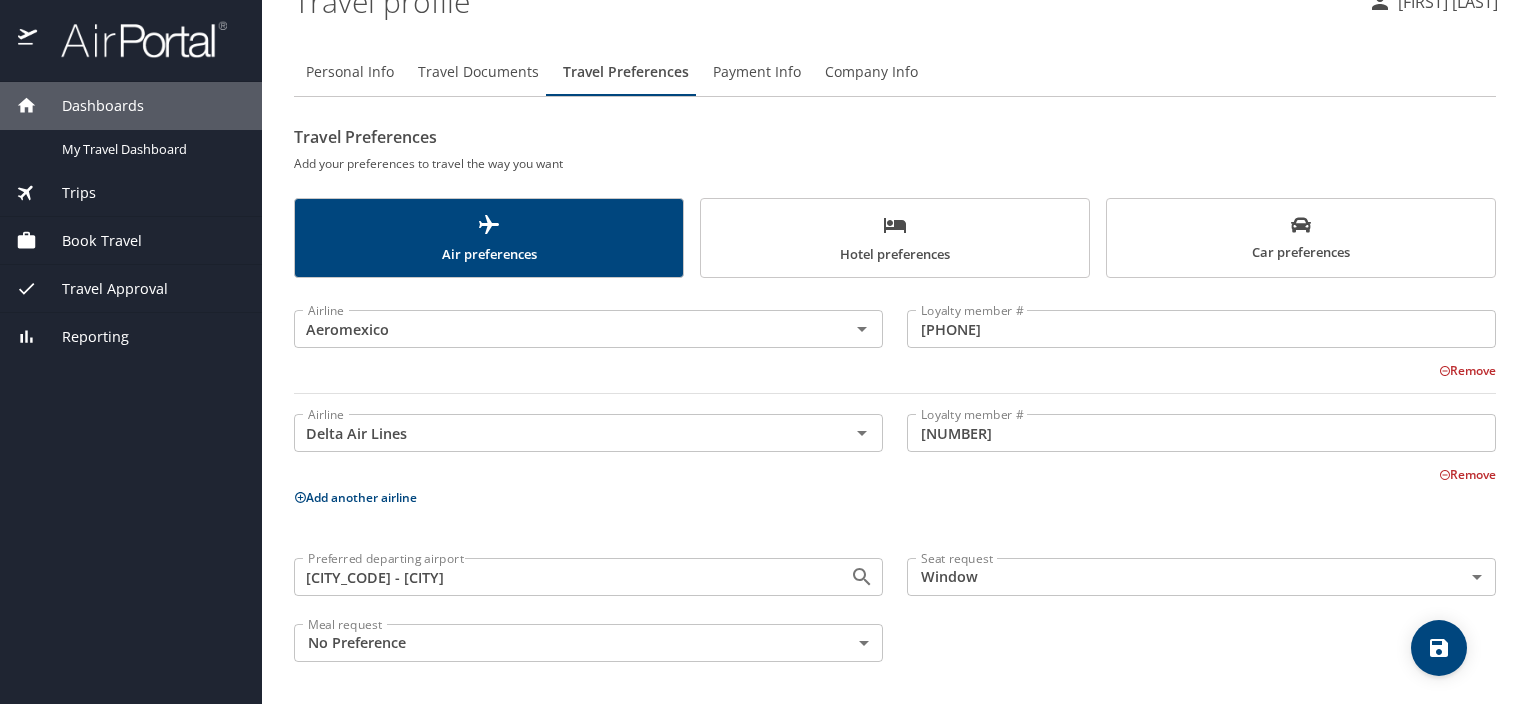 click at bounding box center [1439, 648] 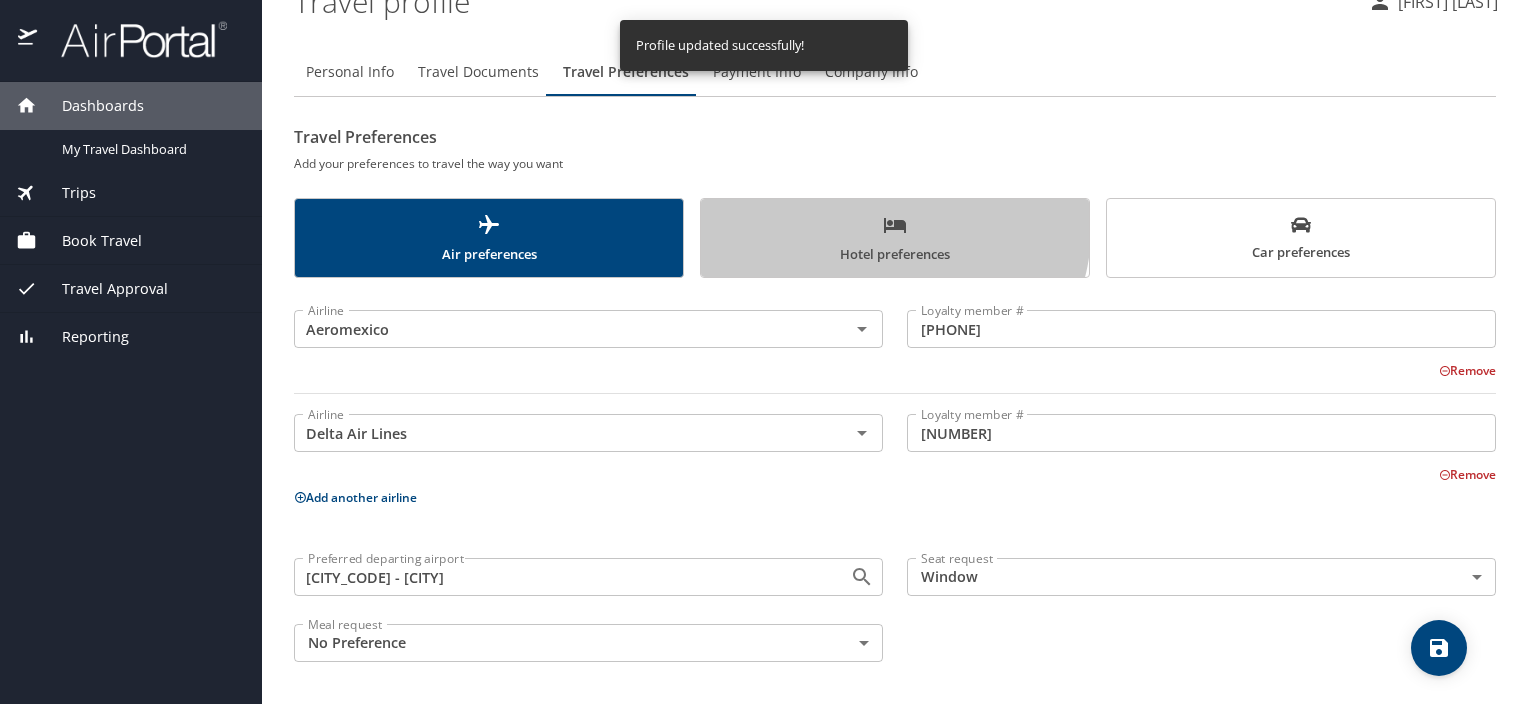 click on "Hotel preferences" at bounding box center [895, 239] 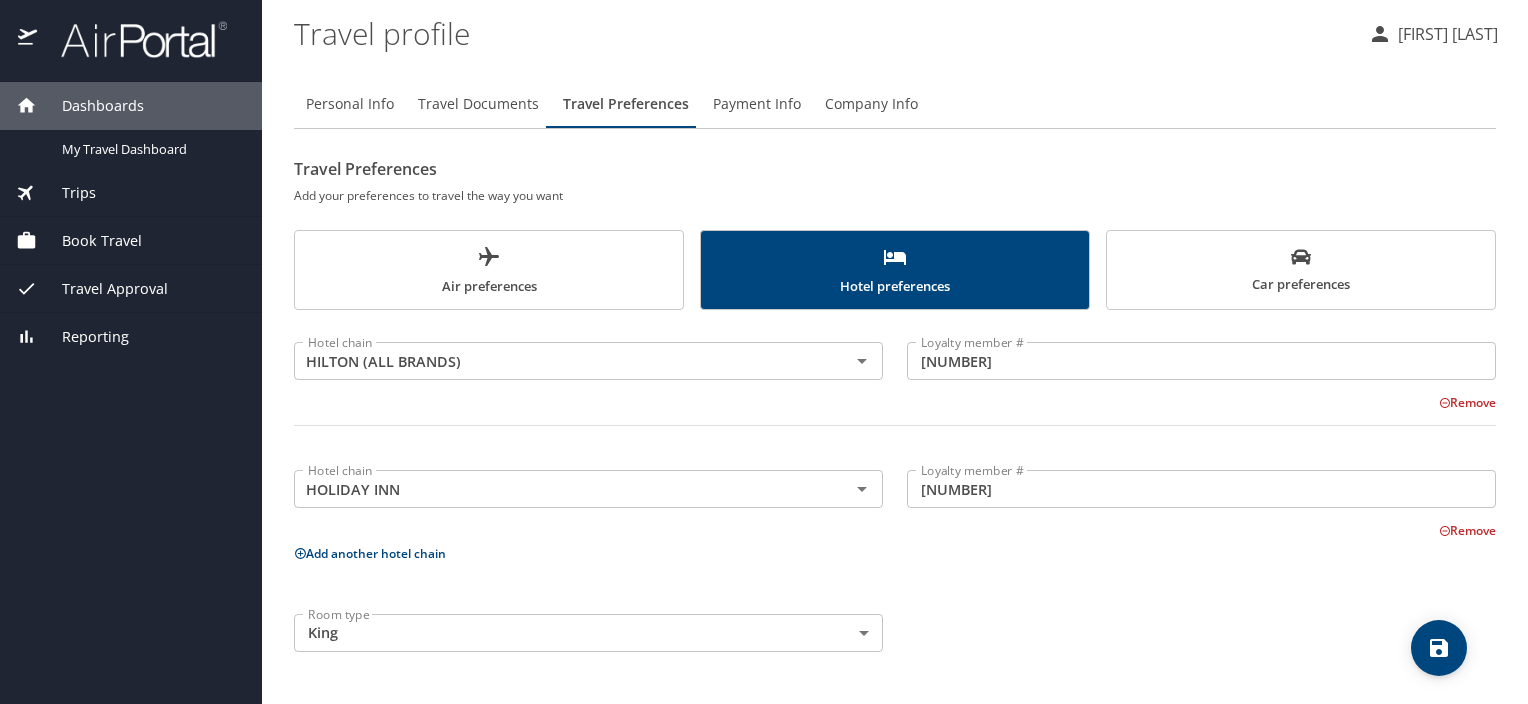 click on "Car preferences" at bounding box center [1301, 271] 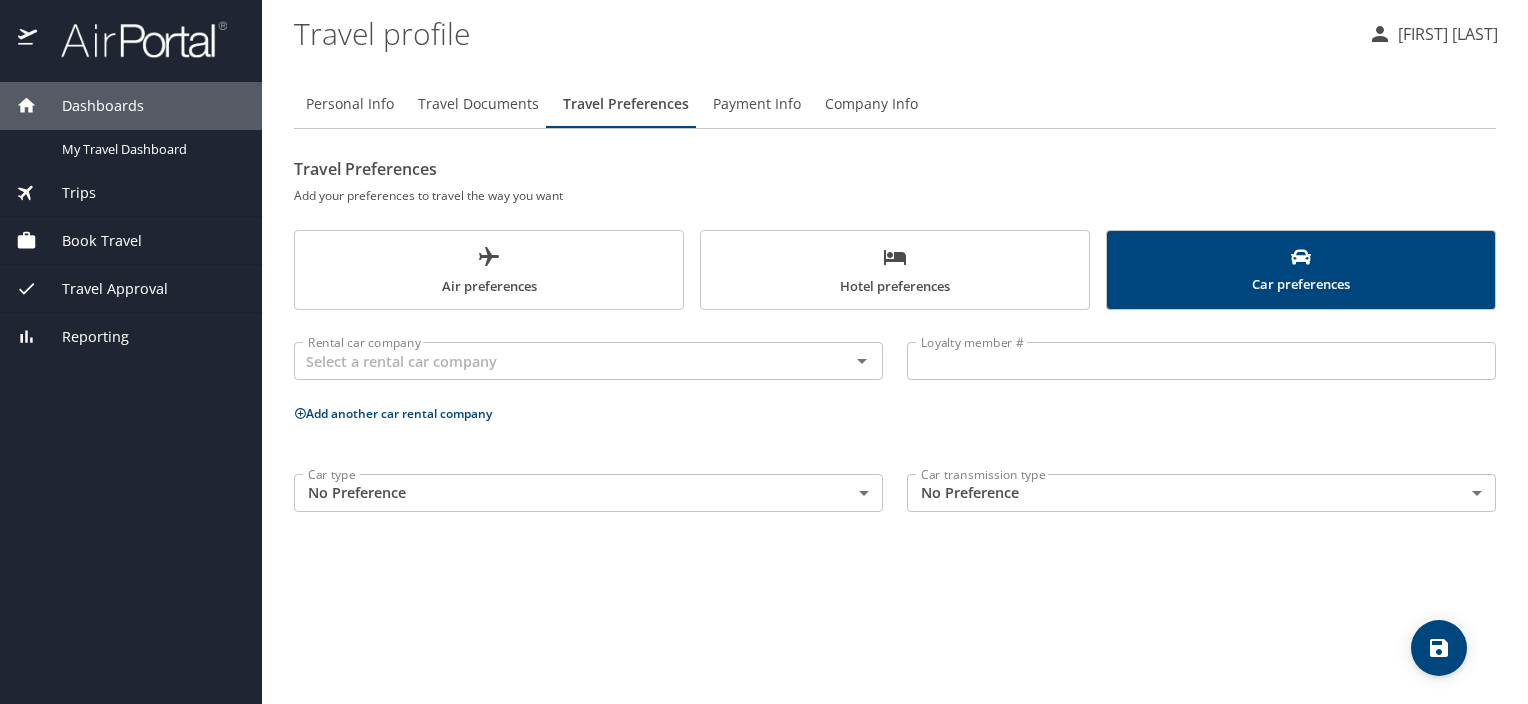 click on "Dashboards My Travel Dashboard Trips Current / Future Trips Past Trips Trips Missing Hotel Book Travel Approval Request (Beta) Travel Approval Pending Trip Approvals Approved Trips Canceled Trips Approvals (Beta) Reporting Travel profile [FIRST] [LAST] Personal Info Travel Documents Travel Preferences Payment Info Company Info Travel Preferences Add your preferences to travel the way you want Air preferences Hotel preferences Car preferences Rental car company Rental car company   Loyalty member # Loyalty member #  Add another car rental company   Car type No Preference NotApplicable Car type   Car transmission type No Preference NotApplicable Car transmission type My settings Travel agency contacts View travel profile Give feedback Sign out" at bounding box center (764, 352) 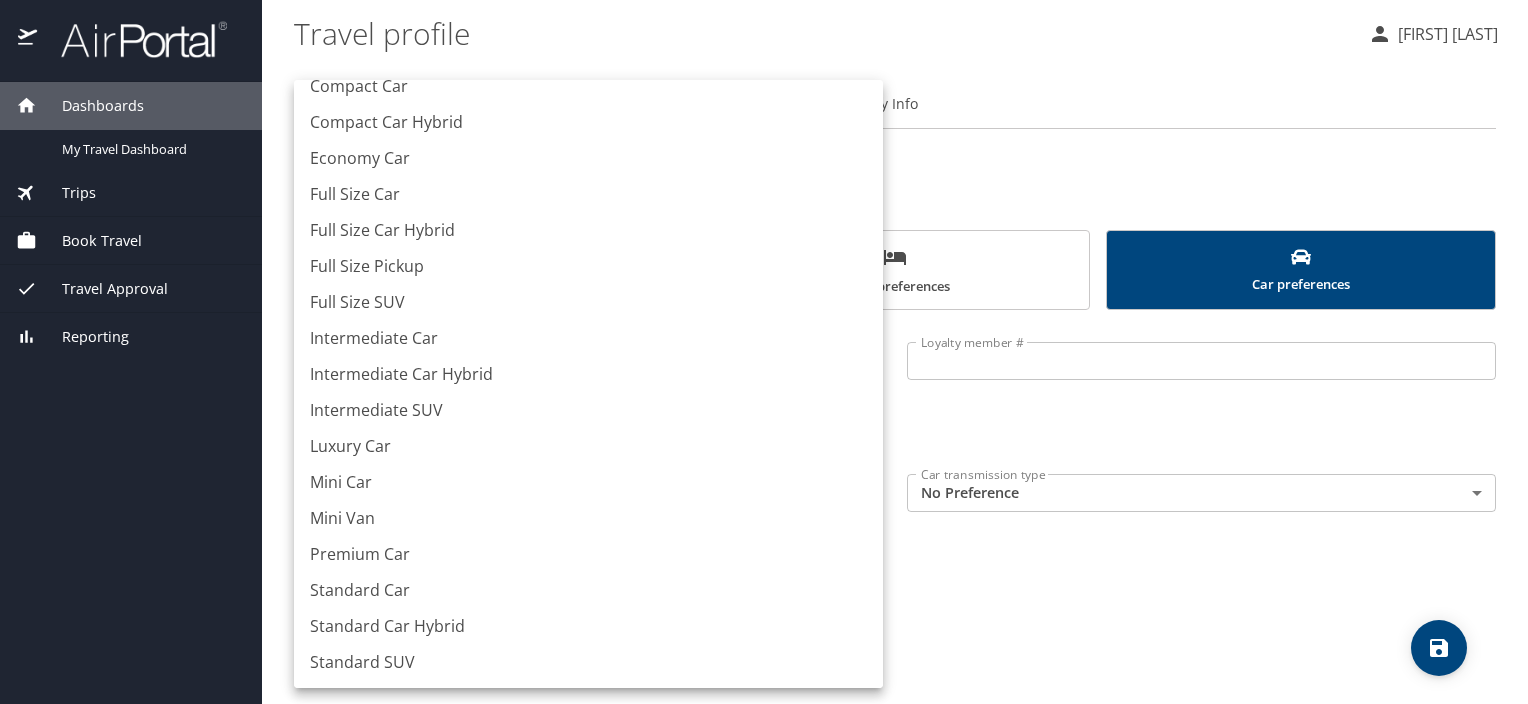 scroll, scrollTop: 0, scrollLeft: 0, axis: both 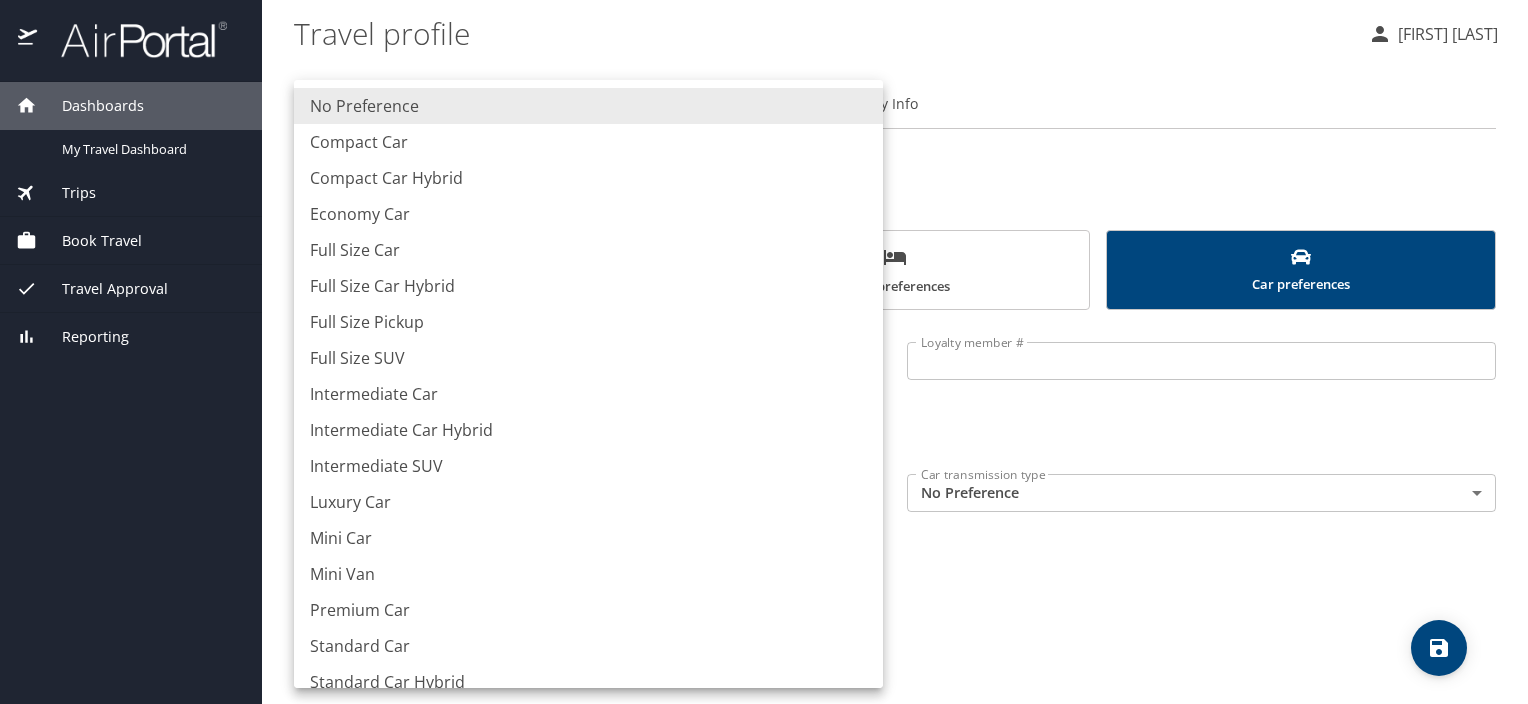 click on "Economy Car" at bounding box center (588, 214) 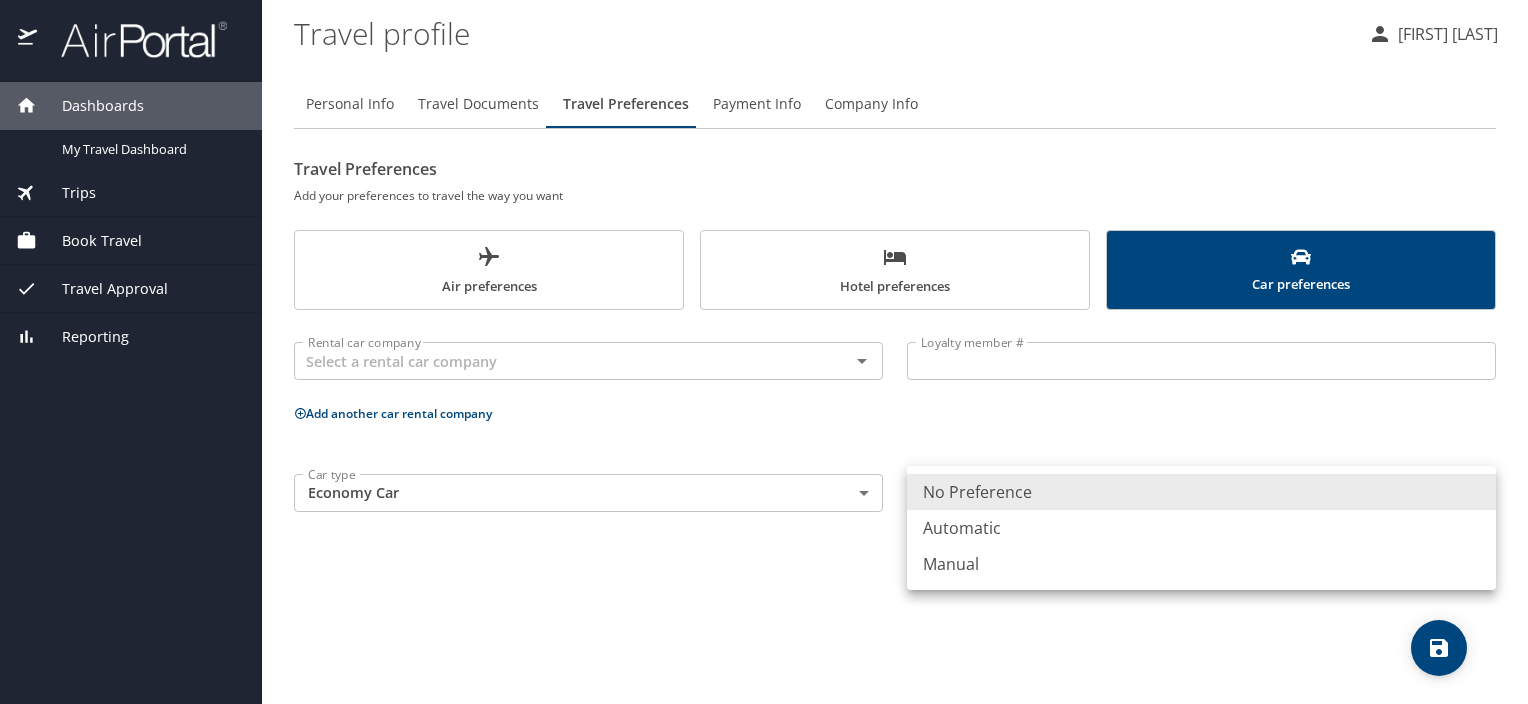 click on "Dashboards My Travel Dashboard Trips Current / Future Trips Past Trips Trips Missing Hotel Book Travel Approval Request (Beta) Travel Approval Pending Trip Approvals Approved Trips Canceled Trips Approvals (Beta) Reporting Travel profile [FIRST] [LAST] Personal Info Travel Documents Travel Preferences Payment Info Company Info Travel Preferences Add your preferences to travel the way you want Air preferences Hotel preferences Car preferences Rental car company Rental car company   Loyalty member # Loyalty member #  Add another car rental company   Car type Economy Car EconomyCar Car type   Car transmission type No Preference NotApplicable Car transmission type My settings Travel agency contacts View travel profile Give feedback Sign out No Preference Automatic Manual" at bounding box center (764, 352) 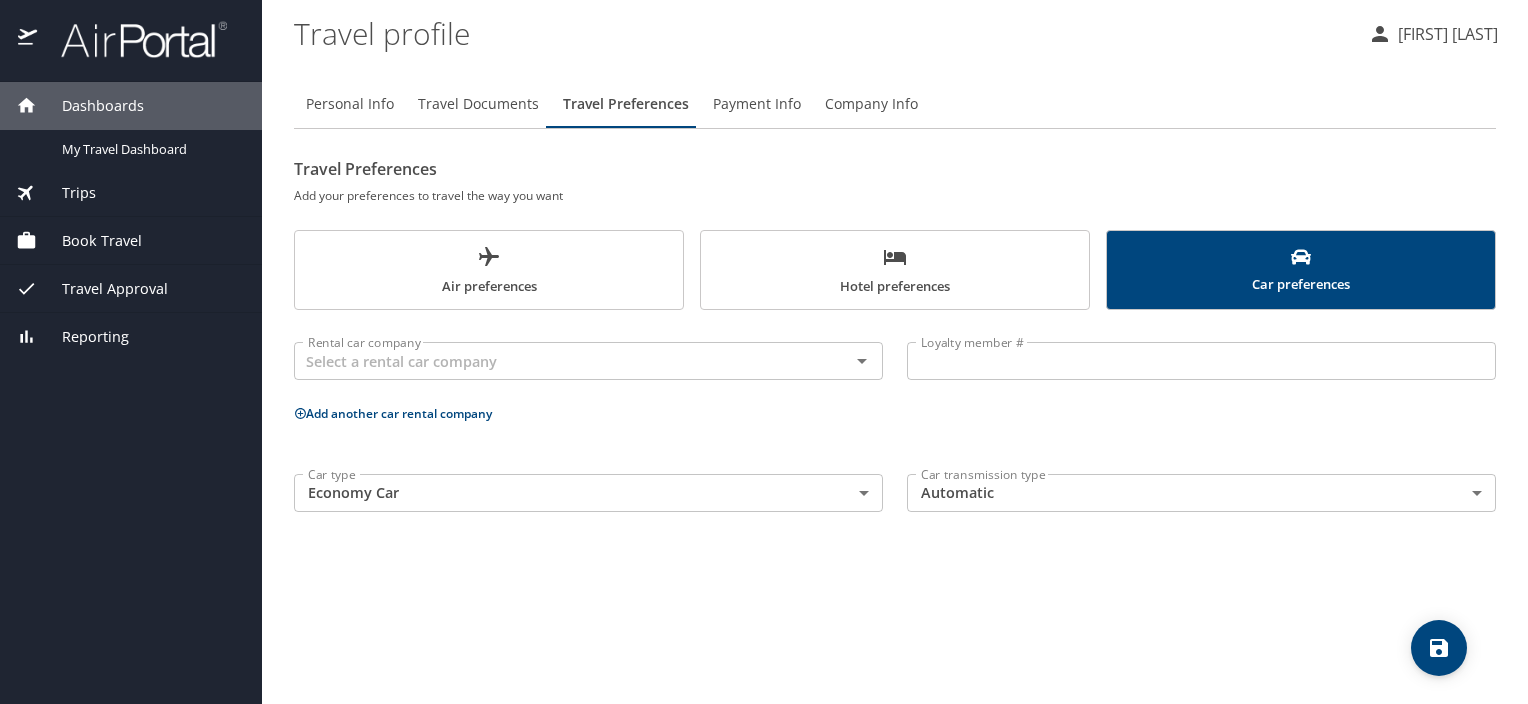 click at bounding box center (1439, 648) 